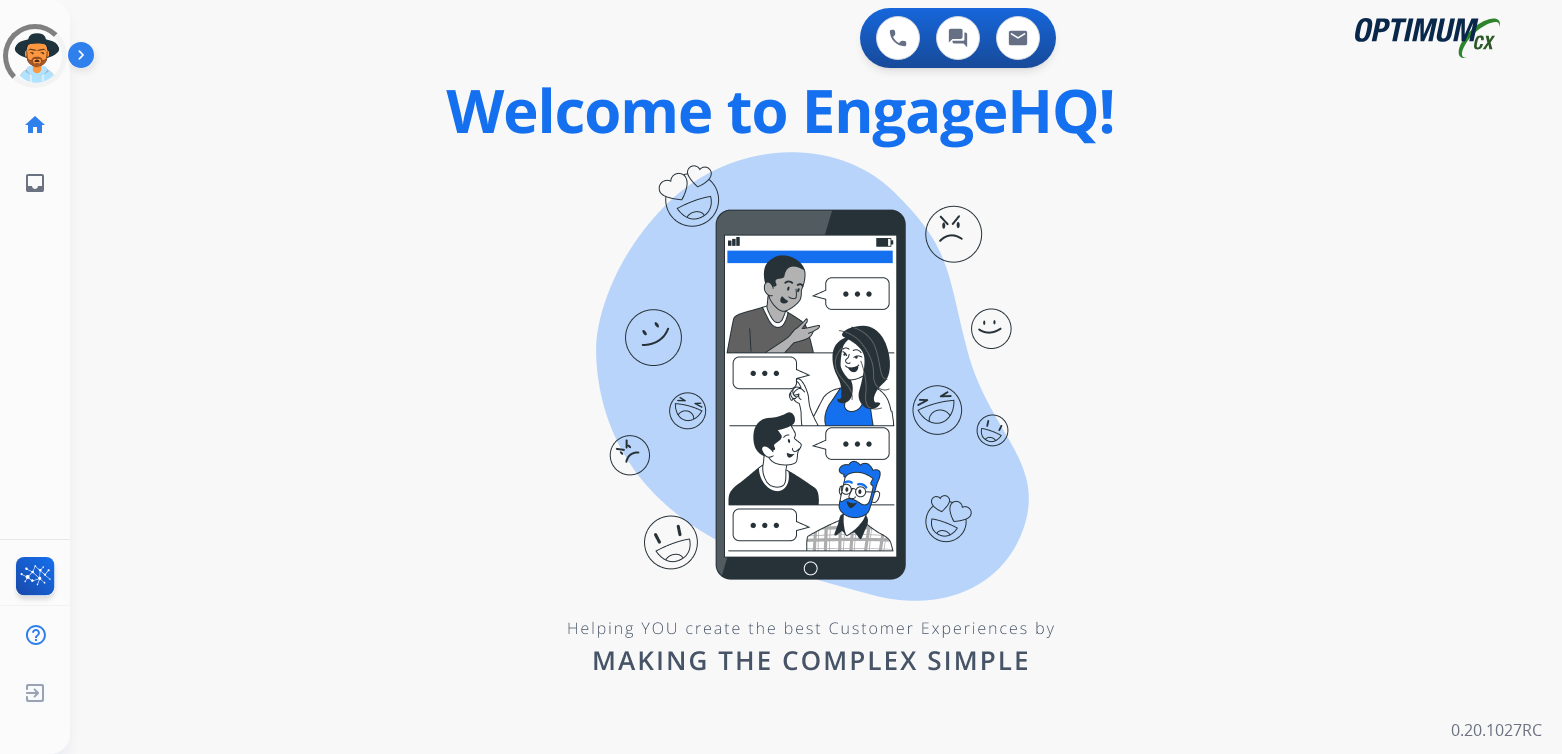 scroll, scrollTop: 0, scrollLeft: 0, axis: both 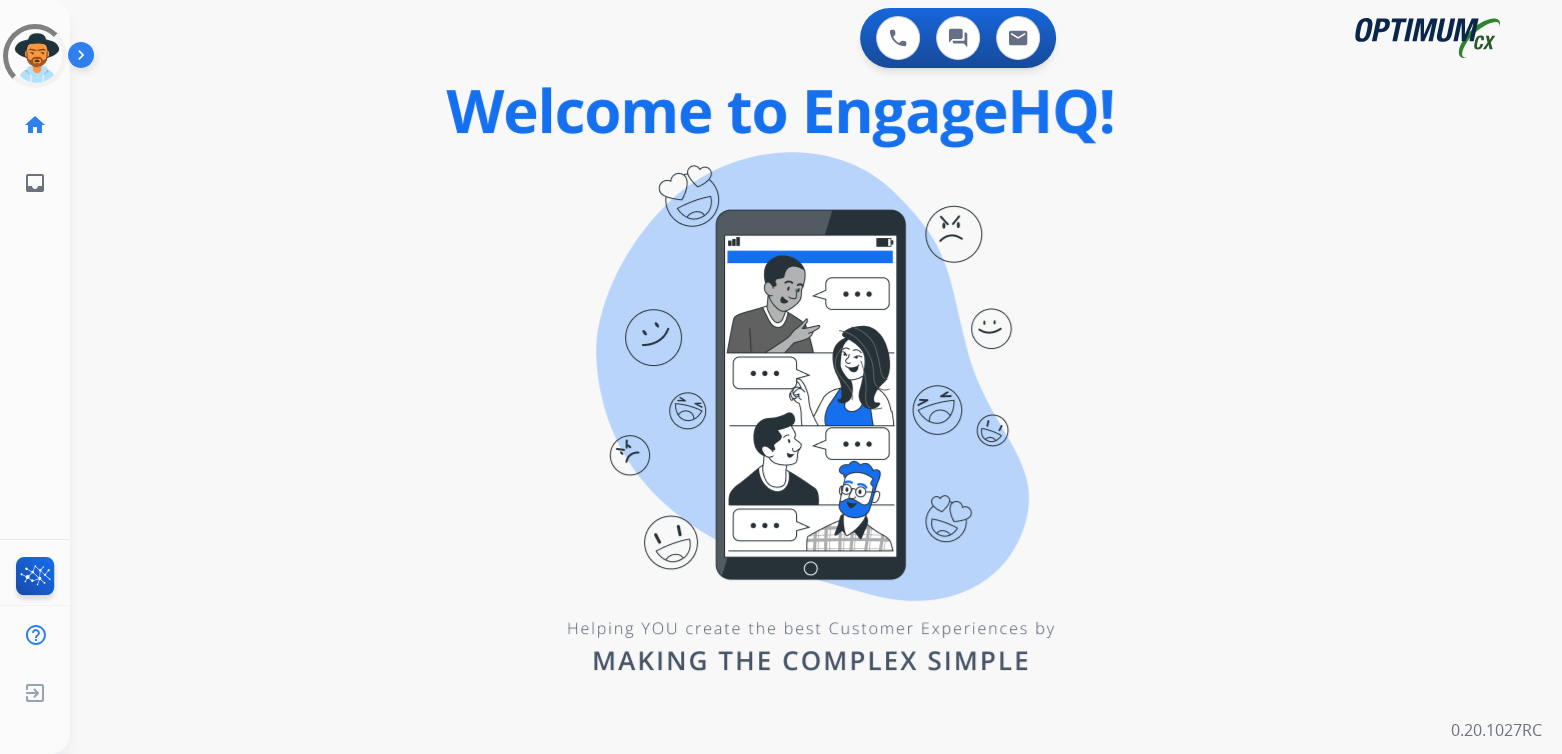 drag, startPoint x: 282, startPoint y: 143, endPoint x: 685, endPoint y: 68, distance: 409.9195 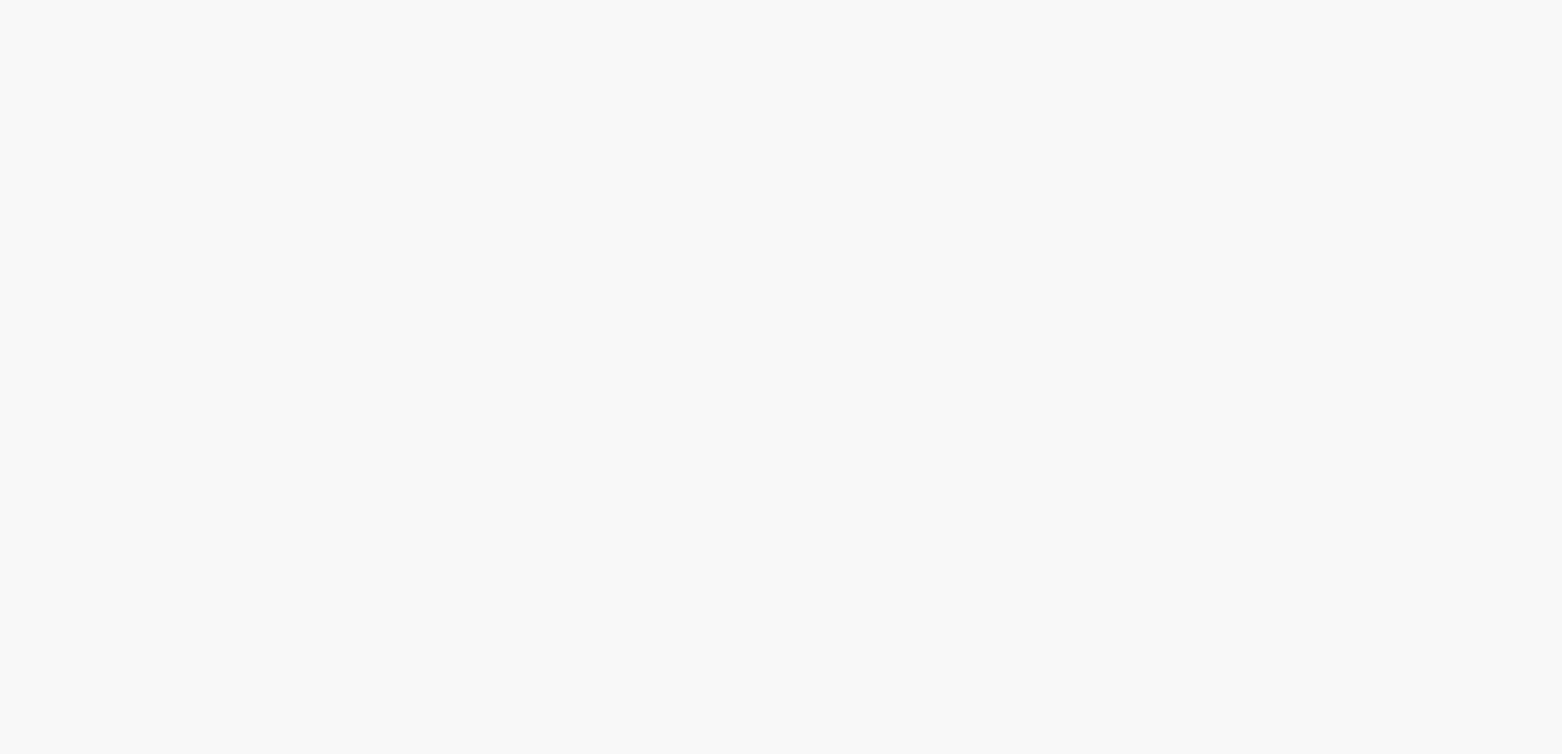 scroll, scrollTop: 0, scrollLeft: 0, axis: both 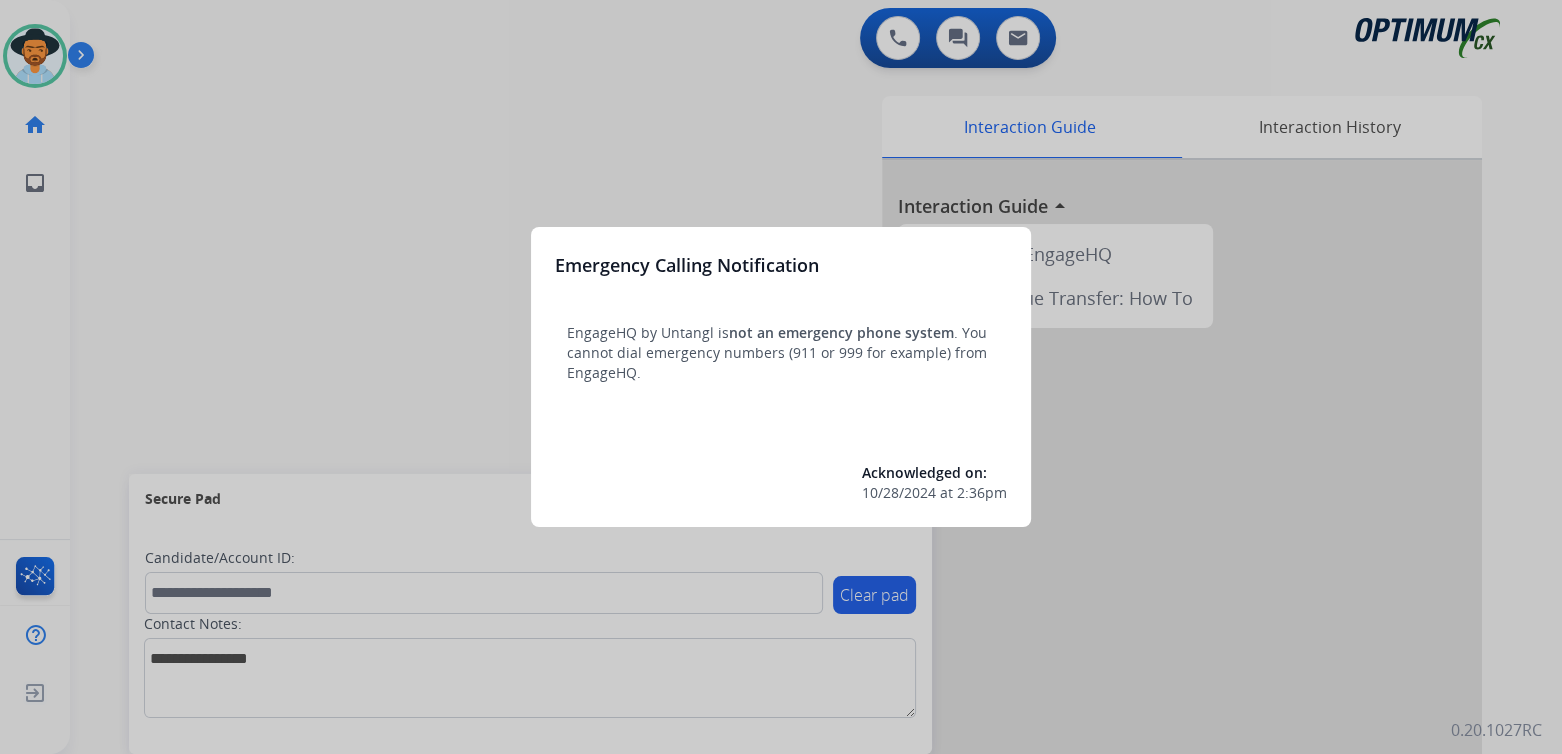 drag, startPoint x: 363, startPoint y: 237, endPoint x: 364, endPoint y: 220, distance: 17.029387 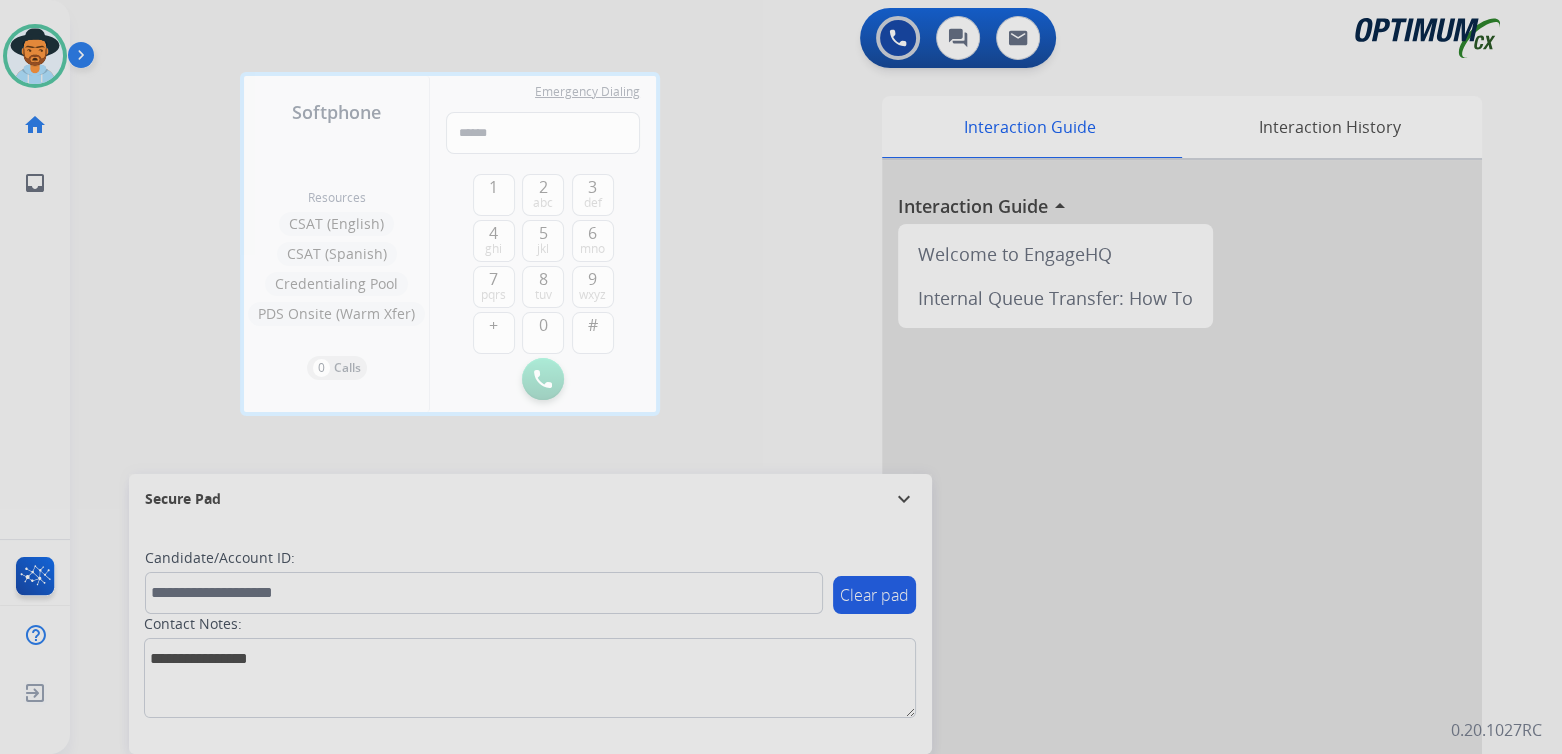click at bounding box center [781, 377] 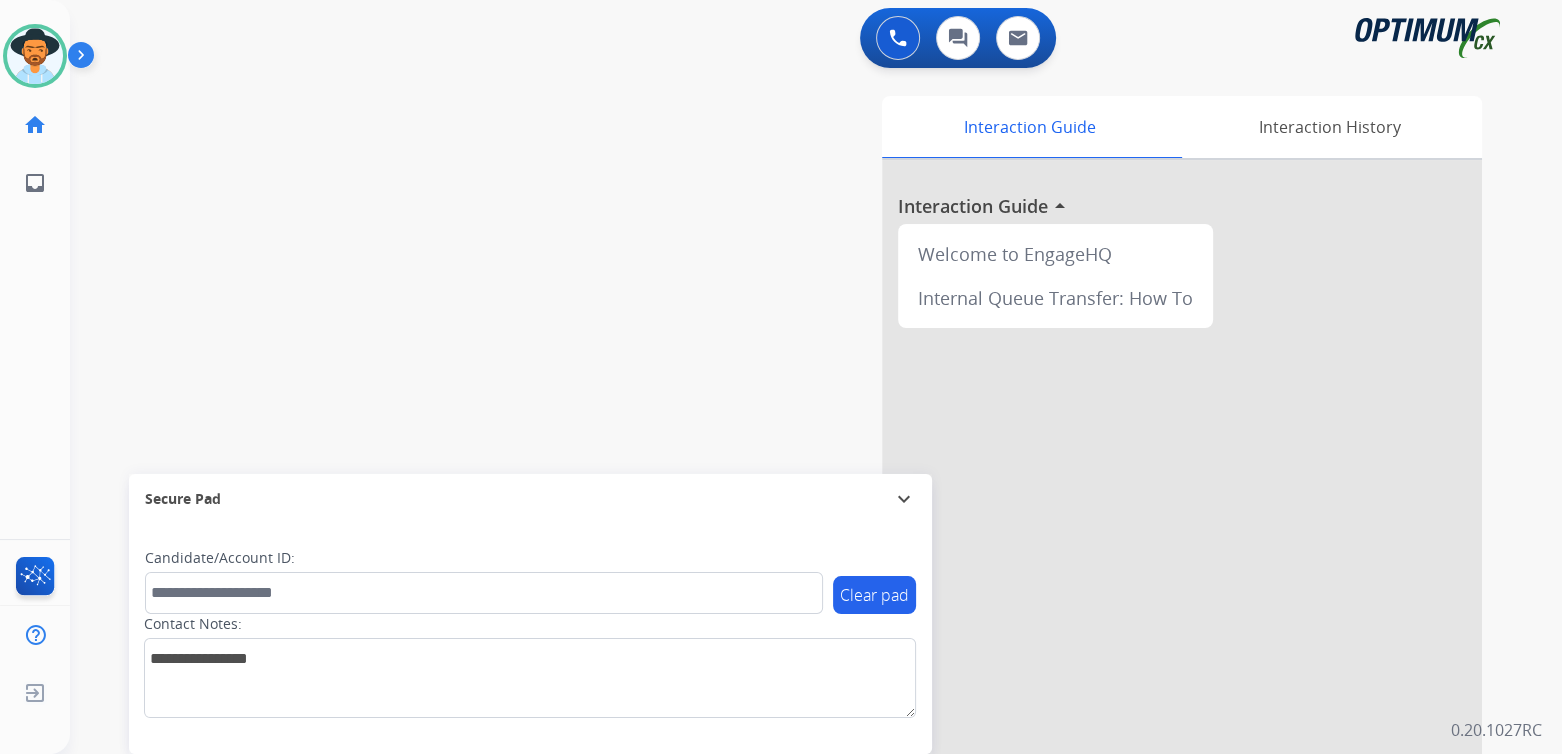 click on "expand_more" at bounding box center [904, 499] 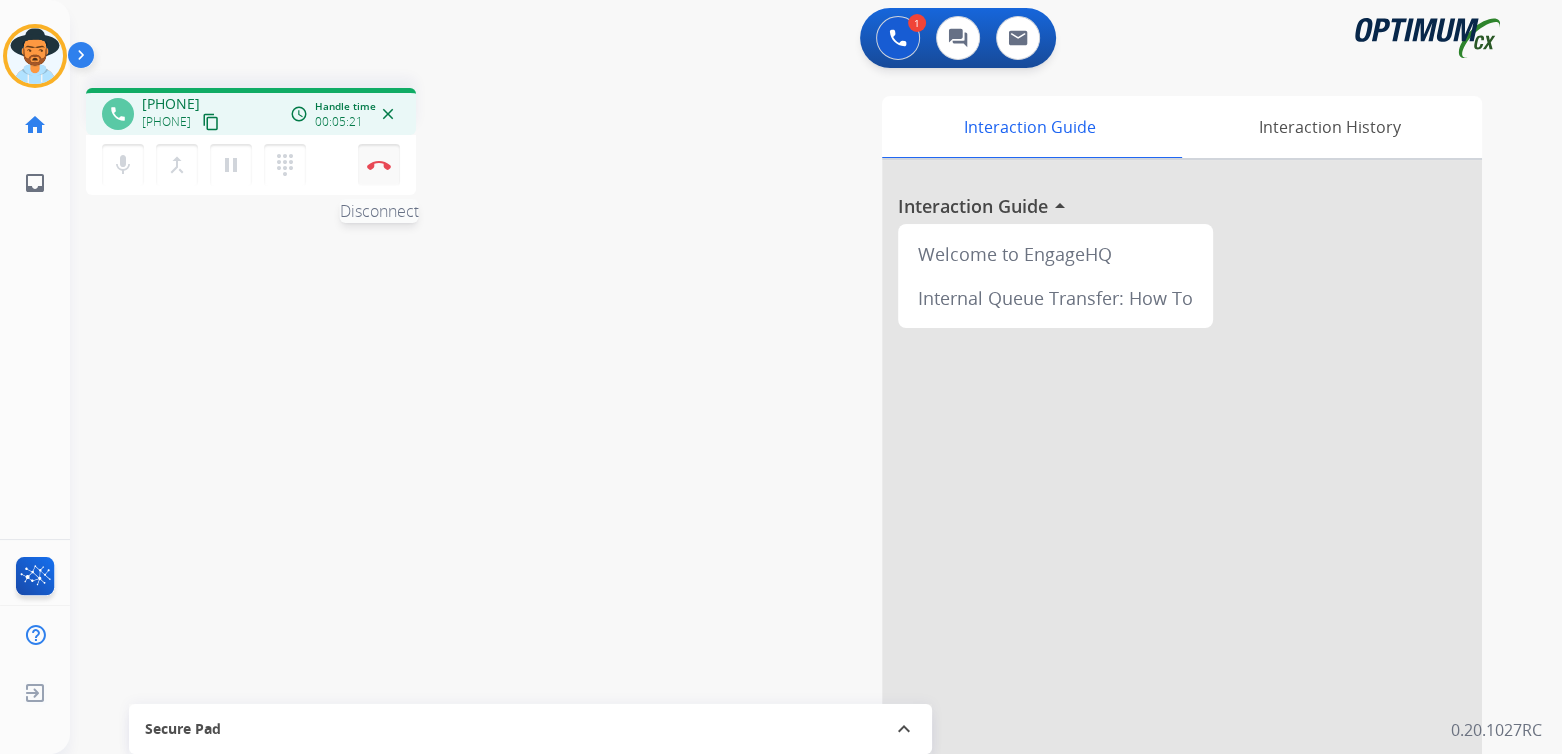 click on "Disconnect" at bounding box center (379, 165) 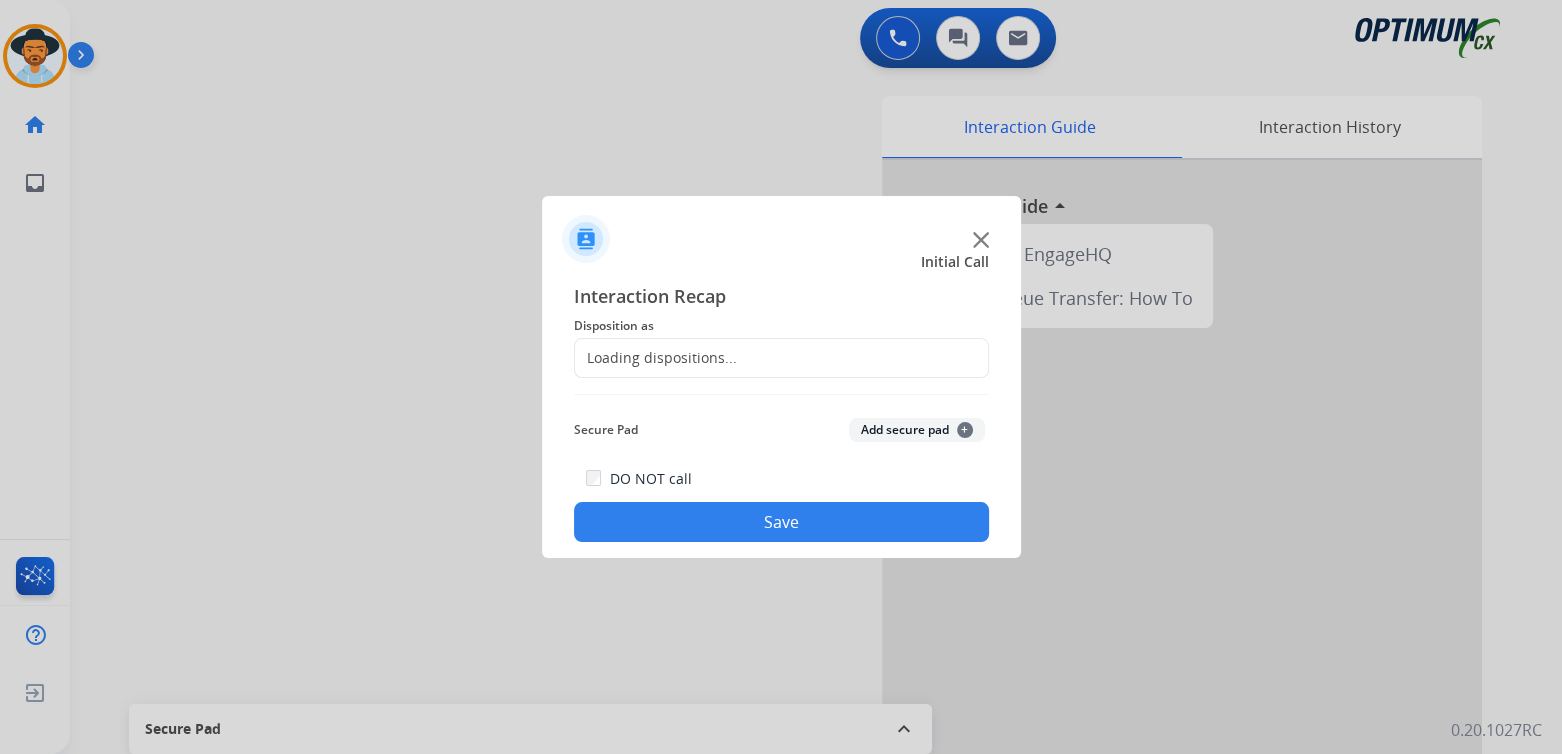 click on "Loading dispositions..." 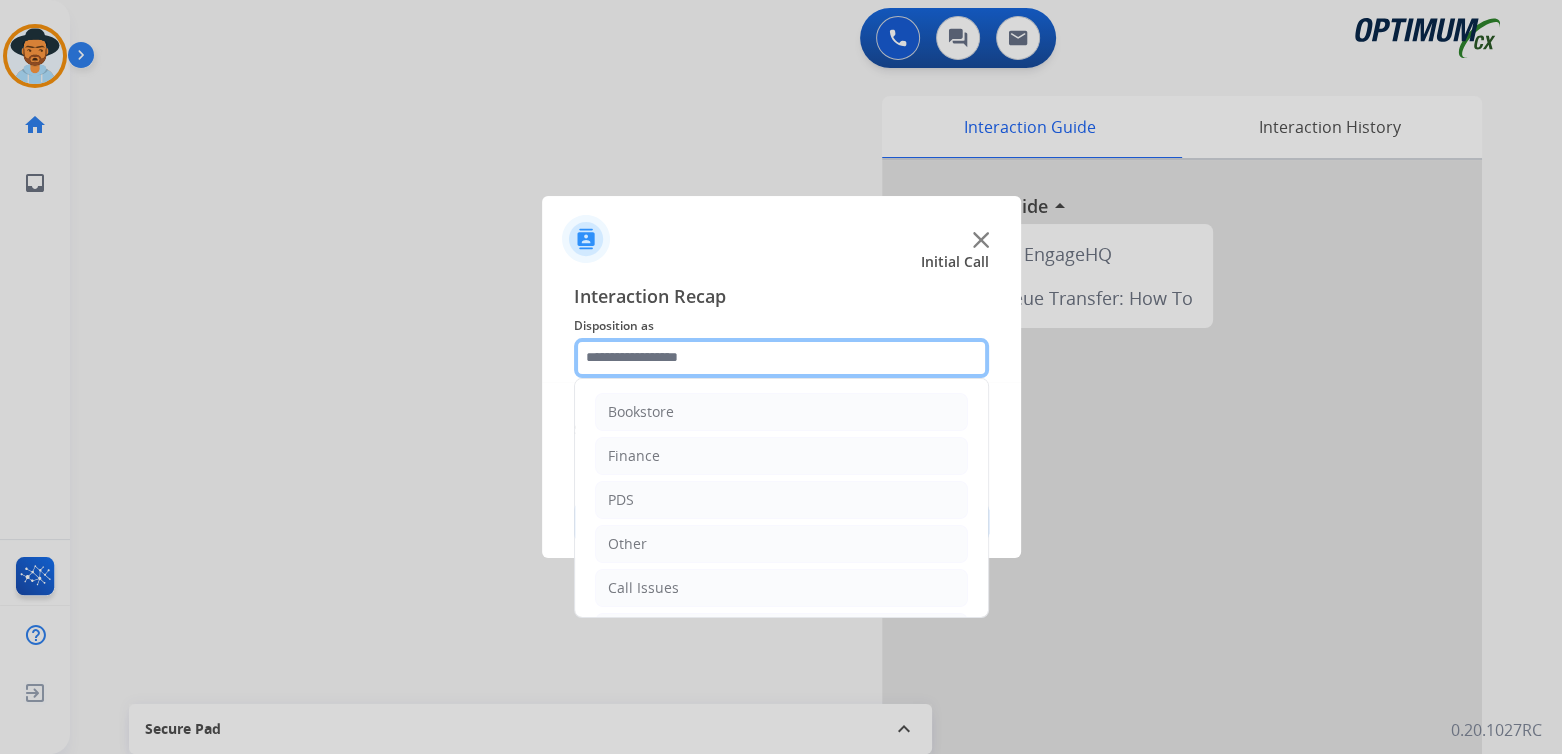 click 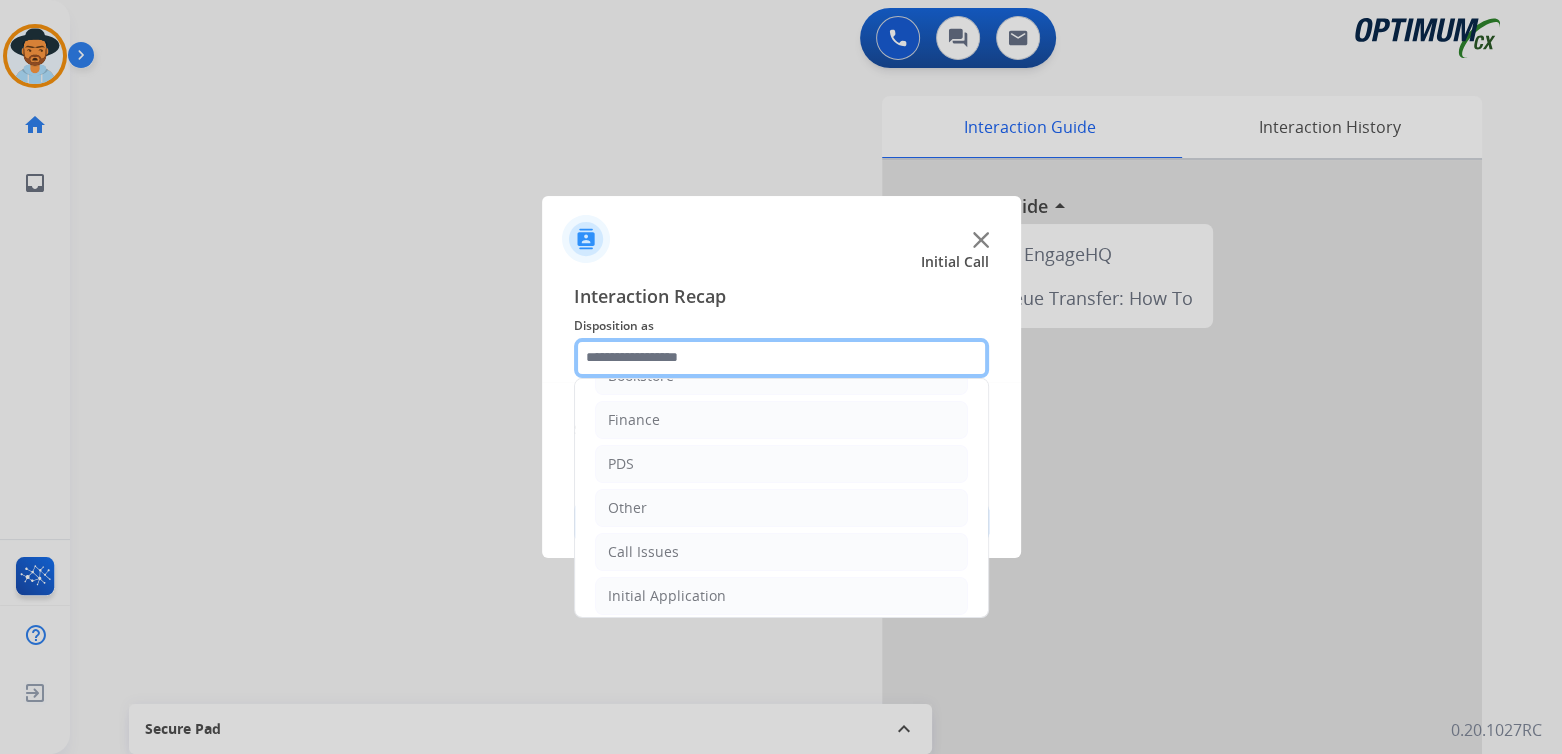 scroll, scrollTop: 132, scrollLeft: 0, axis: vertical 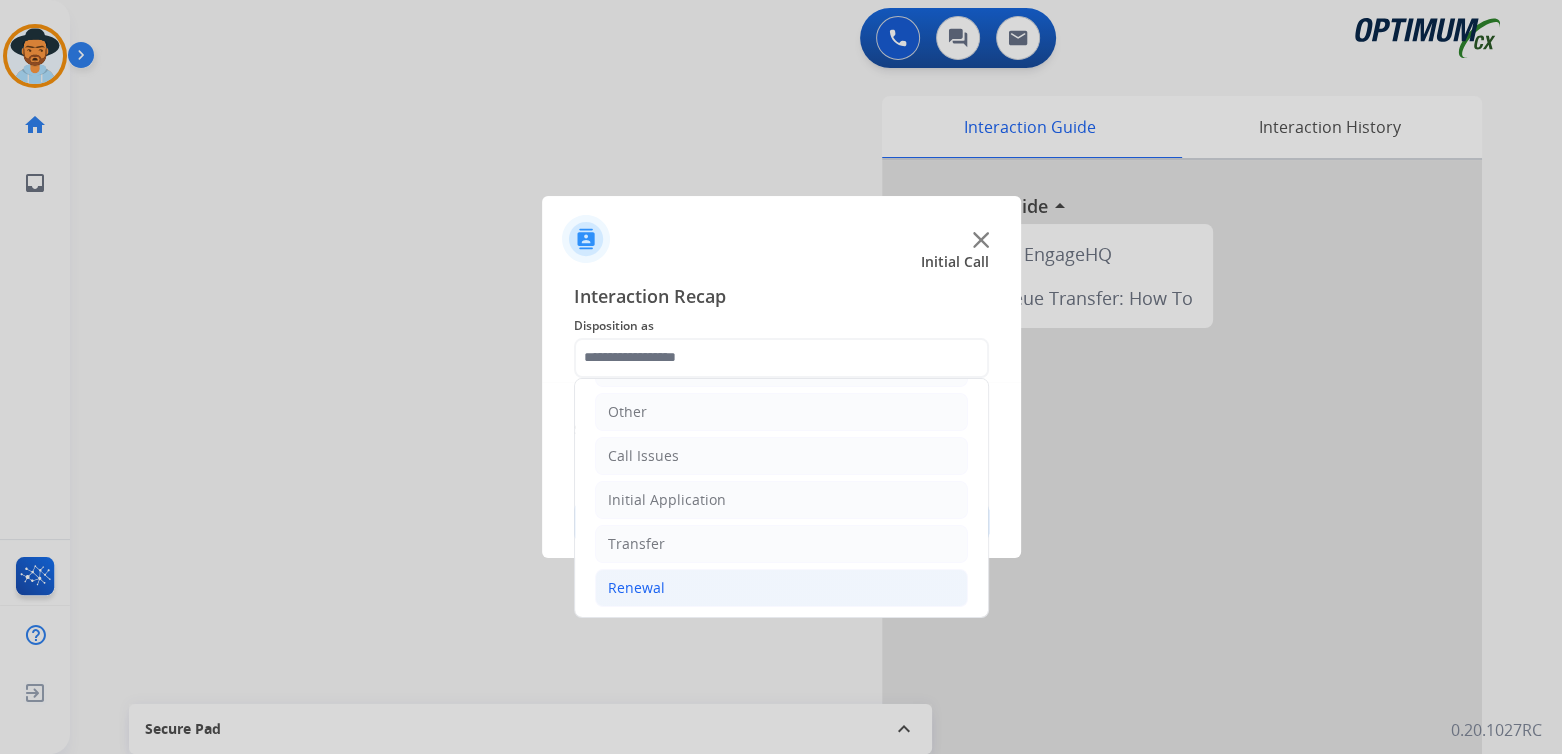click on "Renewal" 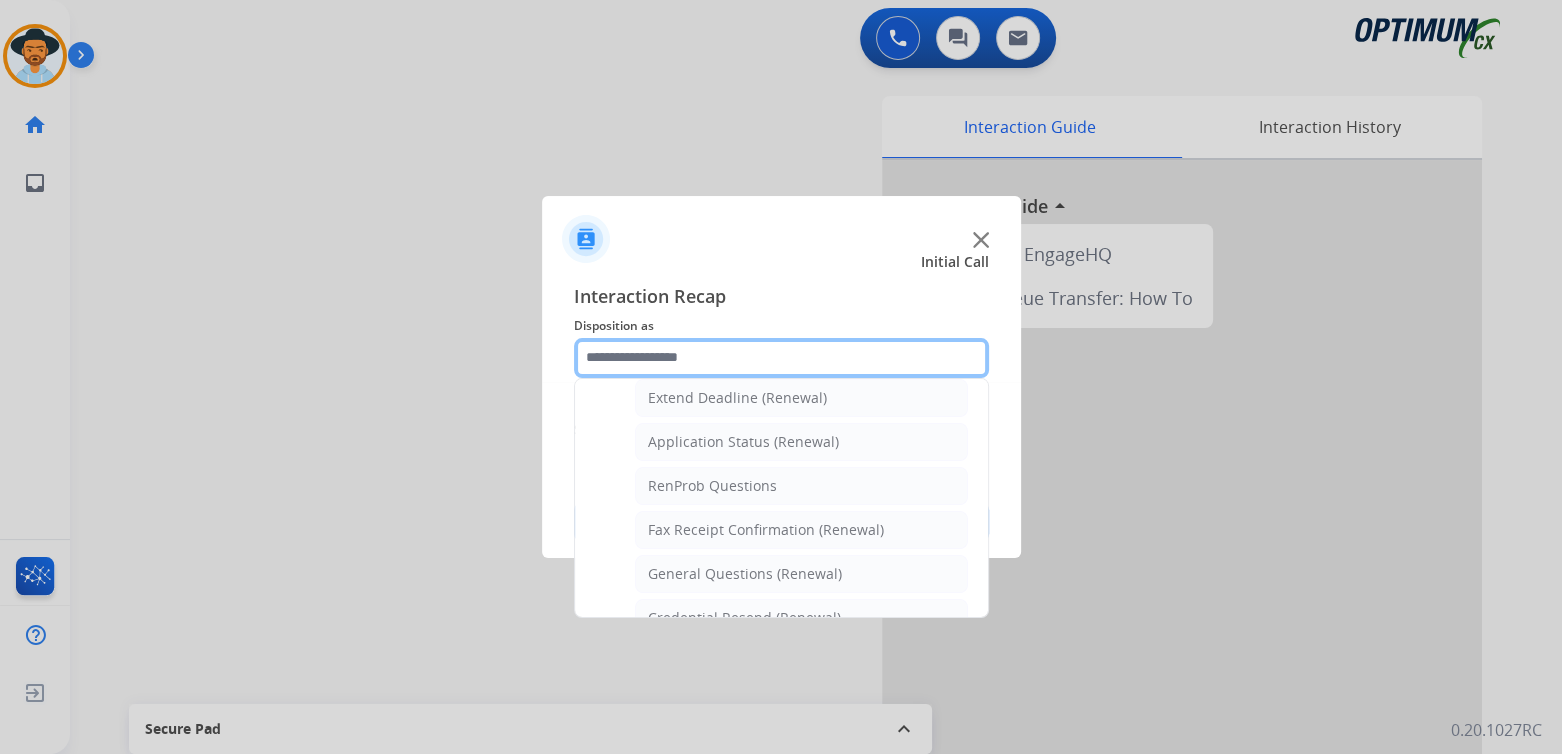 scroll, scrollTop: 432, scrollLeft: 0, axis: vertical 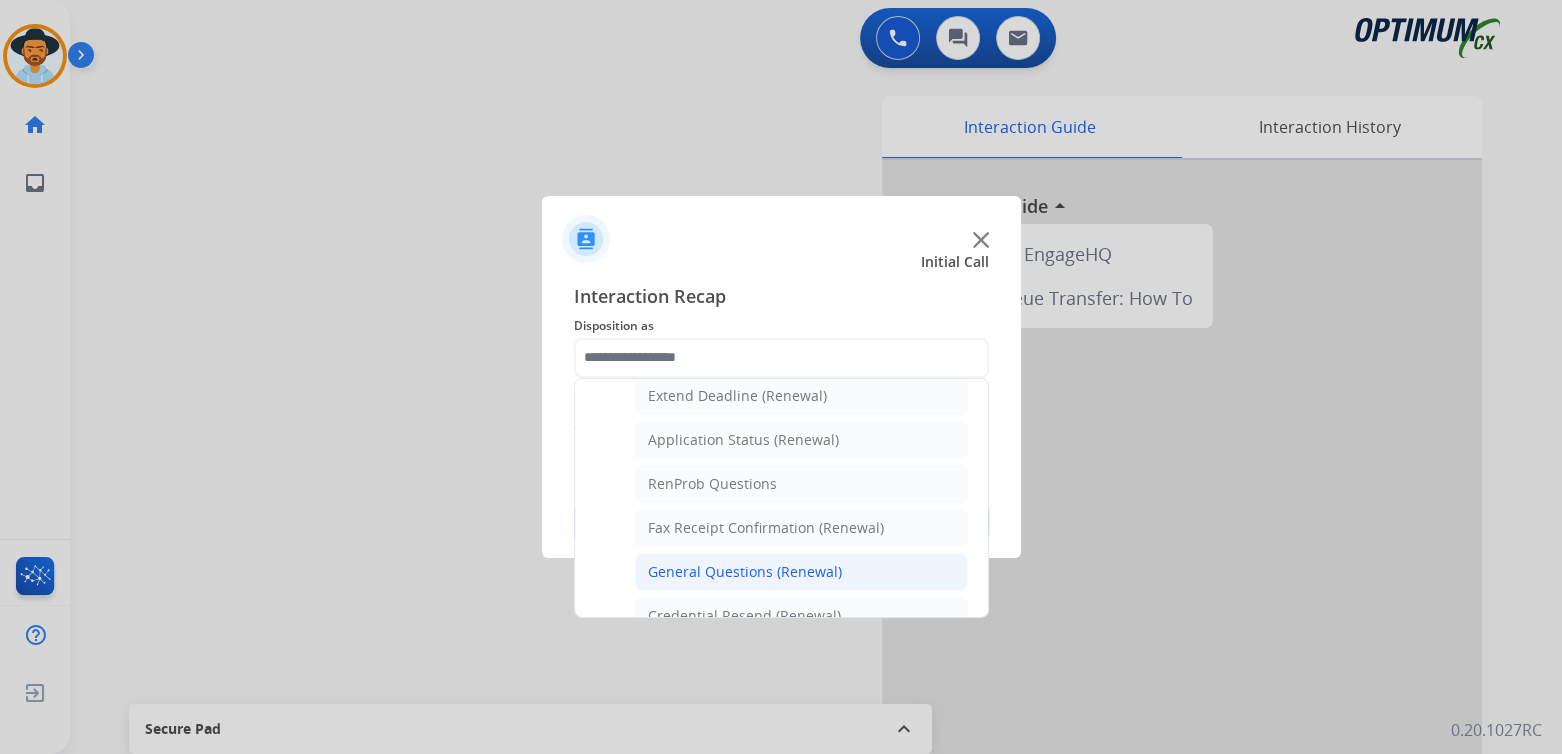 click on "General Questions (Renewal)" 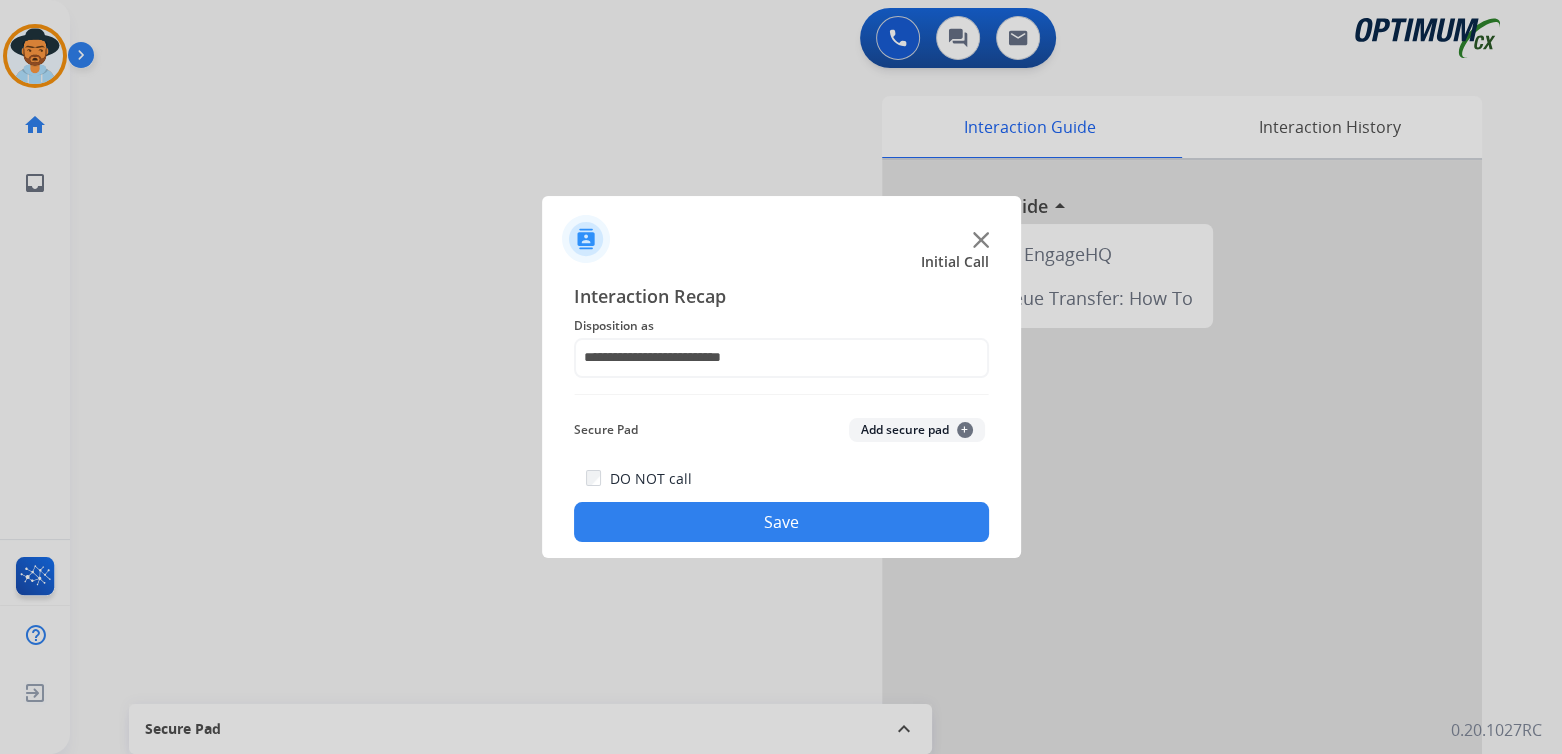 click on "Save" 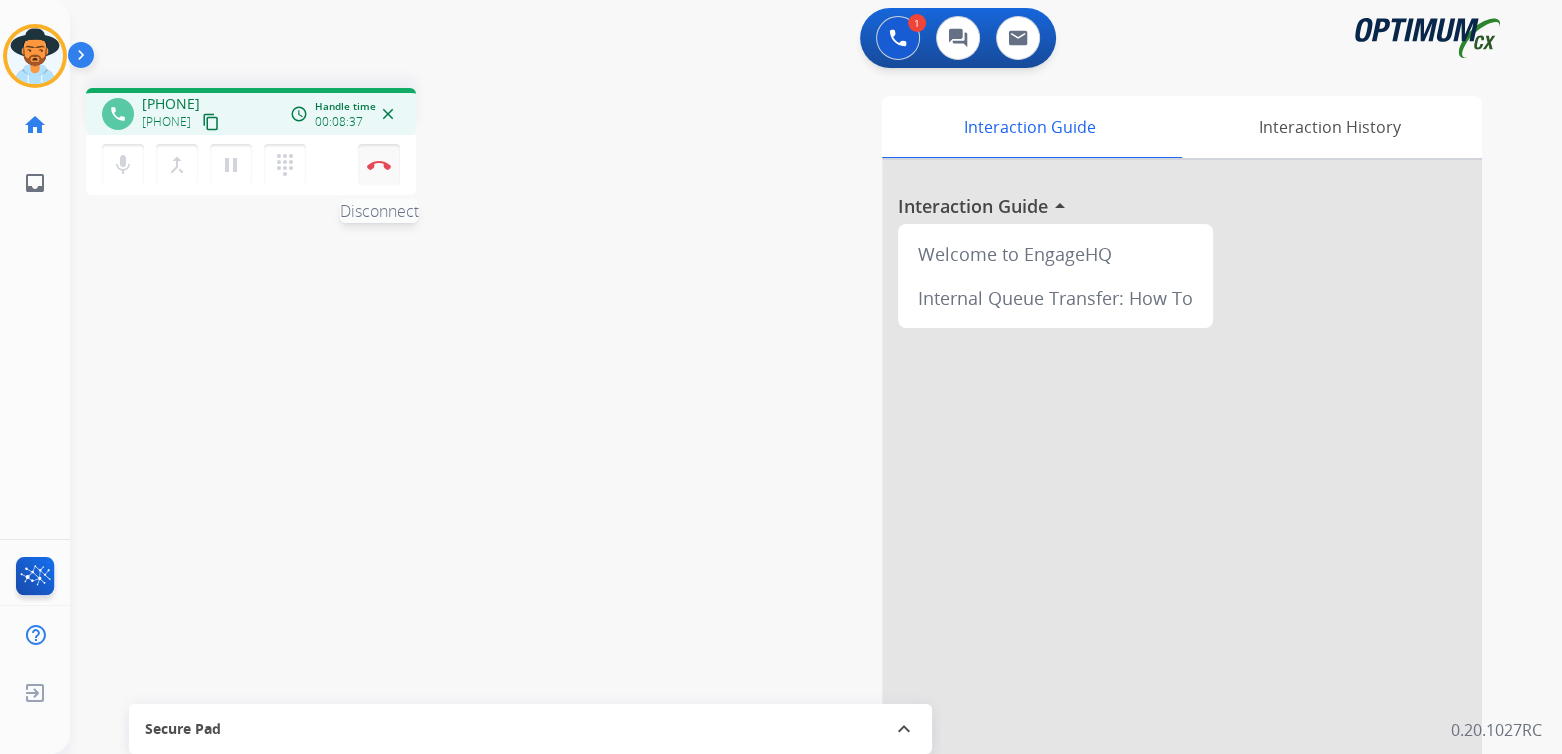 drag, startPoint x: 369, startPoint y: 164, endPoint x: 386, endPoint y: 163, distance: 17.029387 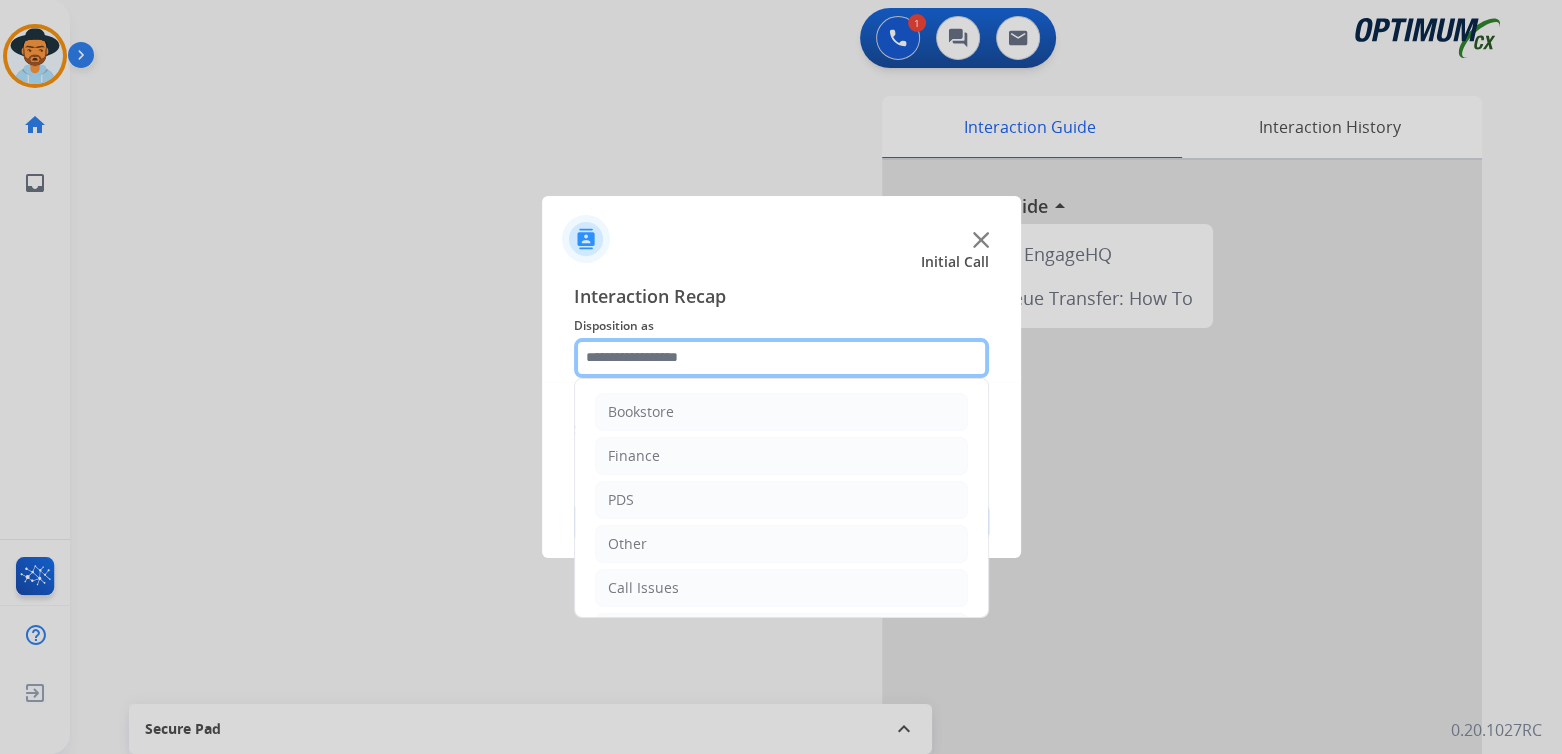 click 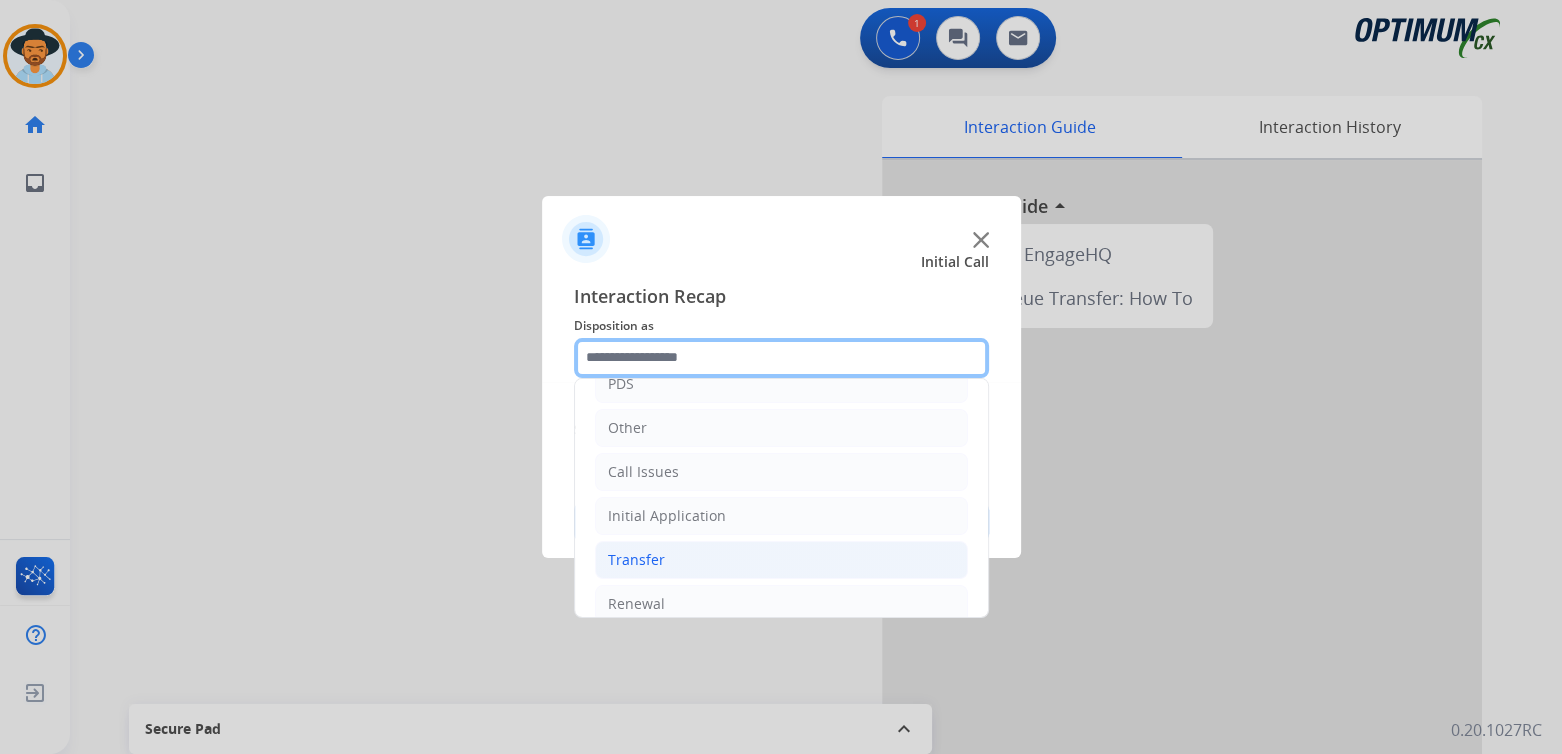 scroll, scrollTop: 132, scrollLeft: 0, axis: vertical 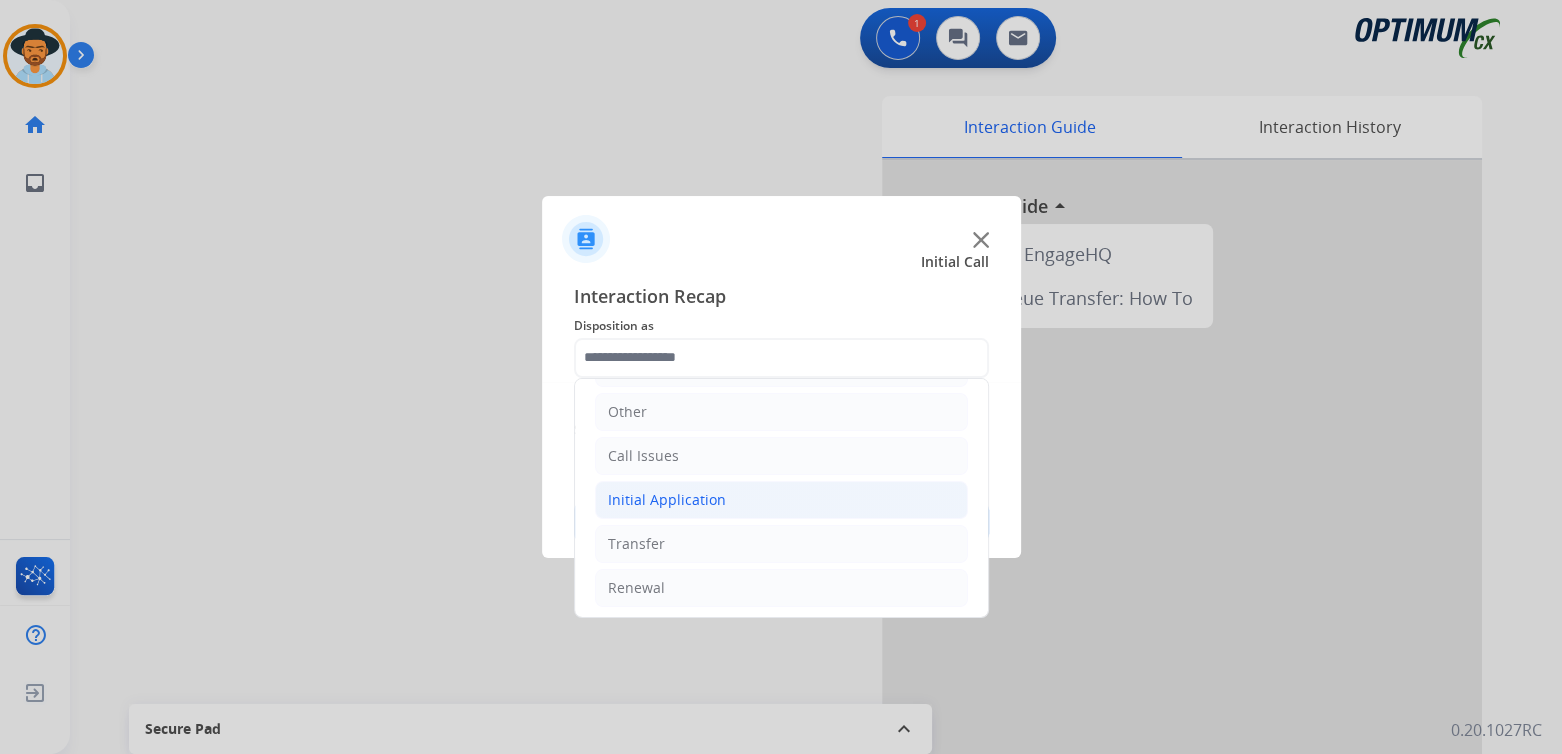click on "Initial Application" 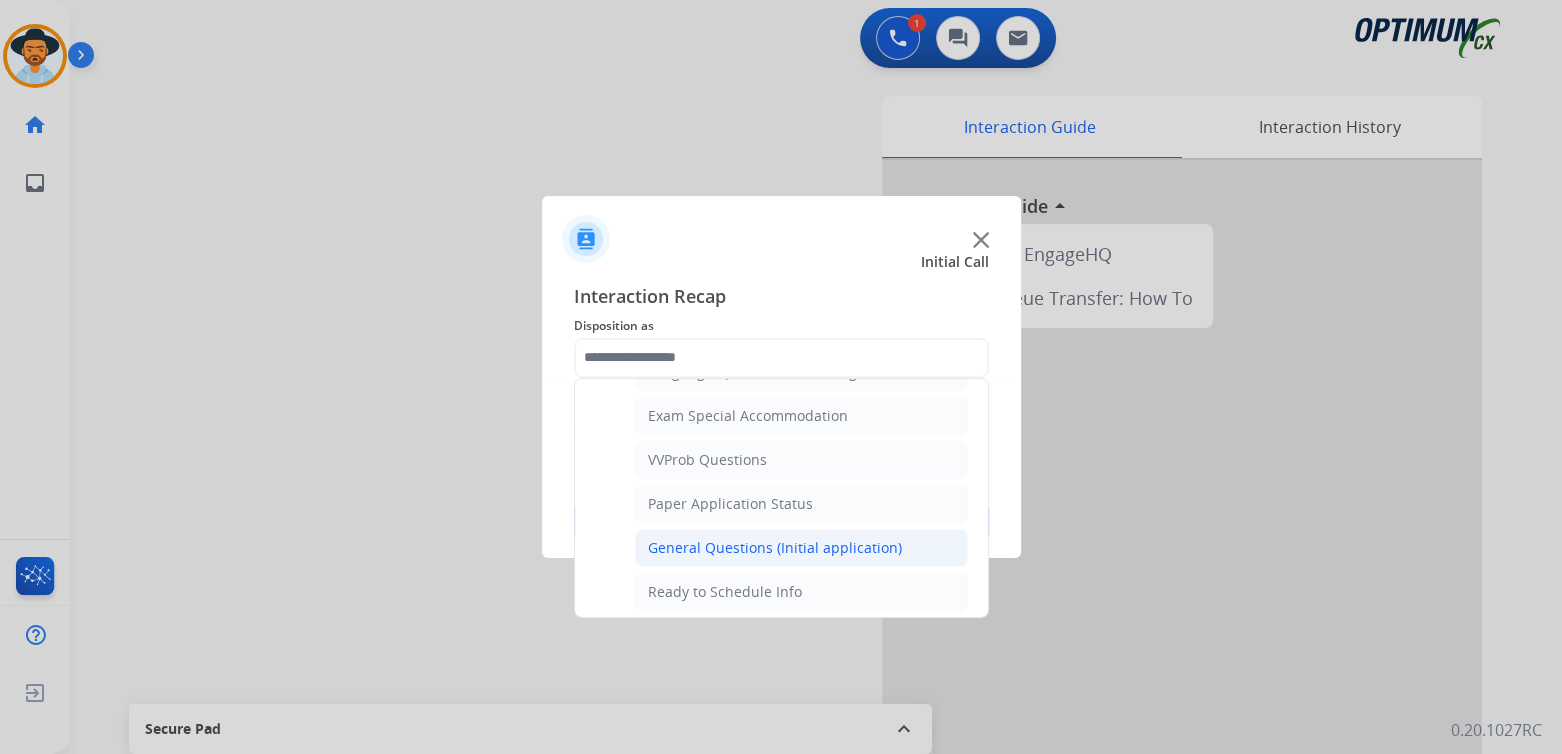scroll, scrollTop: 1029, scrollLeft: 0, axis: vertical 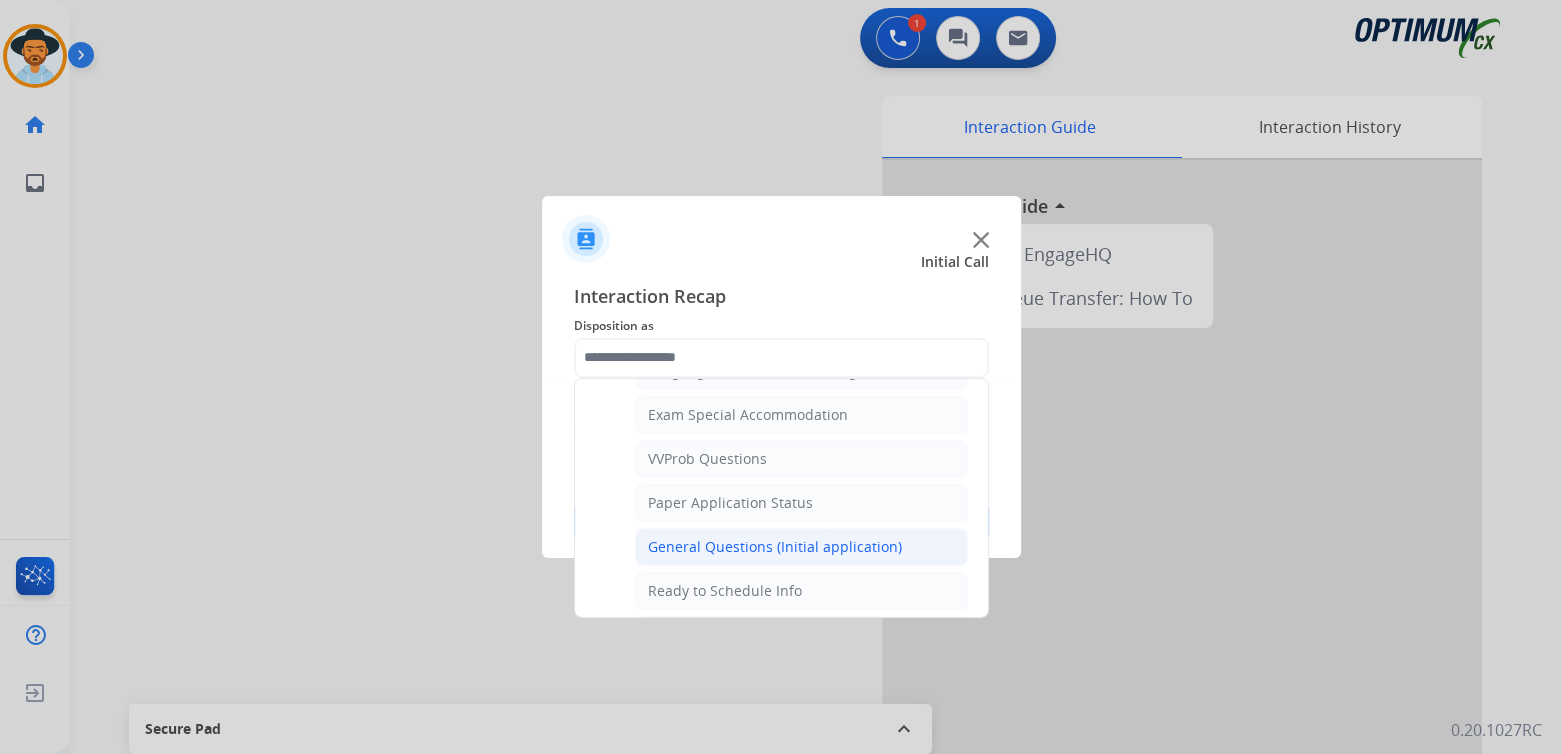 click on "General Questions (Initial application)" 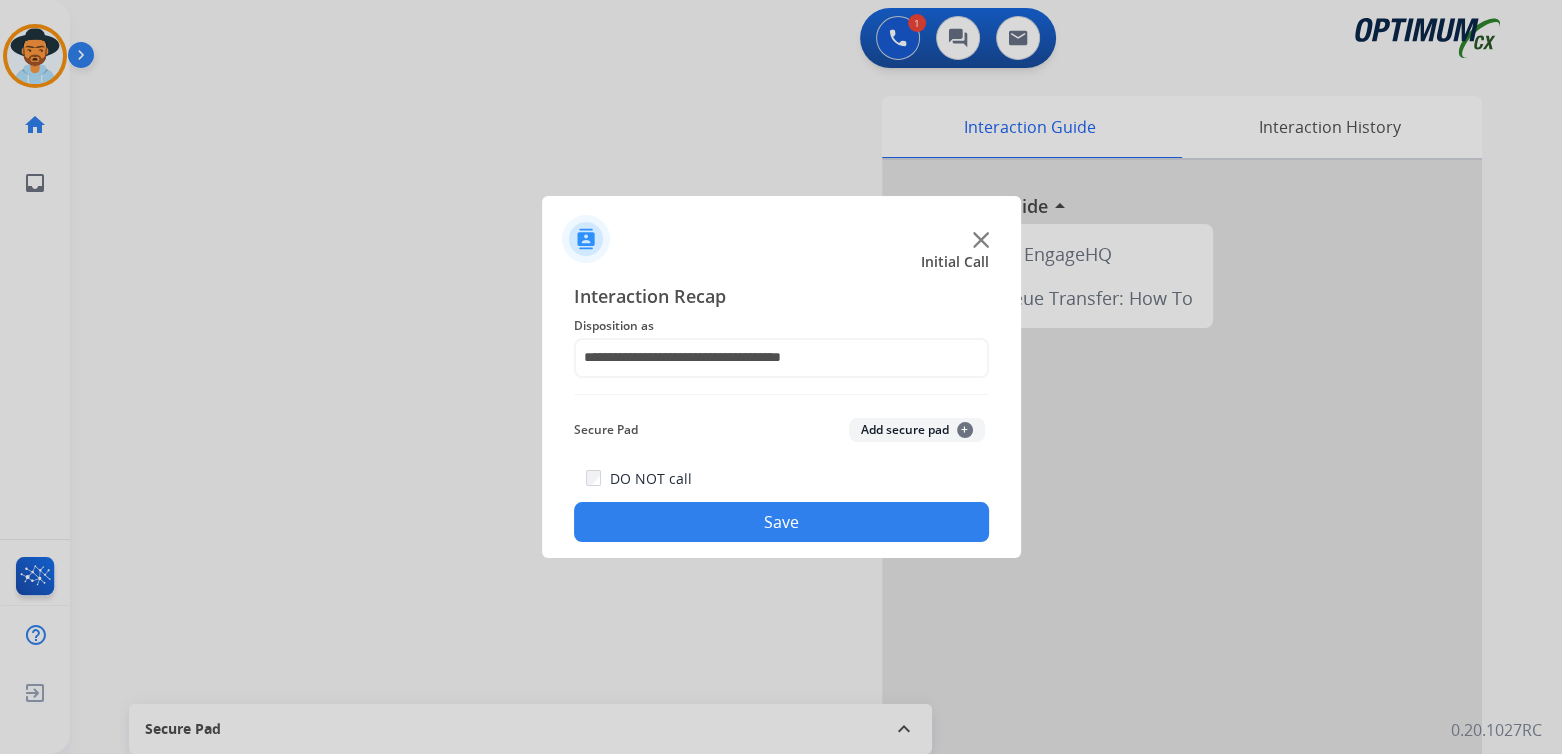 click on "Save" 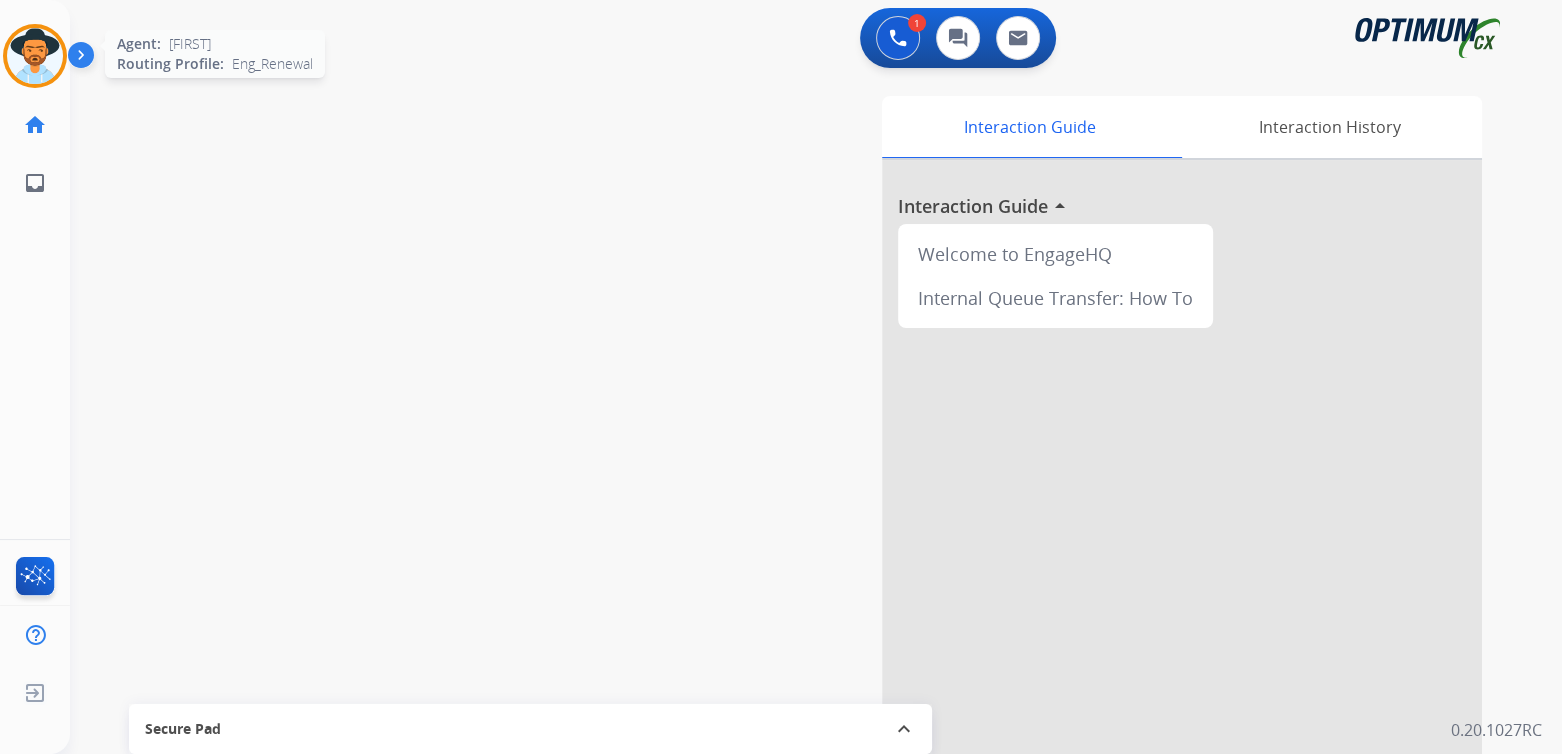 click at bounding box center (35, 56) 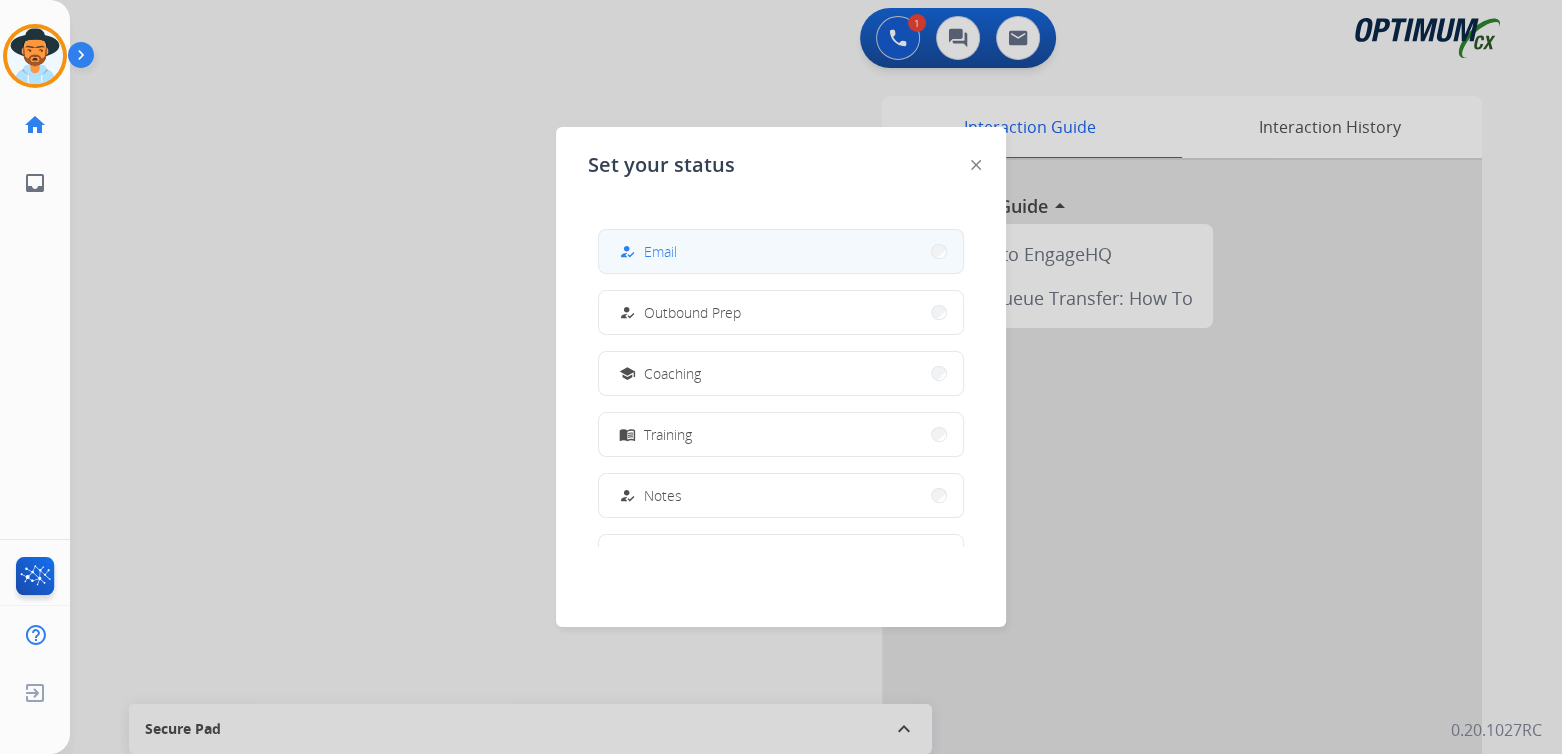 scroll, scrollTop: 199, scrollLeft: 0, axis: vertical 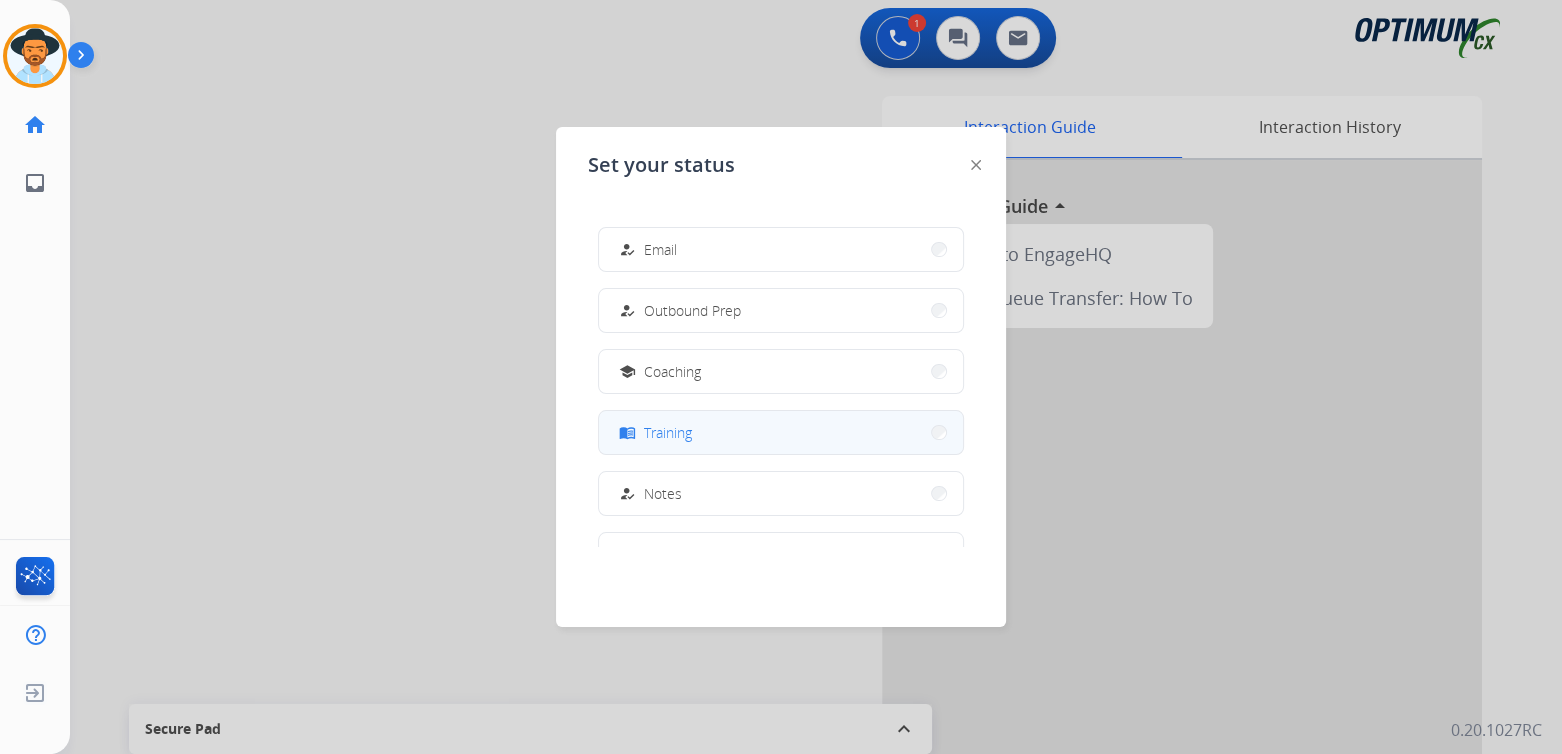 click on "Training" at bounding box center [668, 432] 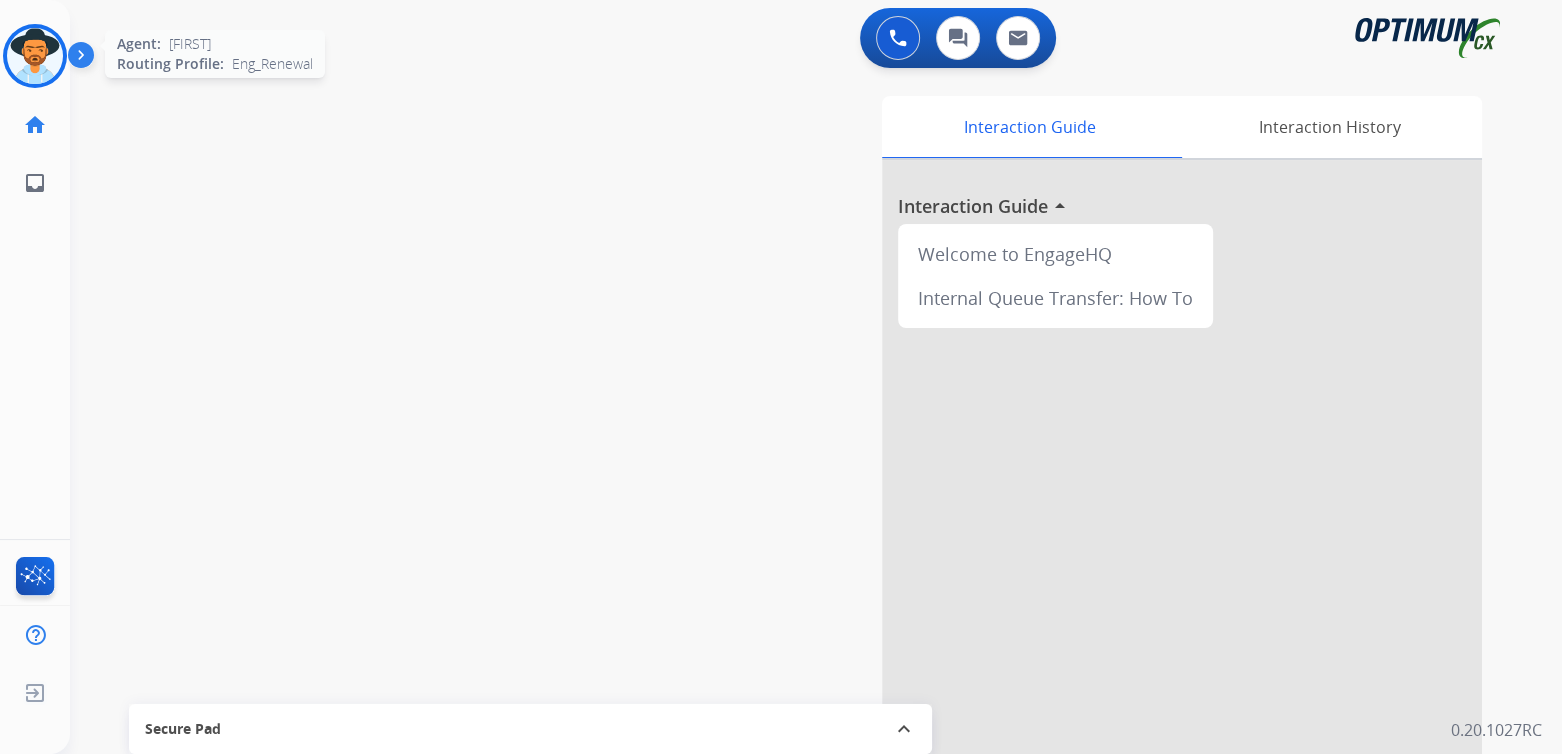 click at bounding box center [35, 56] 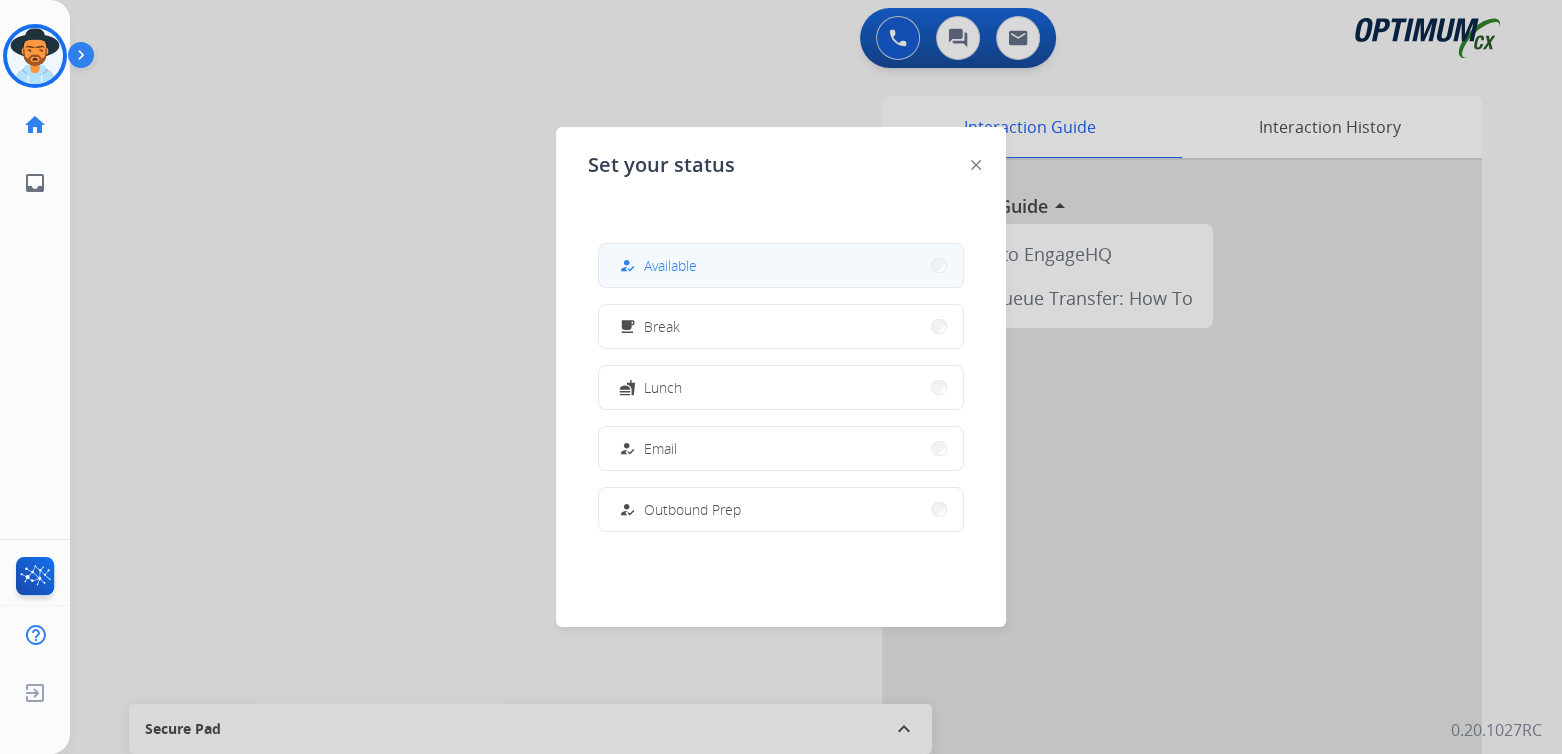 click on "how_to_reg Available" at bounding box center (781, 265) 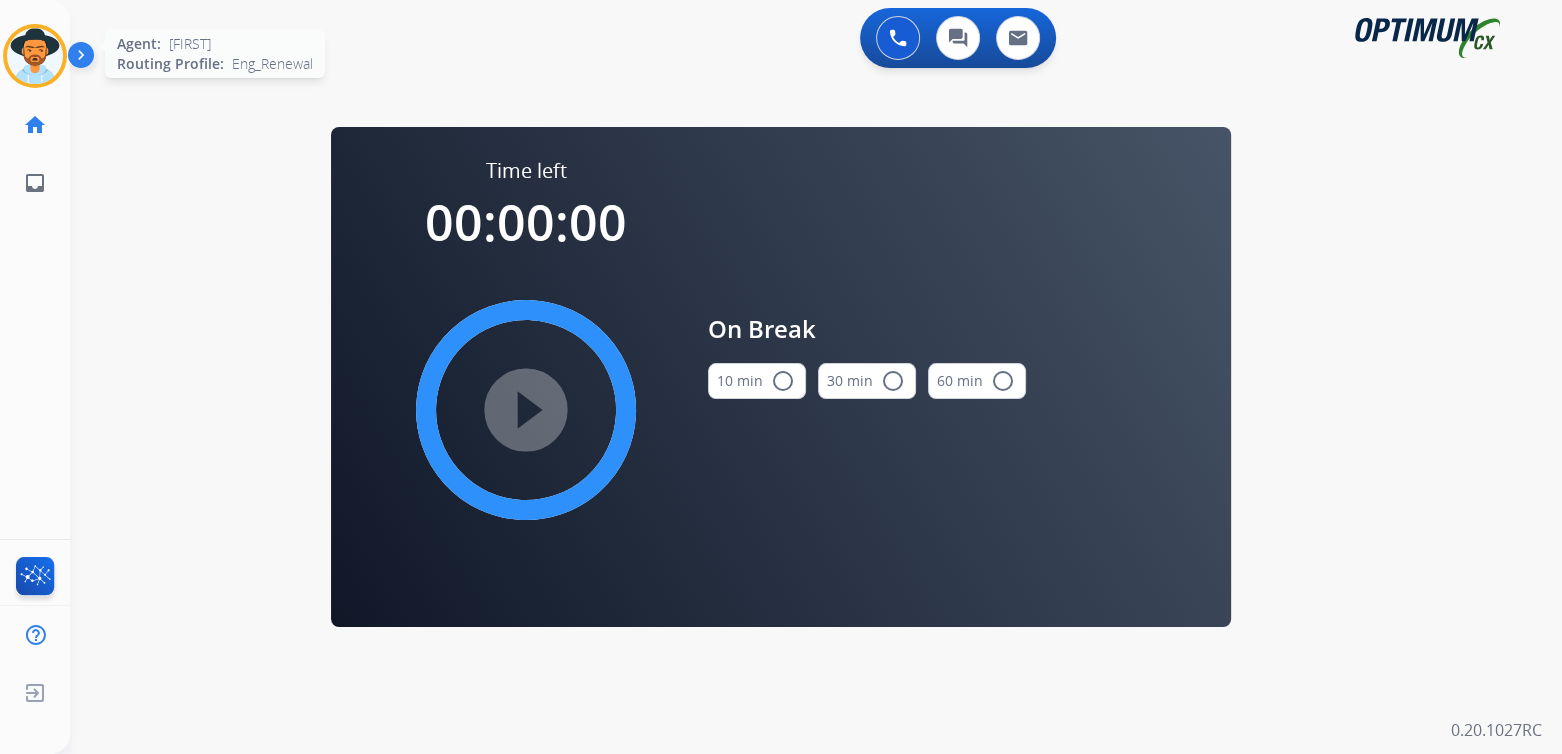 drag, startPoint x: 27, startPoint y: 48, endPoint x: 132, endPoint y: 38, distance: 105.47511 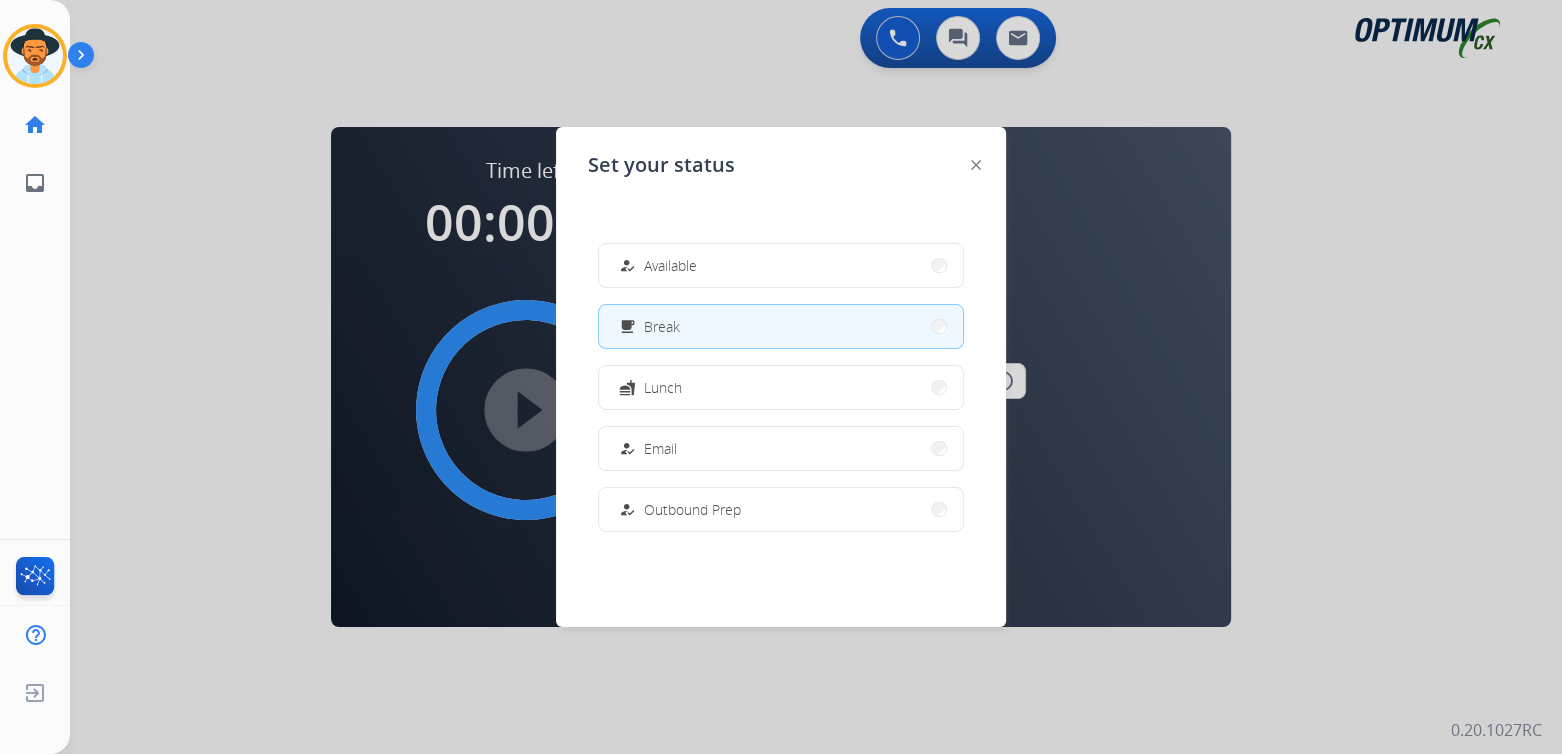 click on "free_breakfast Break" at bounding box center (781, 326) 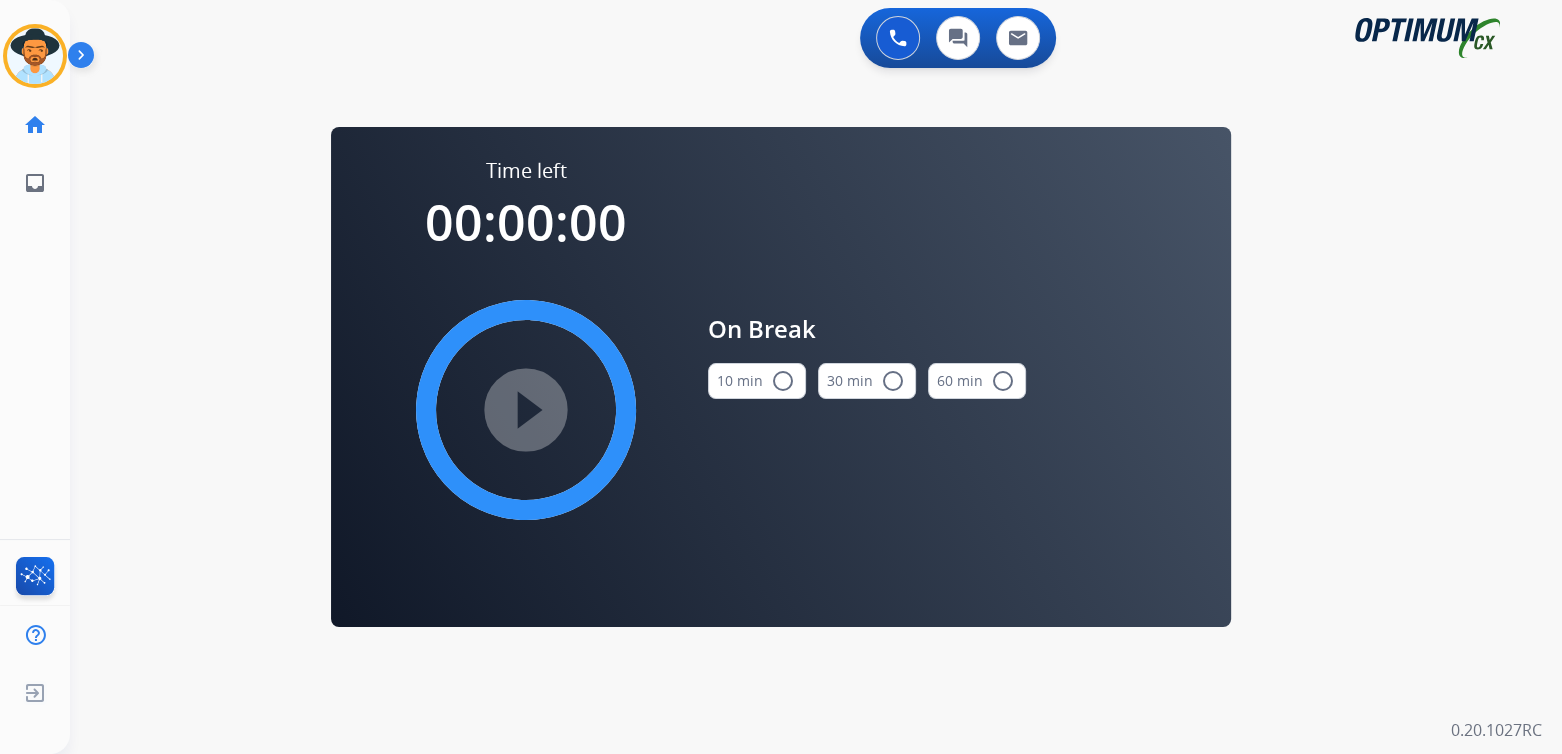 click on "radio_button_unchecked" at bounding box center (783, 381) 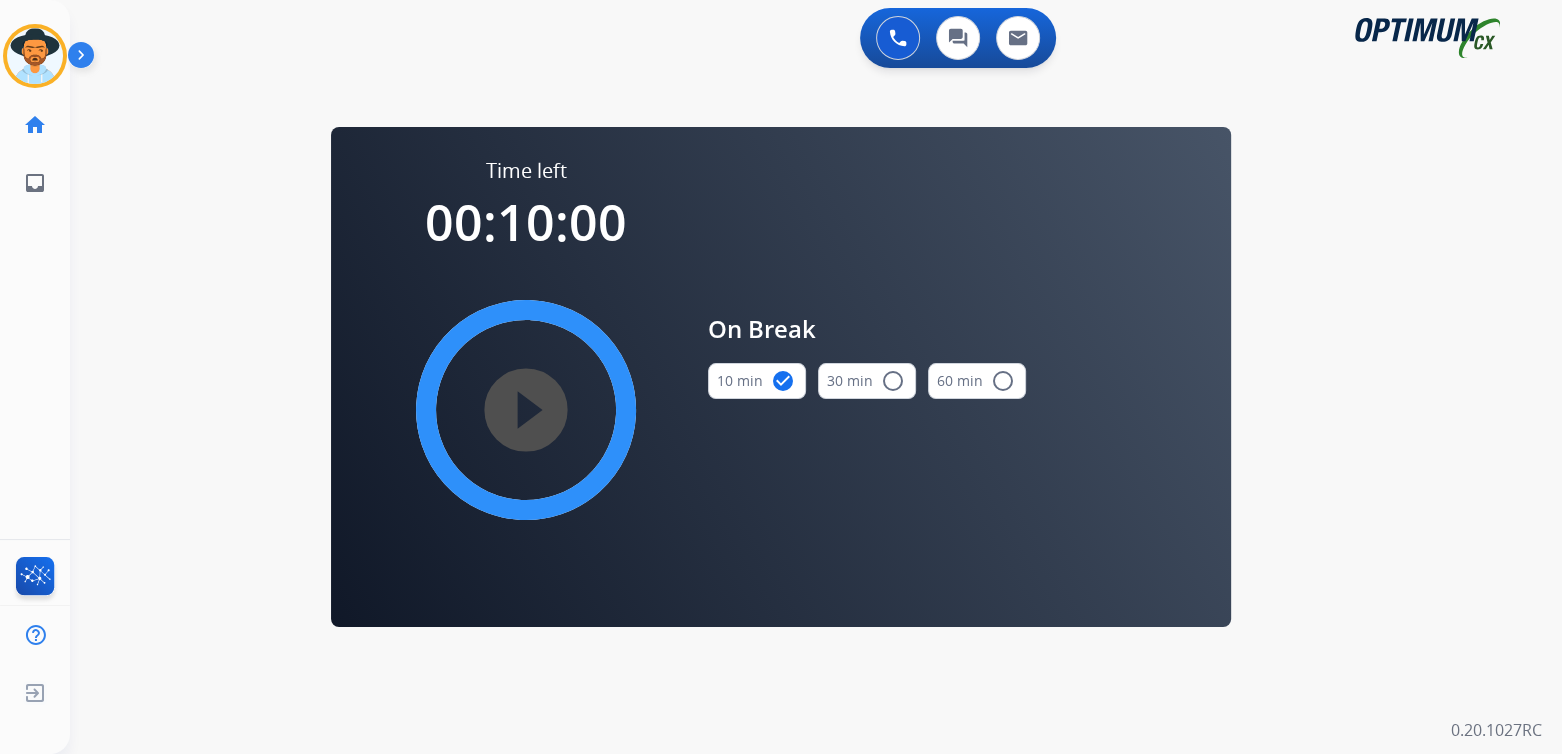 drag, startPoint x: 546, startPoint y: 407, endPoint x: 751, endPoint y: 416, distance: 205.19746 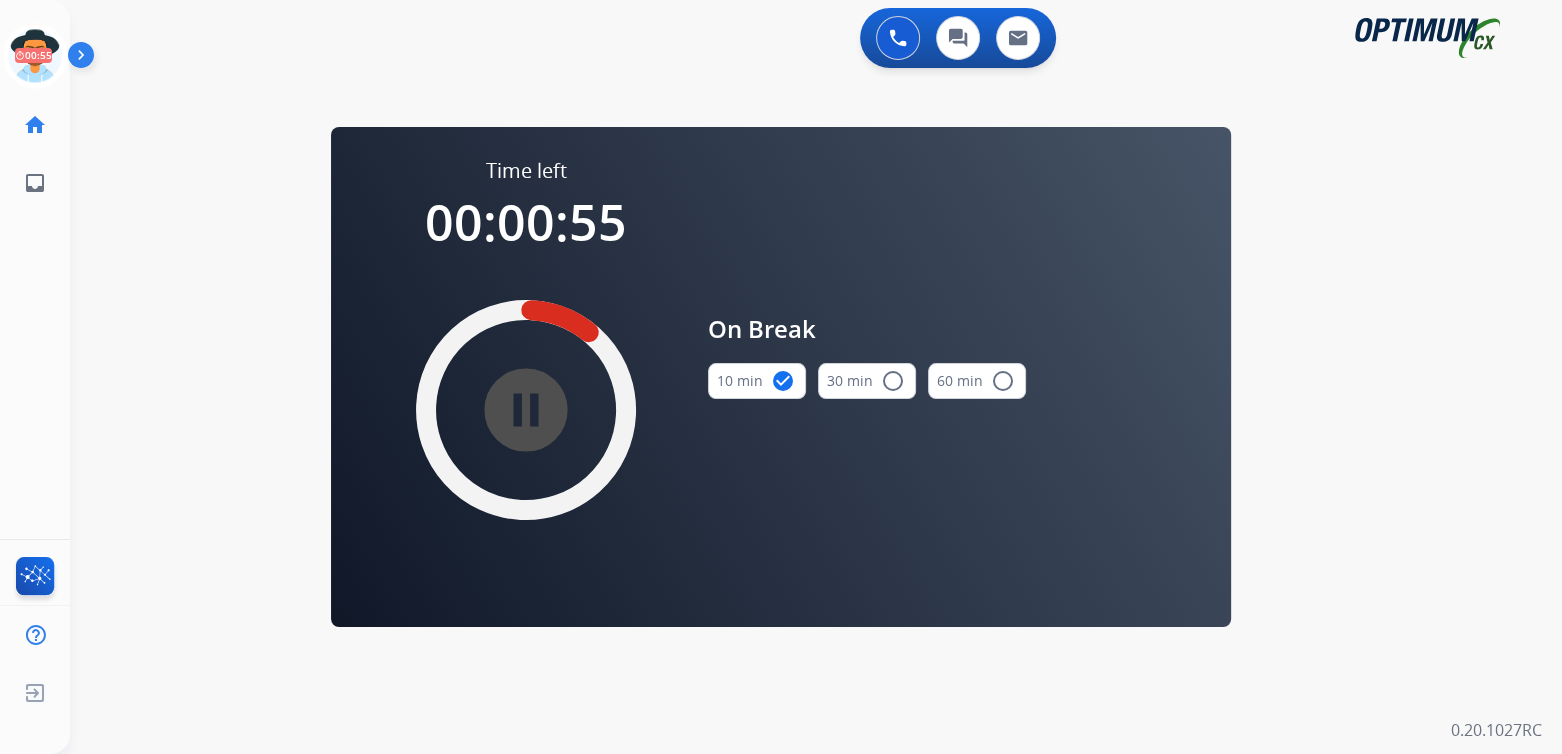 drag, startPoint x: 20, startPoint y: 51, endPoint x: 104, endPoint y: 39, distance: 84.85281 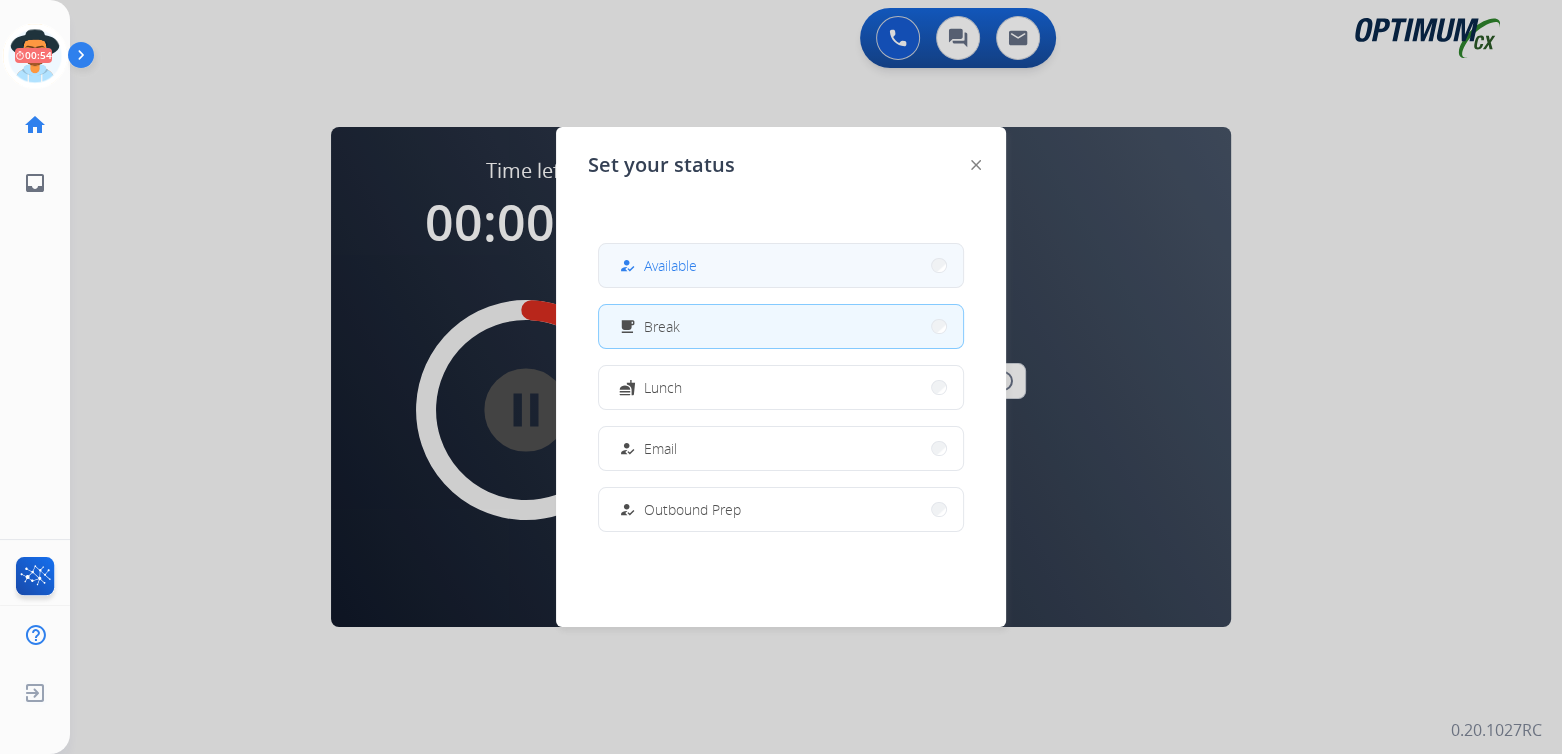 click on "how_to_reg Available" at bounding box center (781, 265) 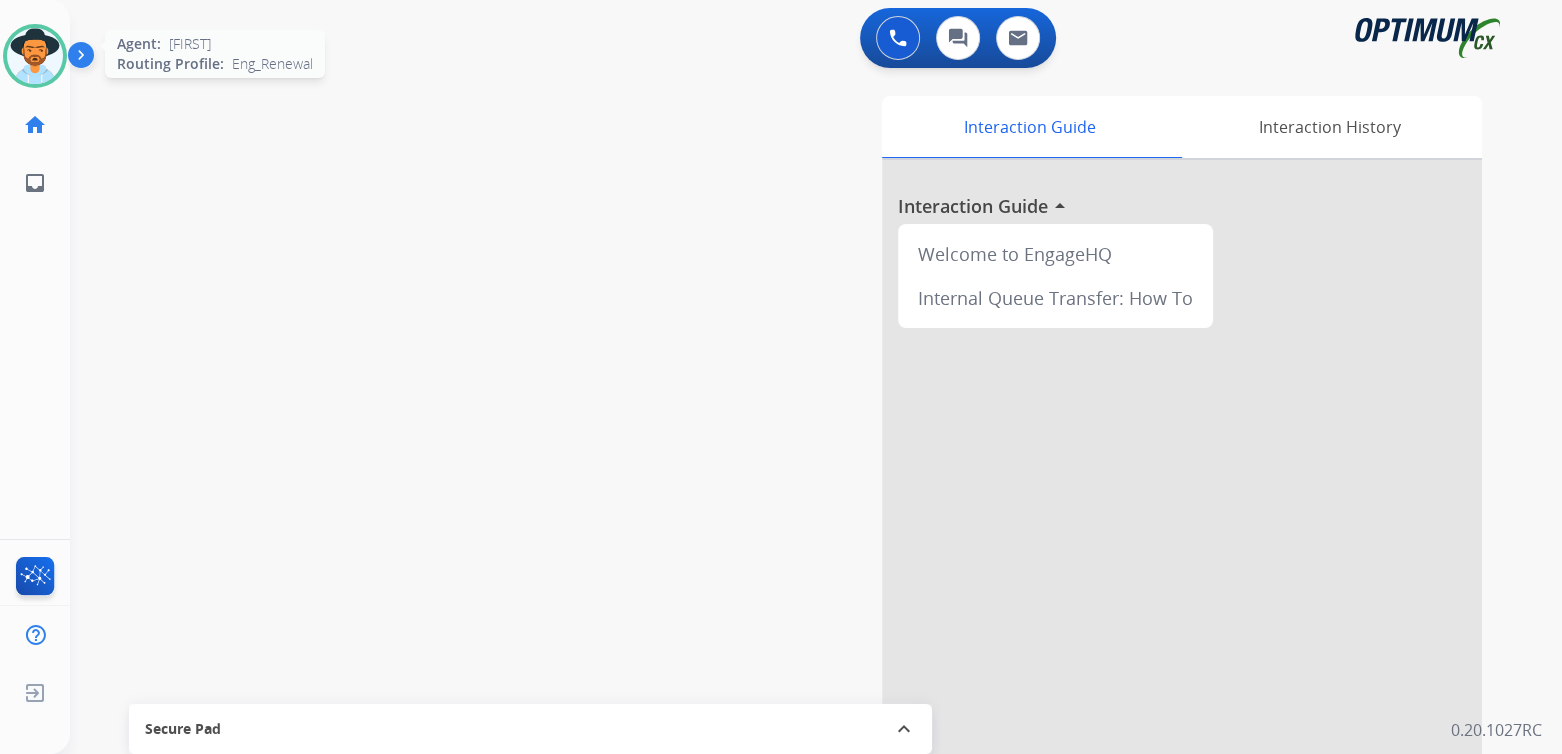click at bounding box center (35, 56) 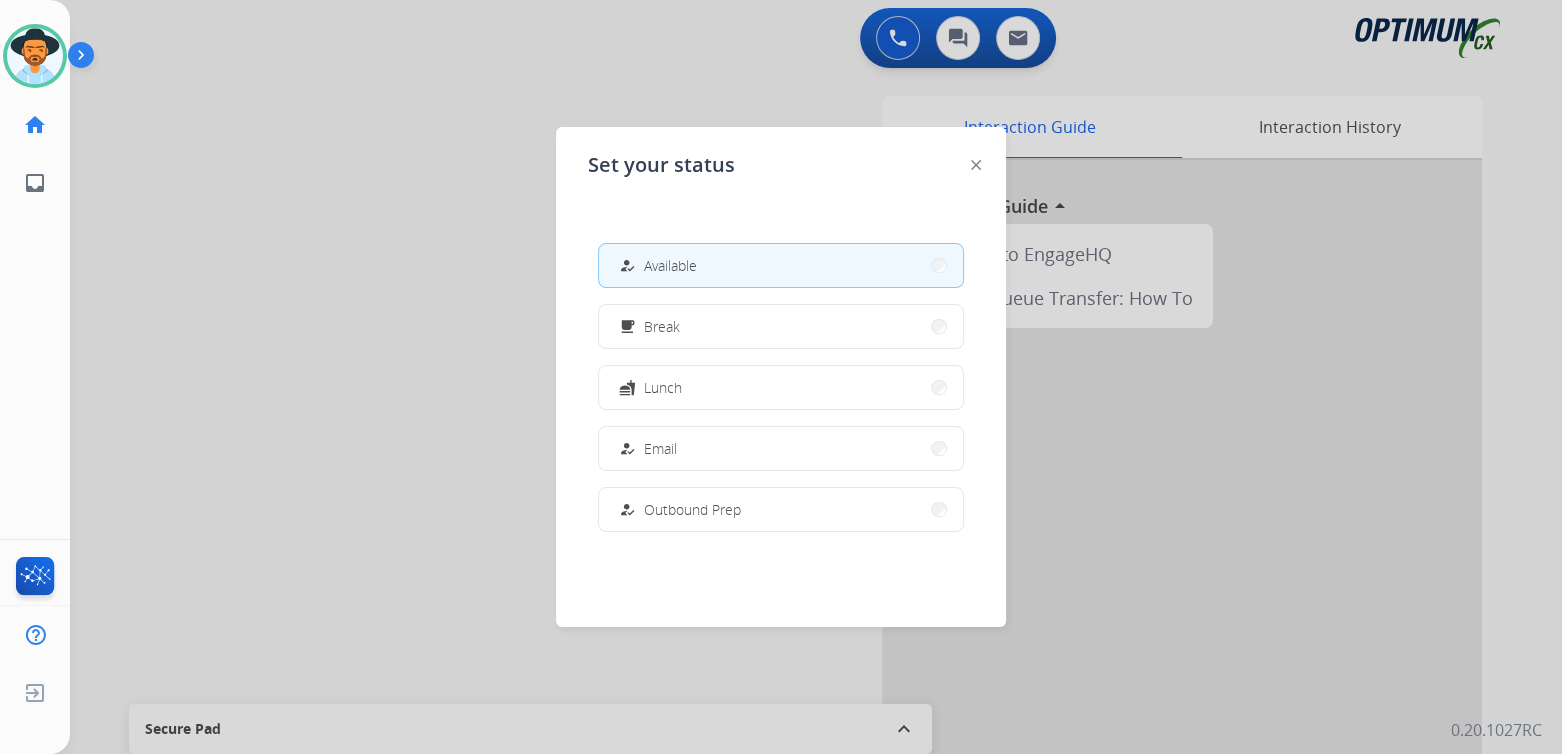 click on "how_to_reg Available" at bounding box center (781, 265) 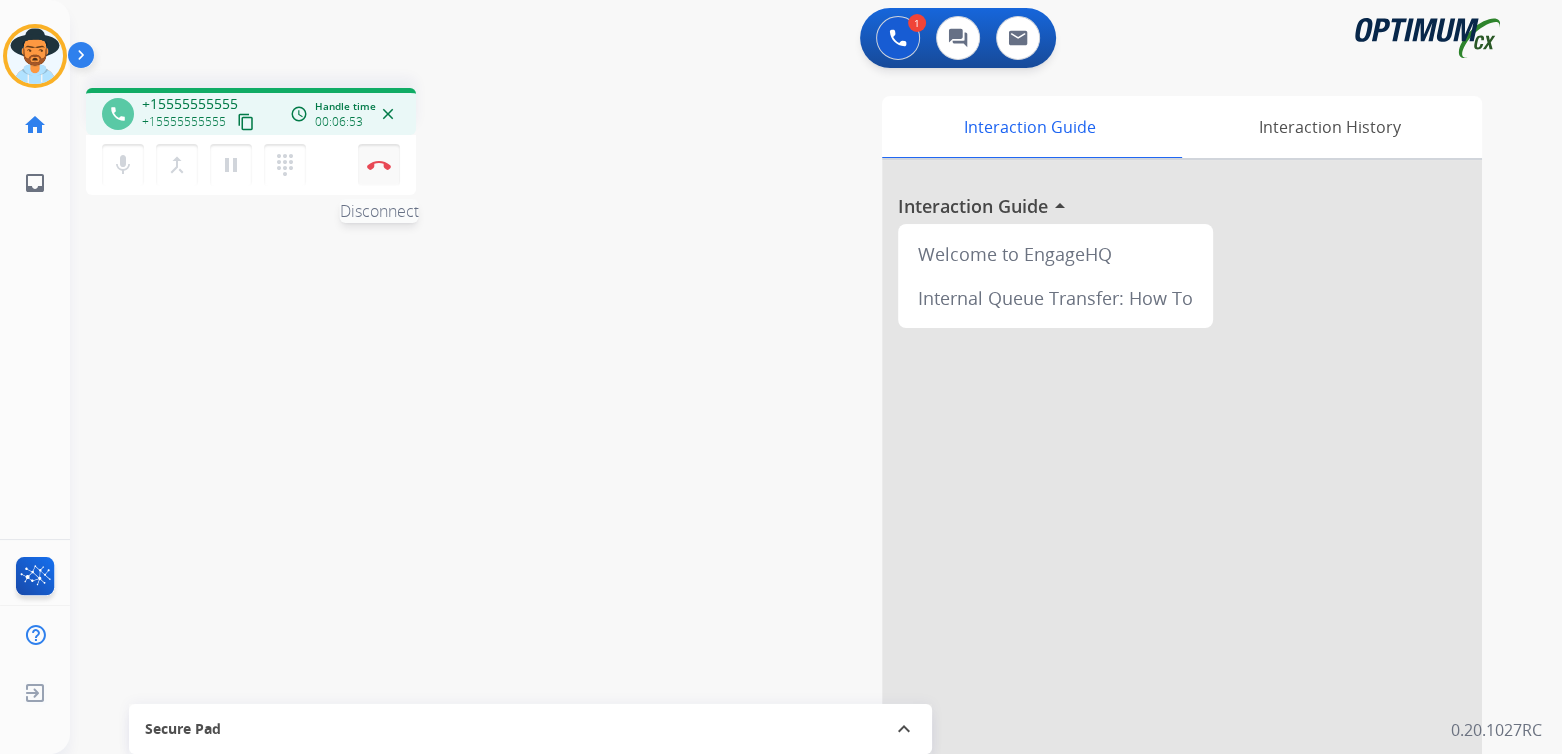 click on "Disconnect" at bounding box center [379, 165] 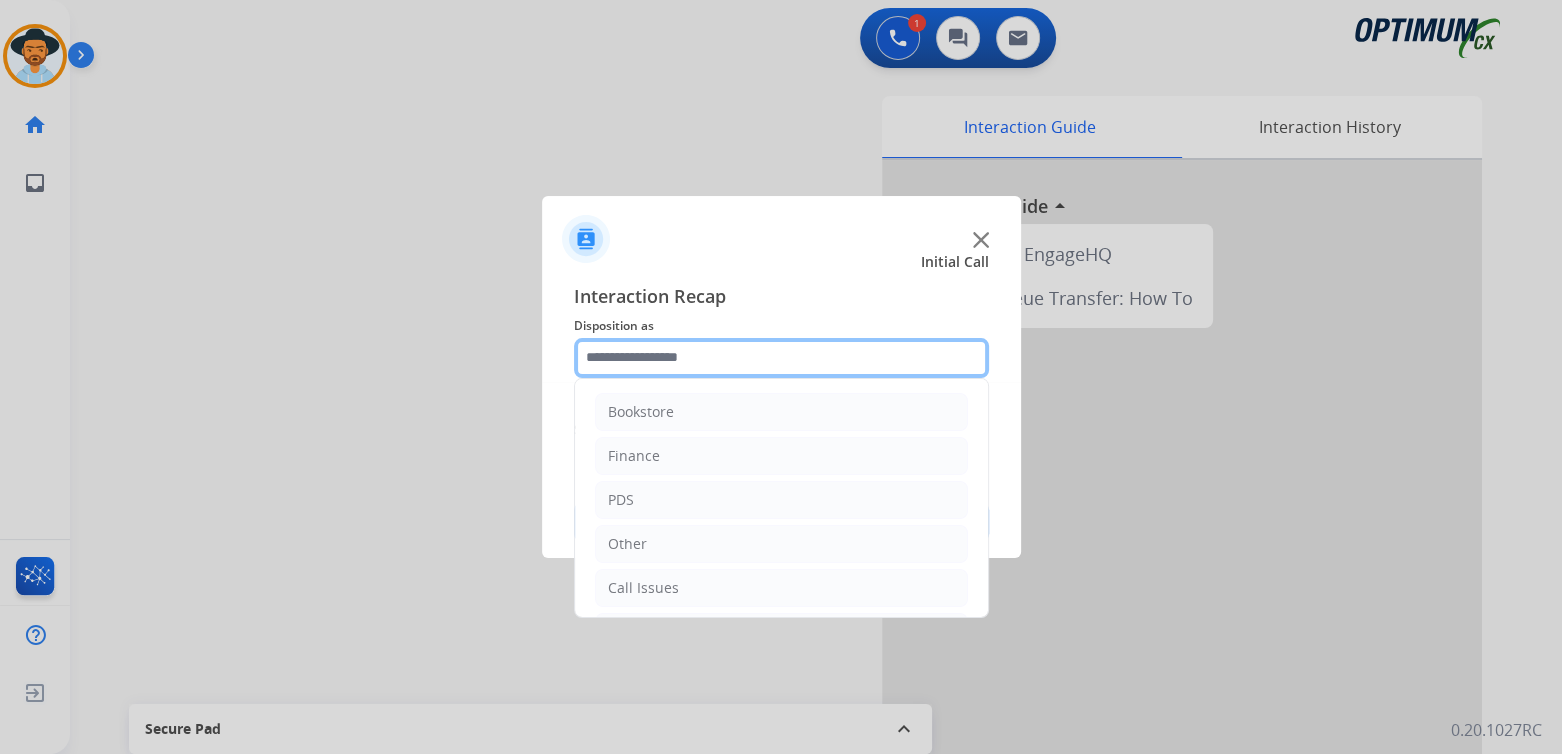 click 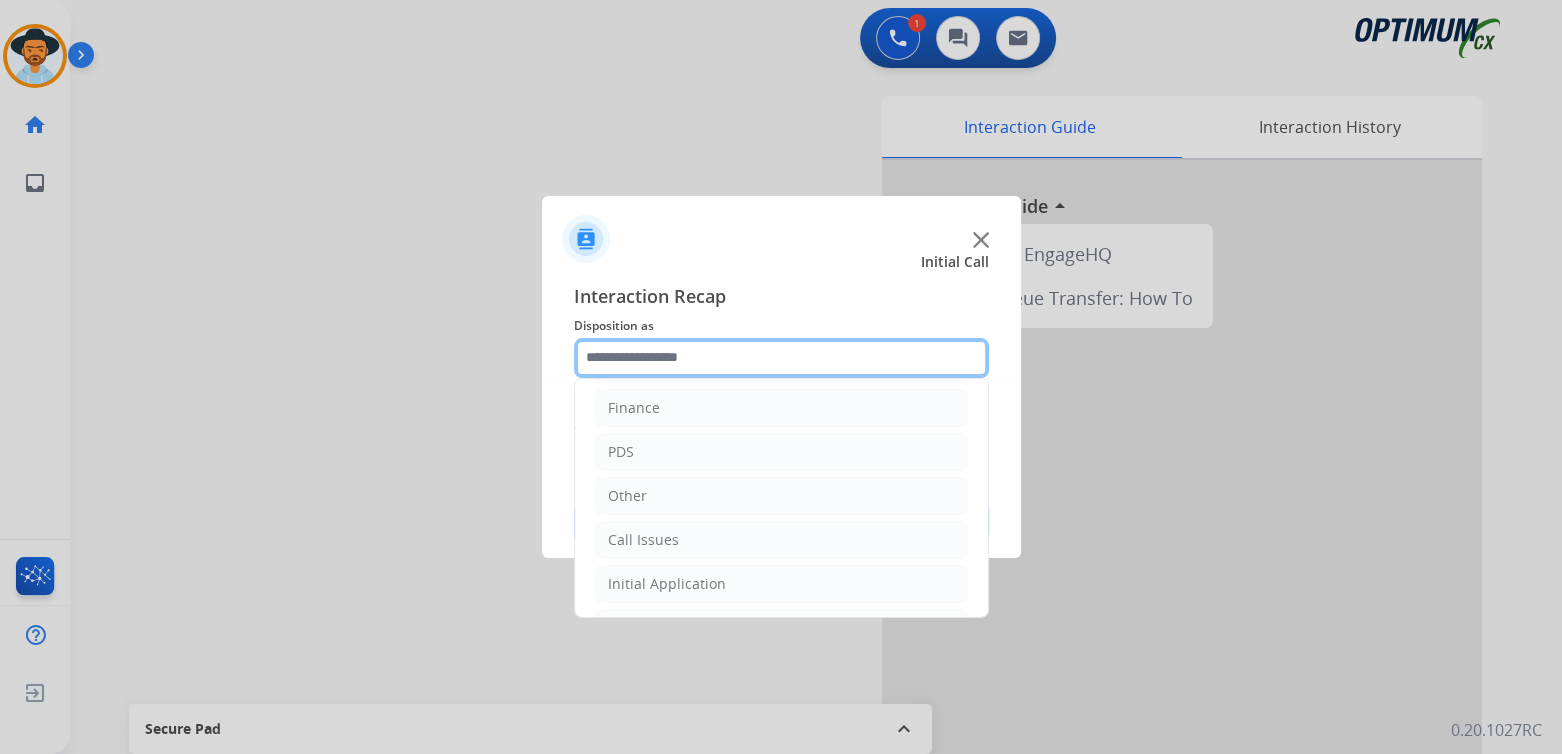 scroll, scrollTop: 132, scrollLeft: 0, axis: vertical 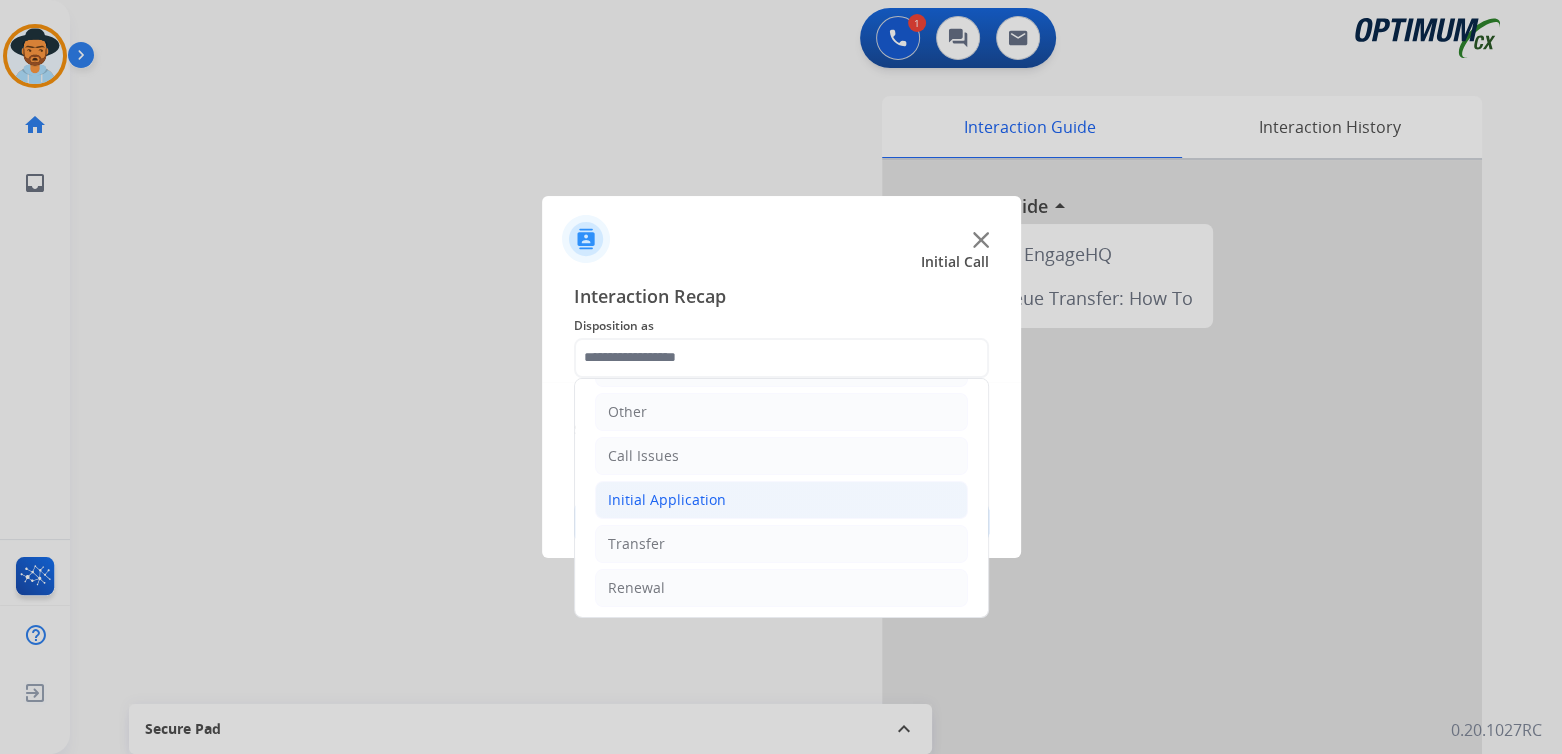 click on "Initial Application" 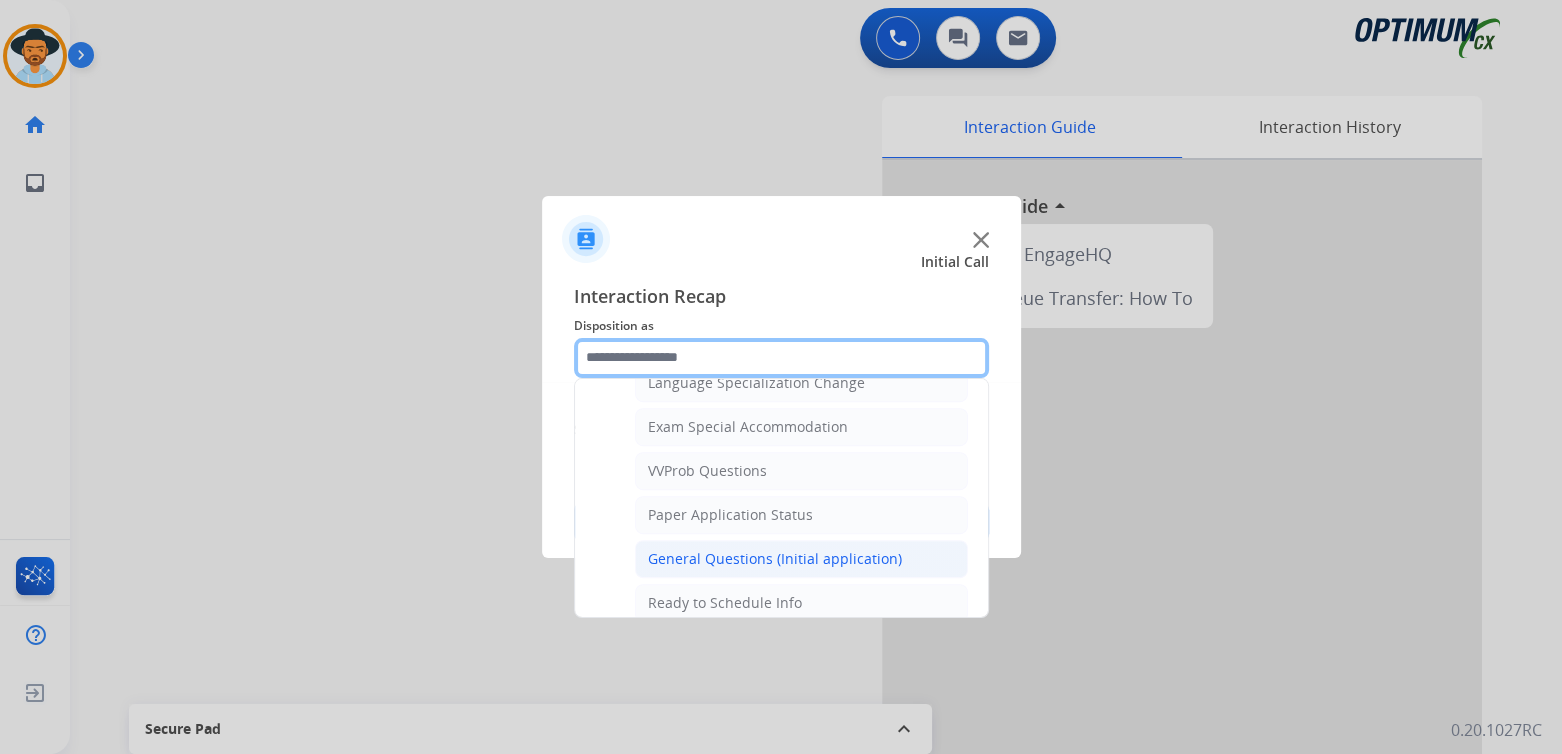 scroll, scrollTop: 1023, scrollLeft: 0, axis: vertical 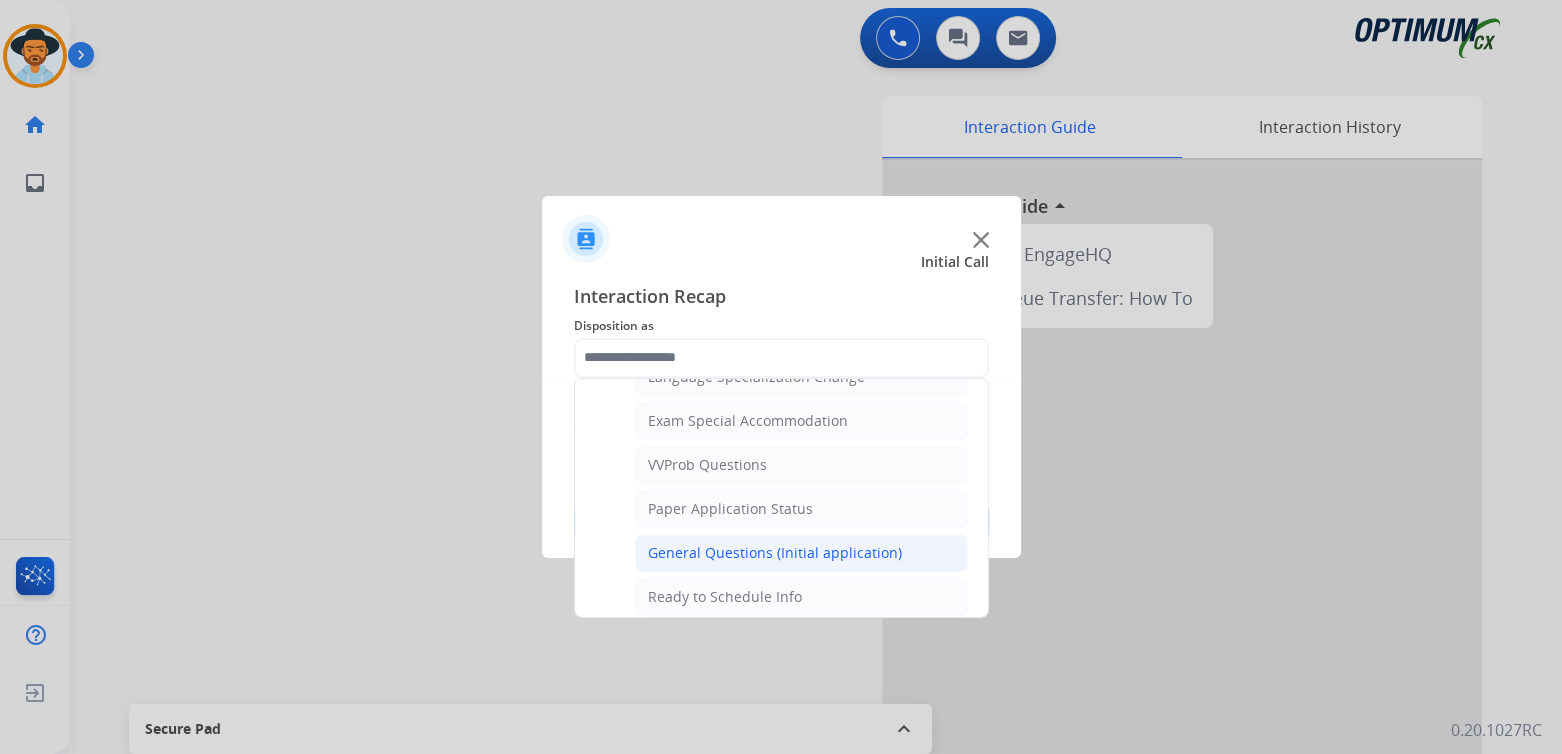 click on "General Questions (Initial application)" 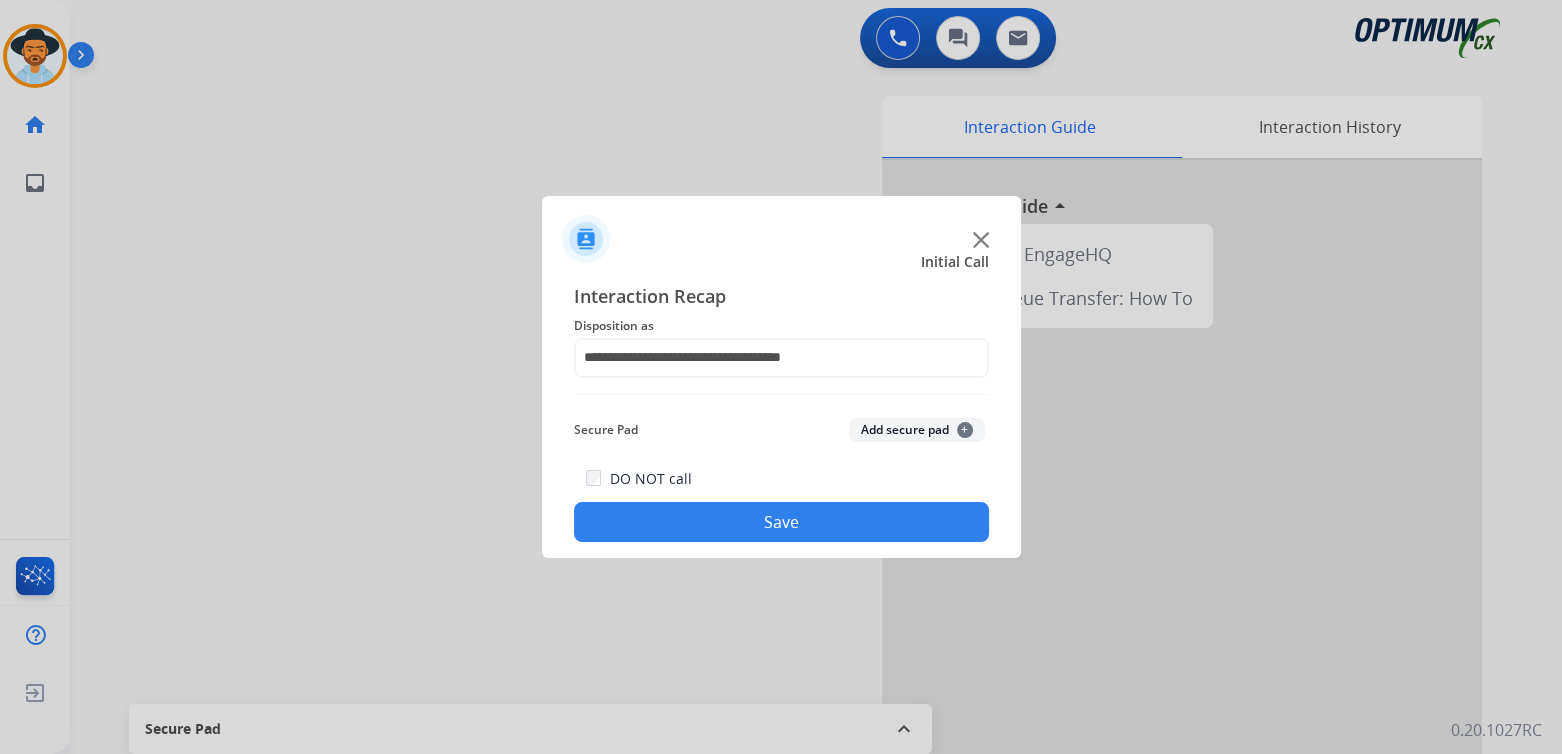 click on "Save" 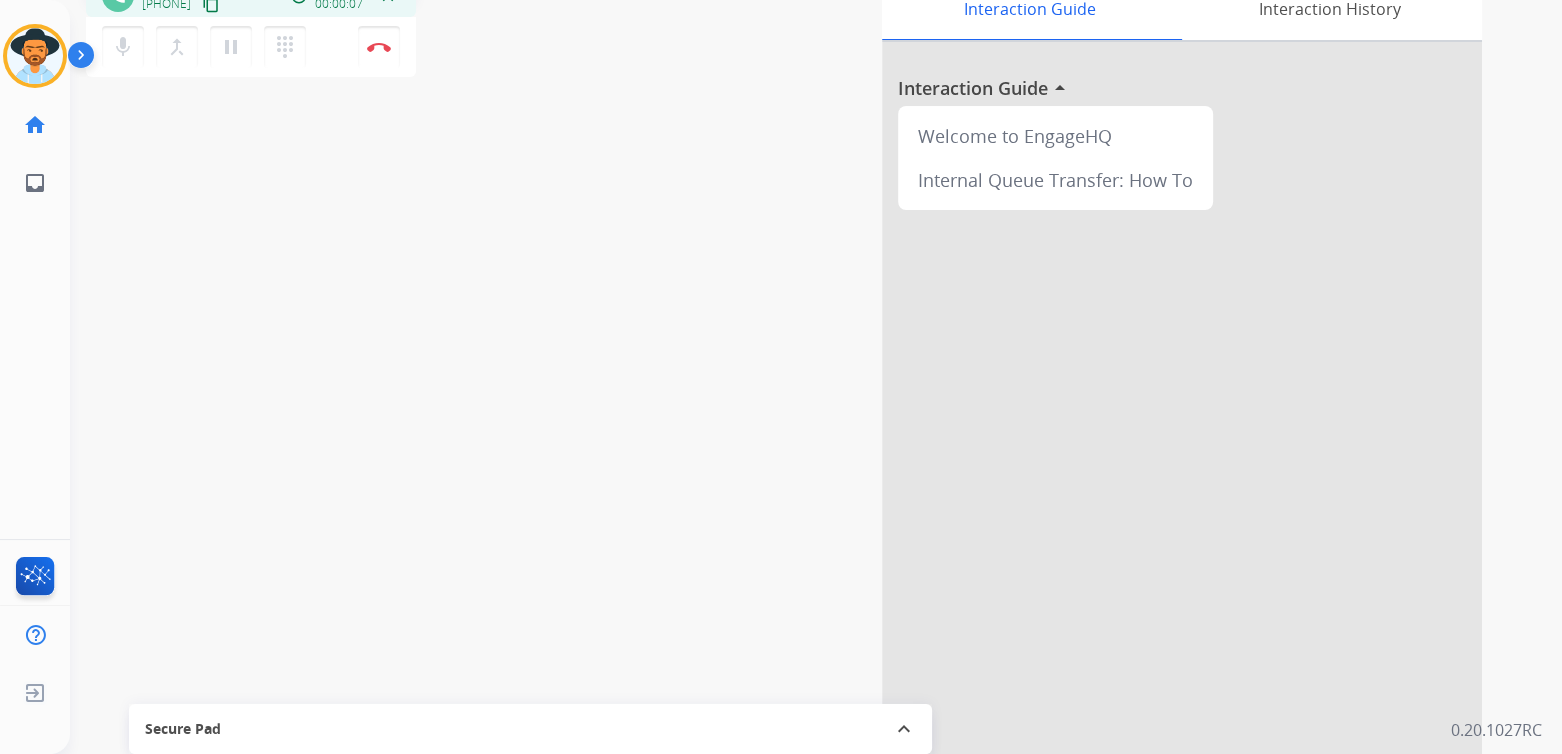 scroll, scrollTop: 0, scrollLeft: 0, axis: both 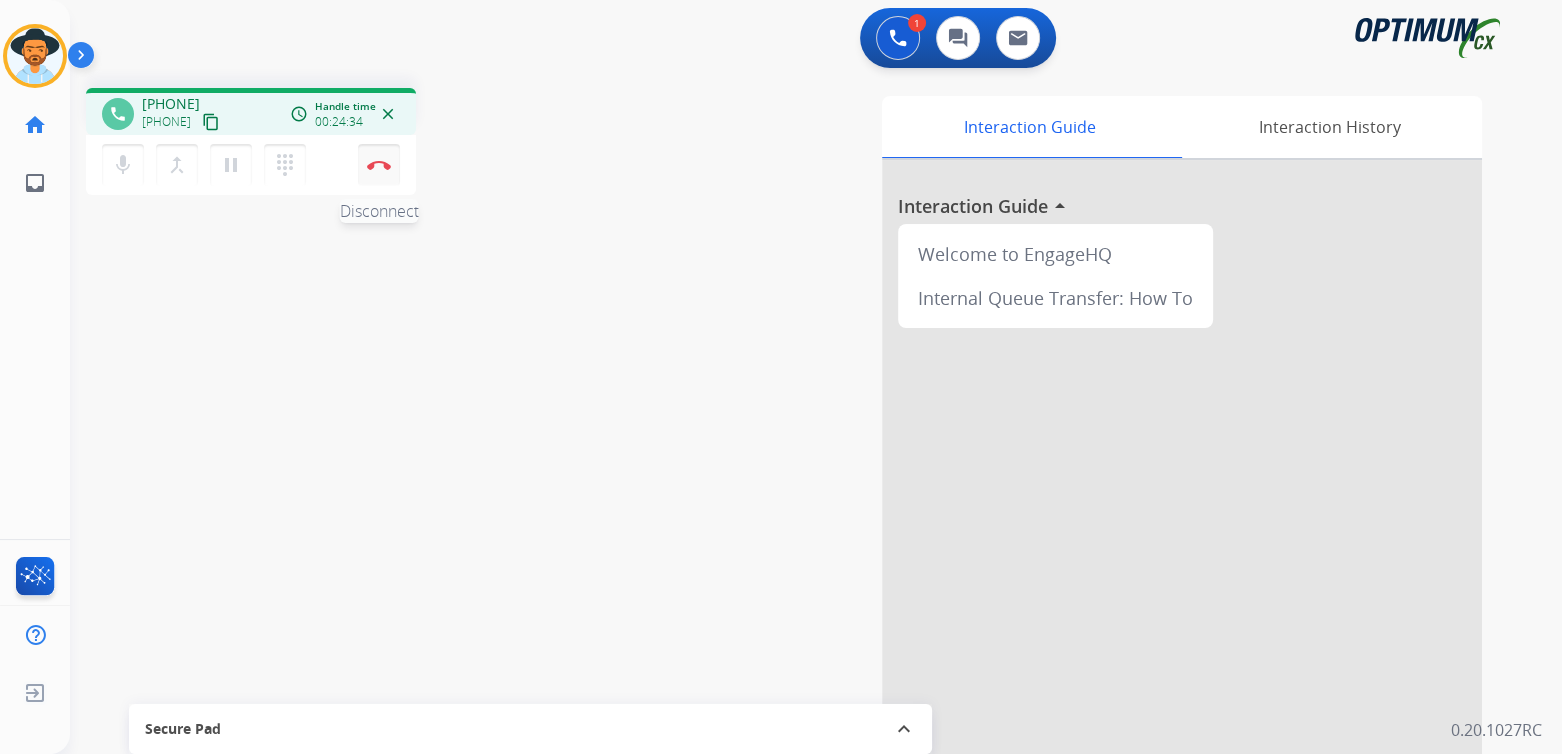 click at bounding box center [379, 165] 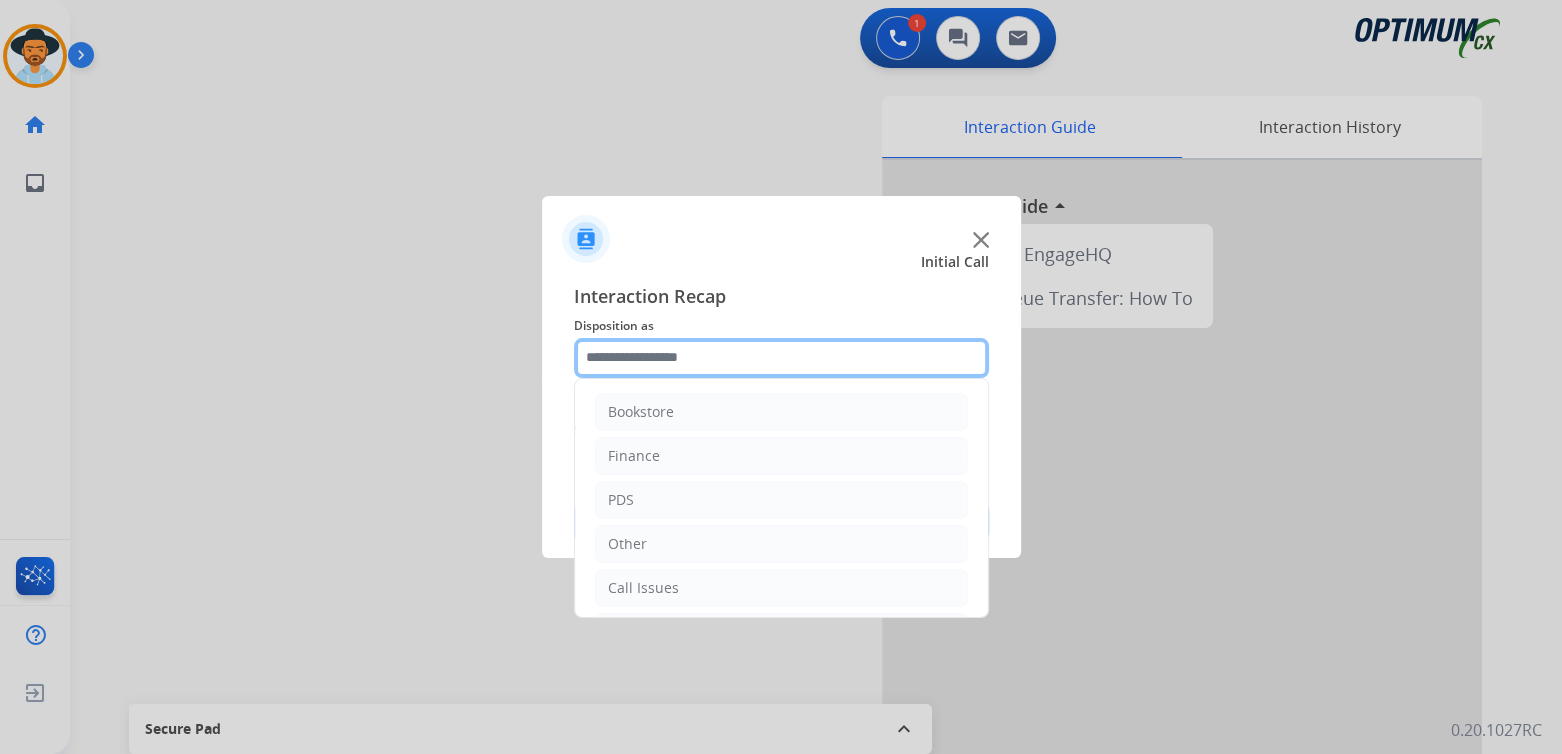 click 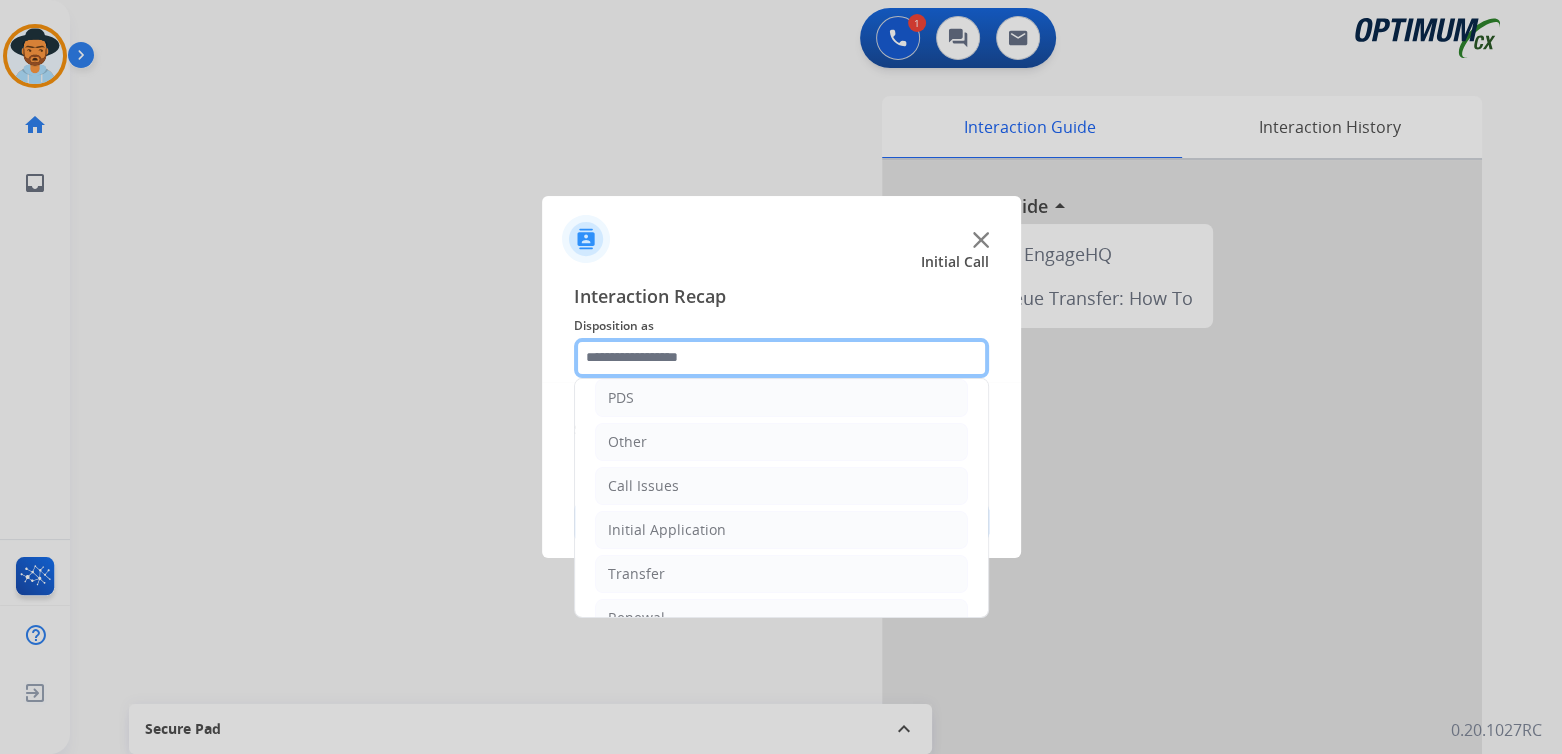 scroll, scrollTop: 132, scrollLeft: 0, axis: vertical 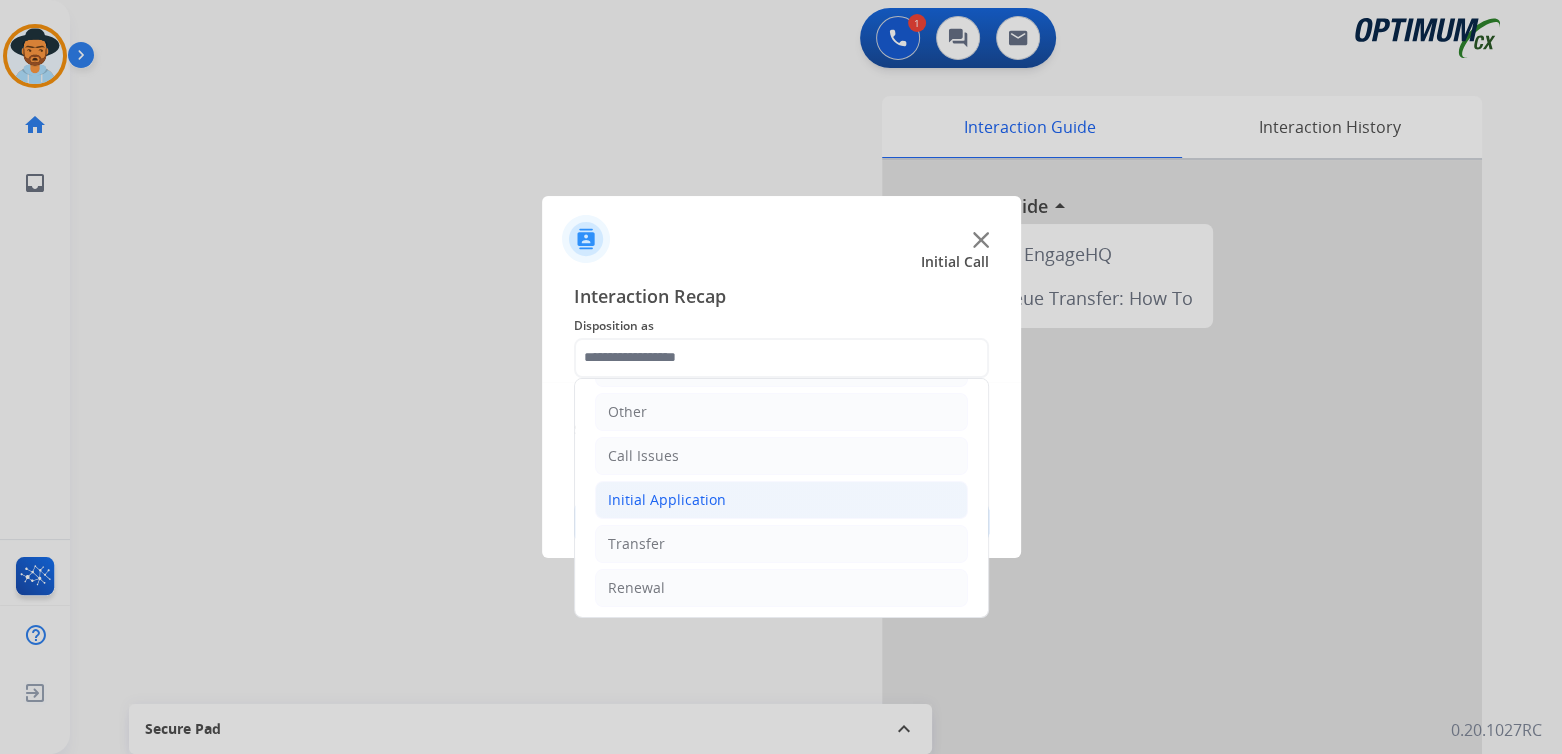 click on "Initial Application" 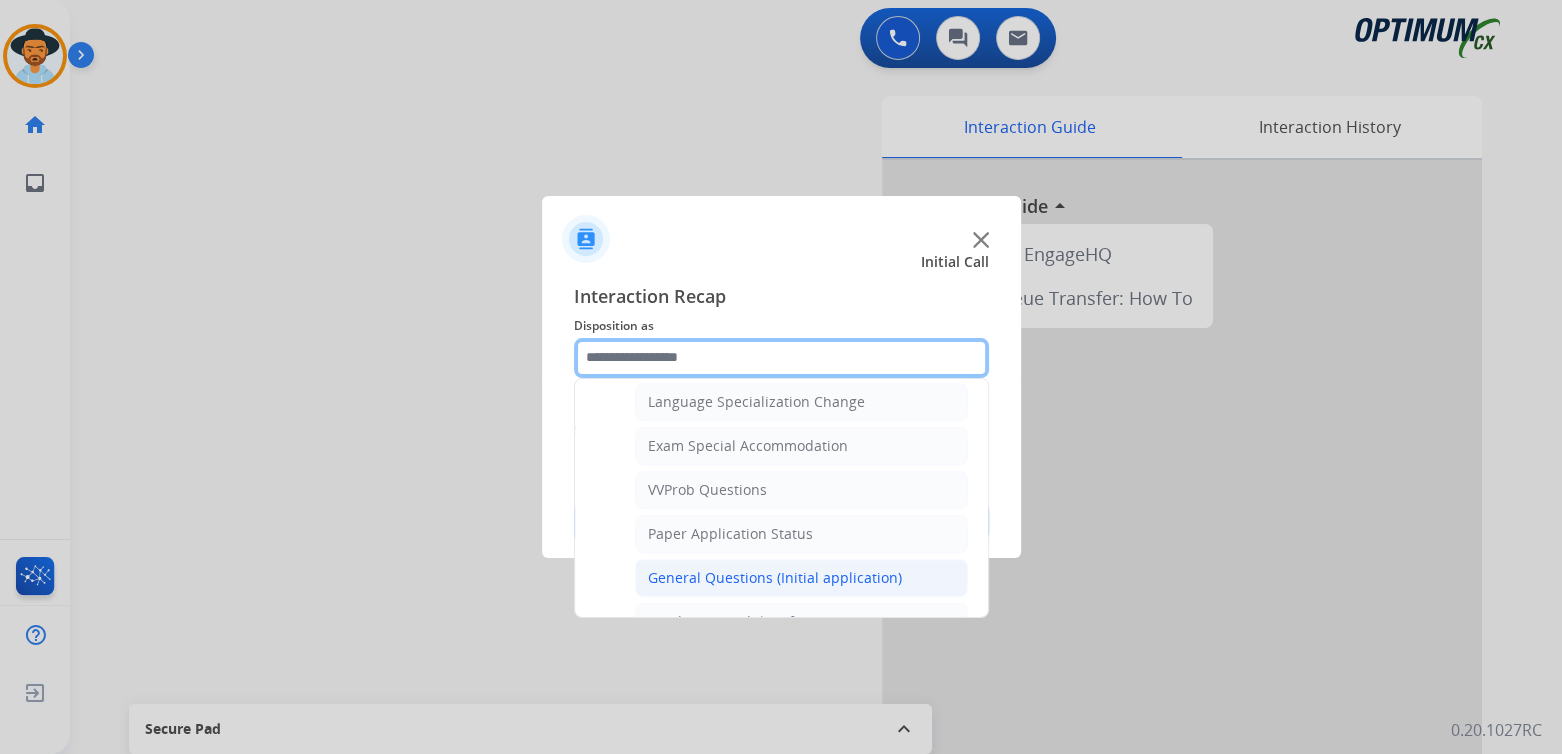 scroll, scrollTop: 999, scrollLeft: 0, axis: vertical 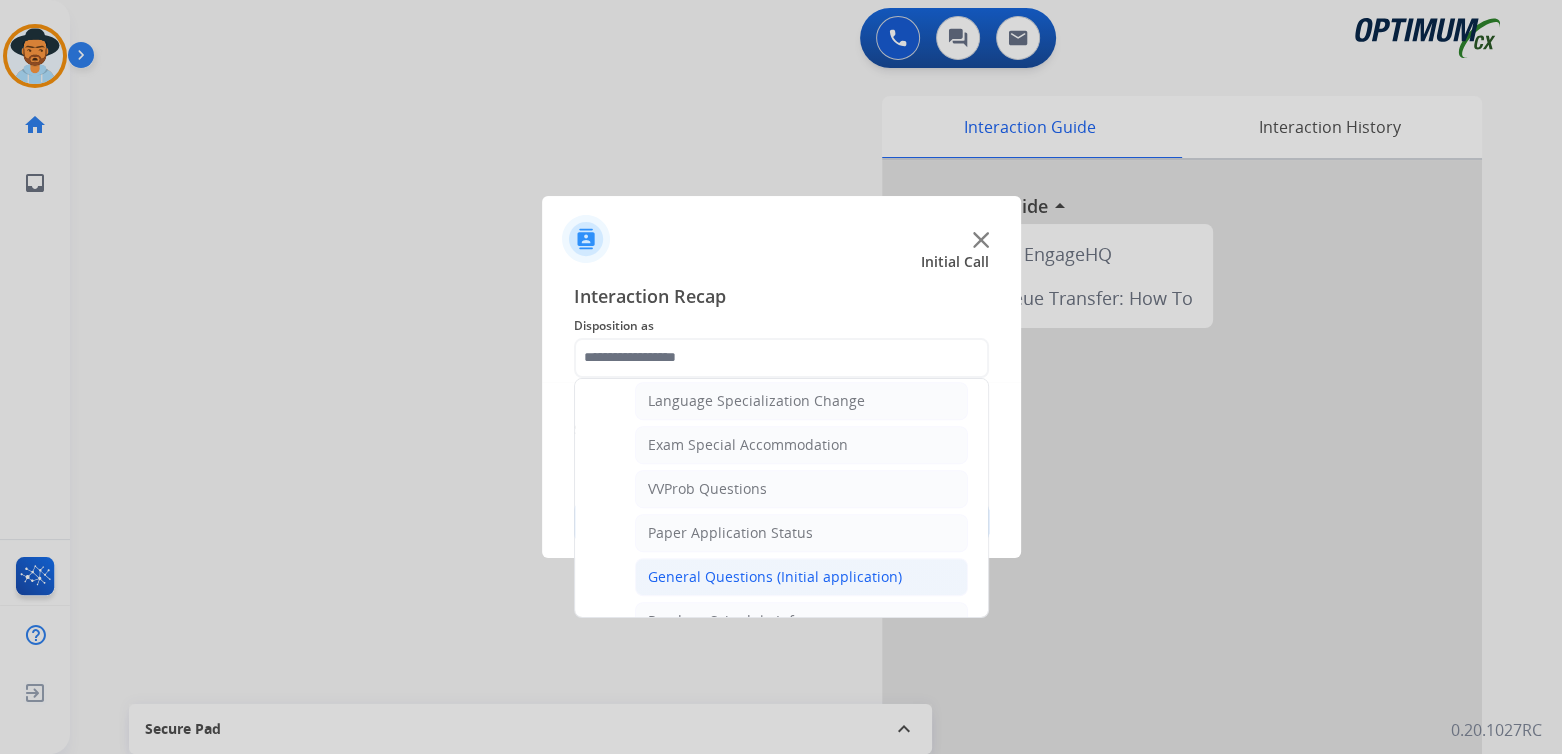 click on "General Questions (Initial application)" 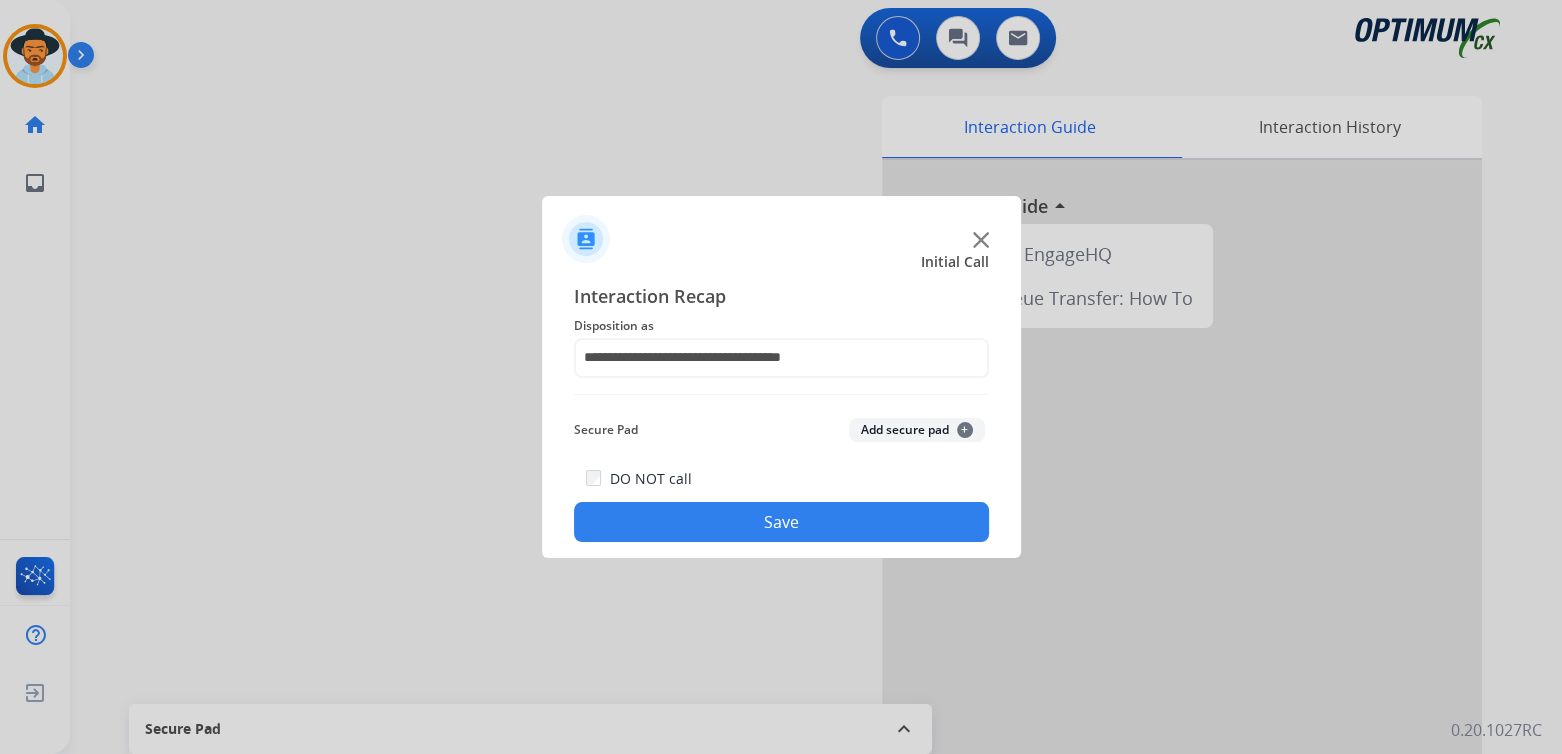click on "Save" 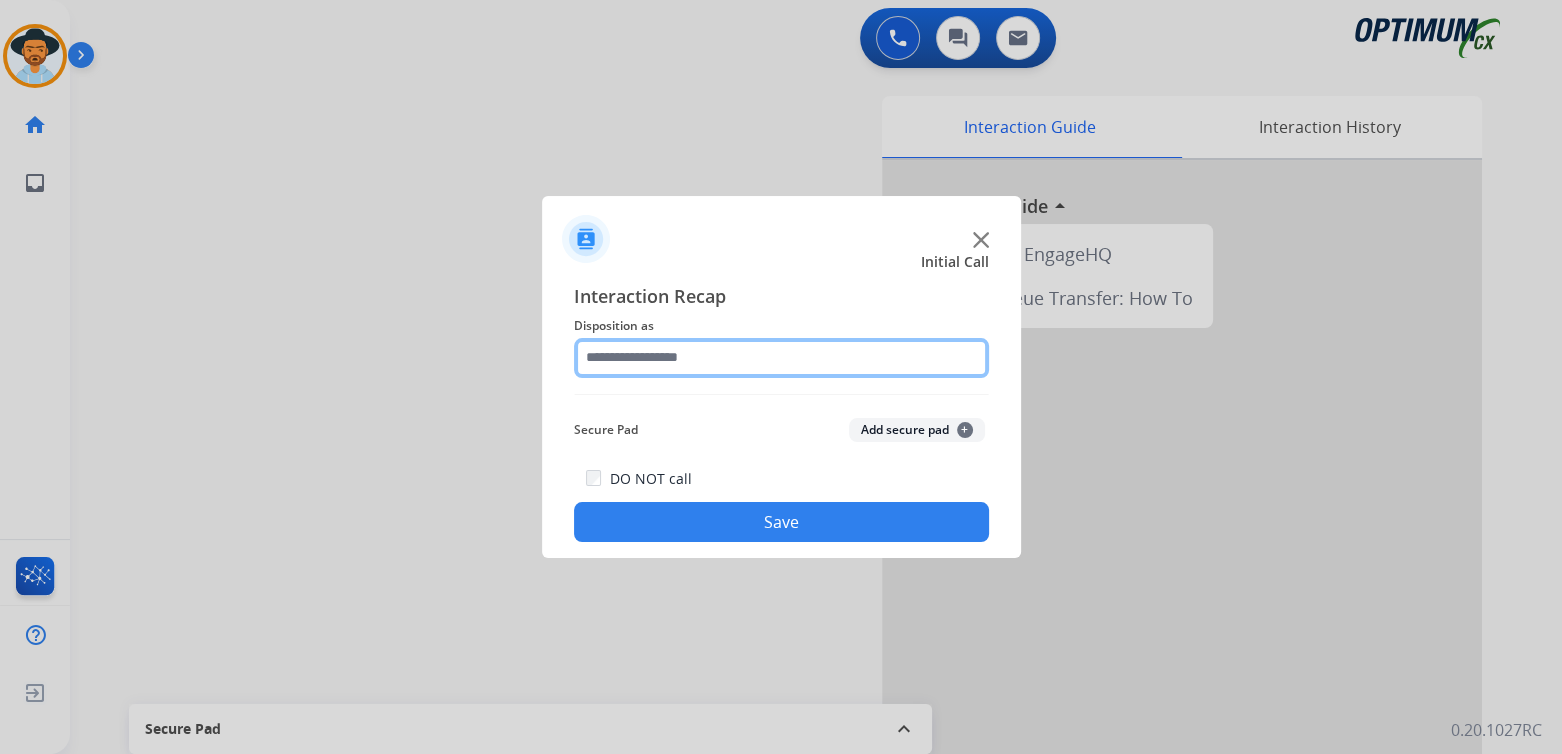 click 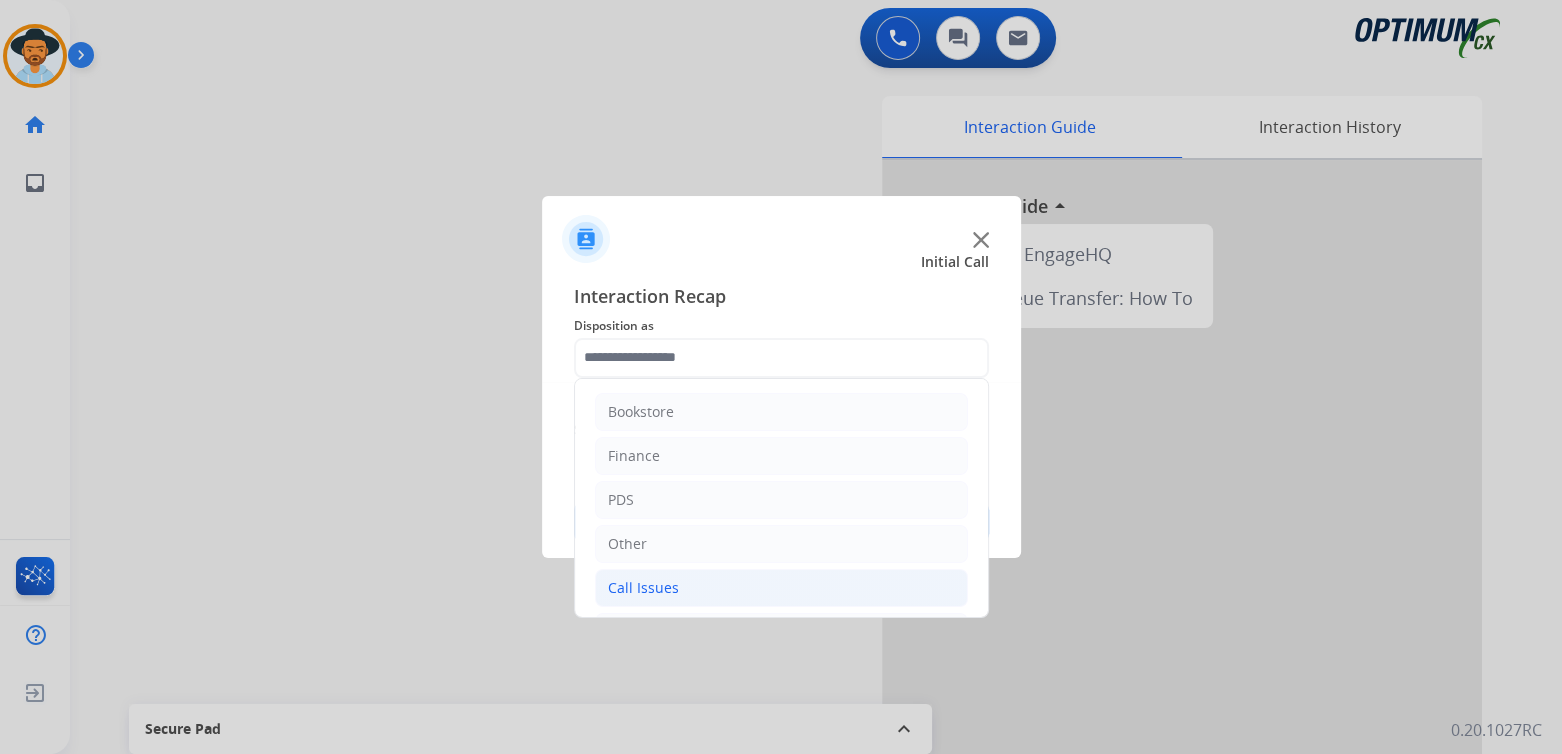 click on "Call Issues" 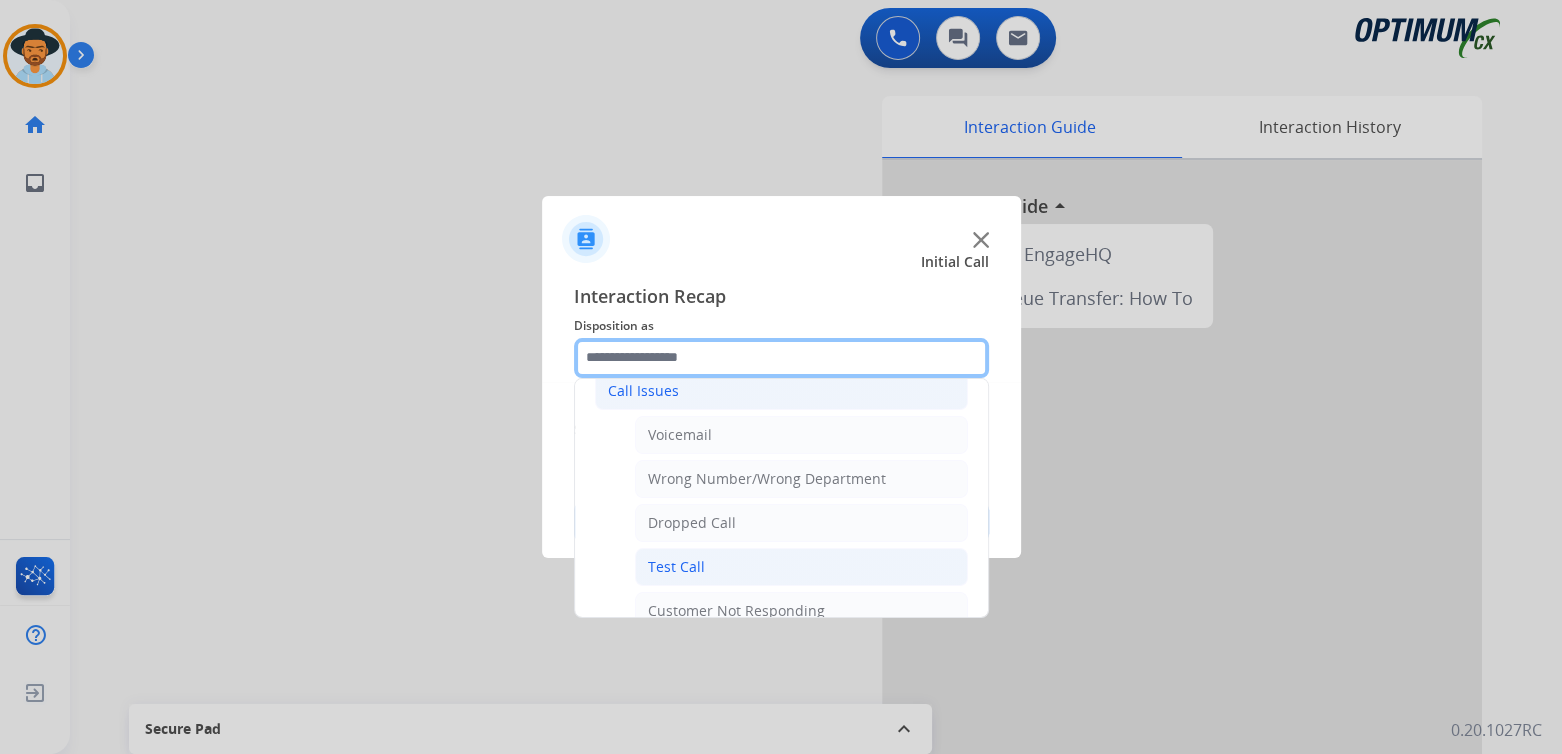 scroll, scrollTop: 198, scrollLeft: 0, axis: vertical 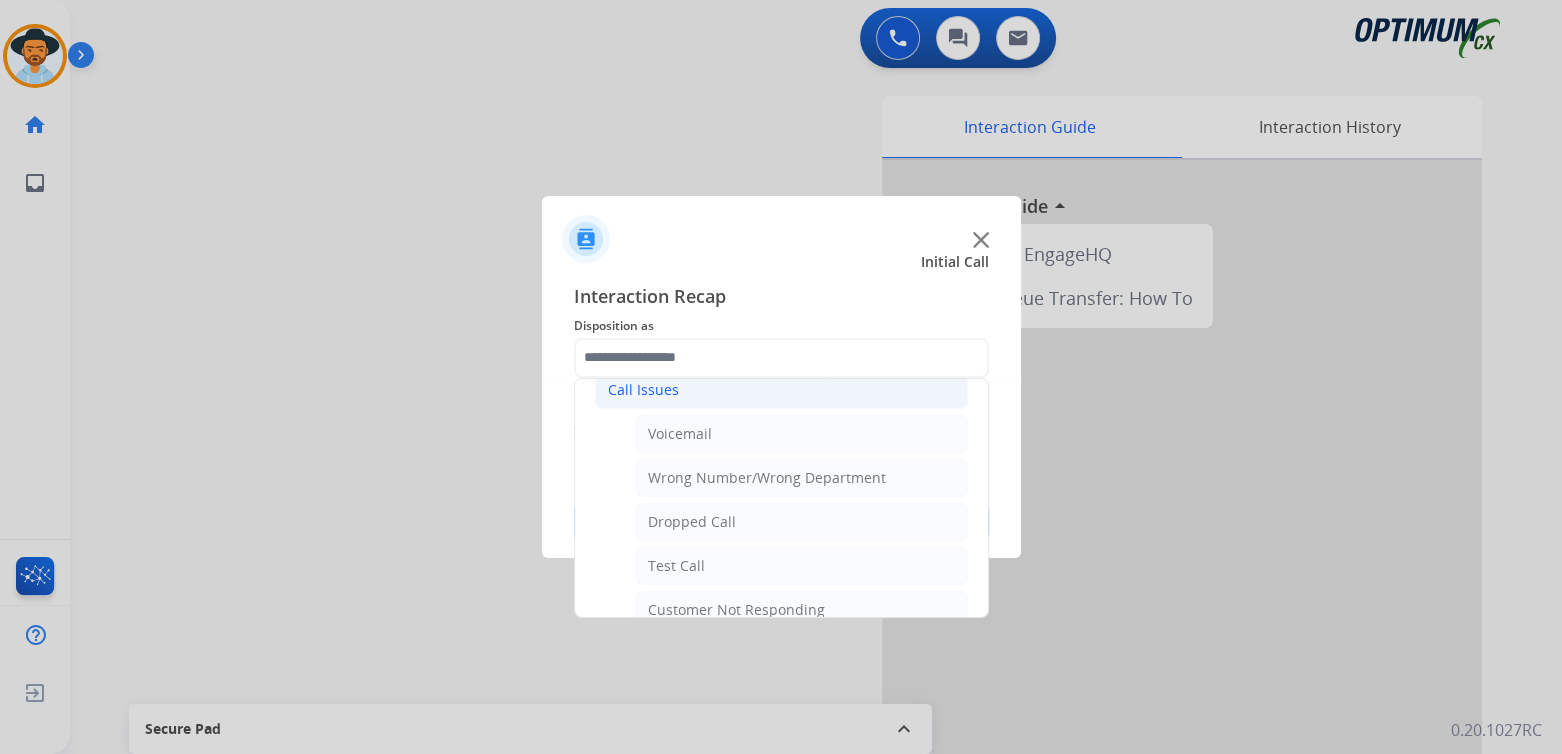 drag, startPoint x: 709, startPoint y: 605, endPoint x: 751, endPoint y: 598, distance: 42.579338 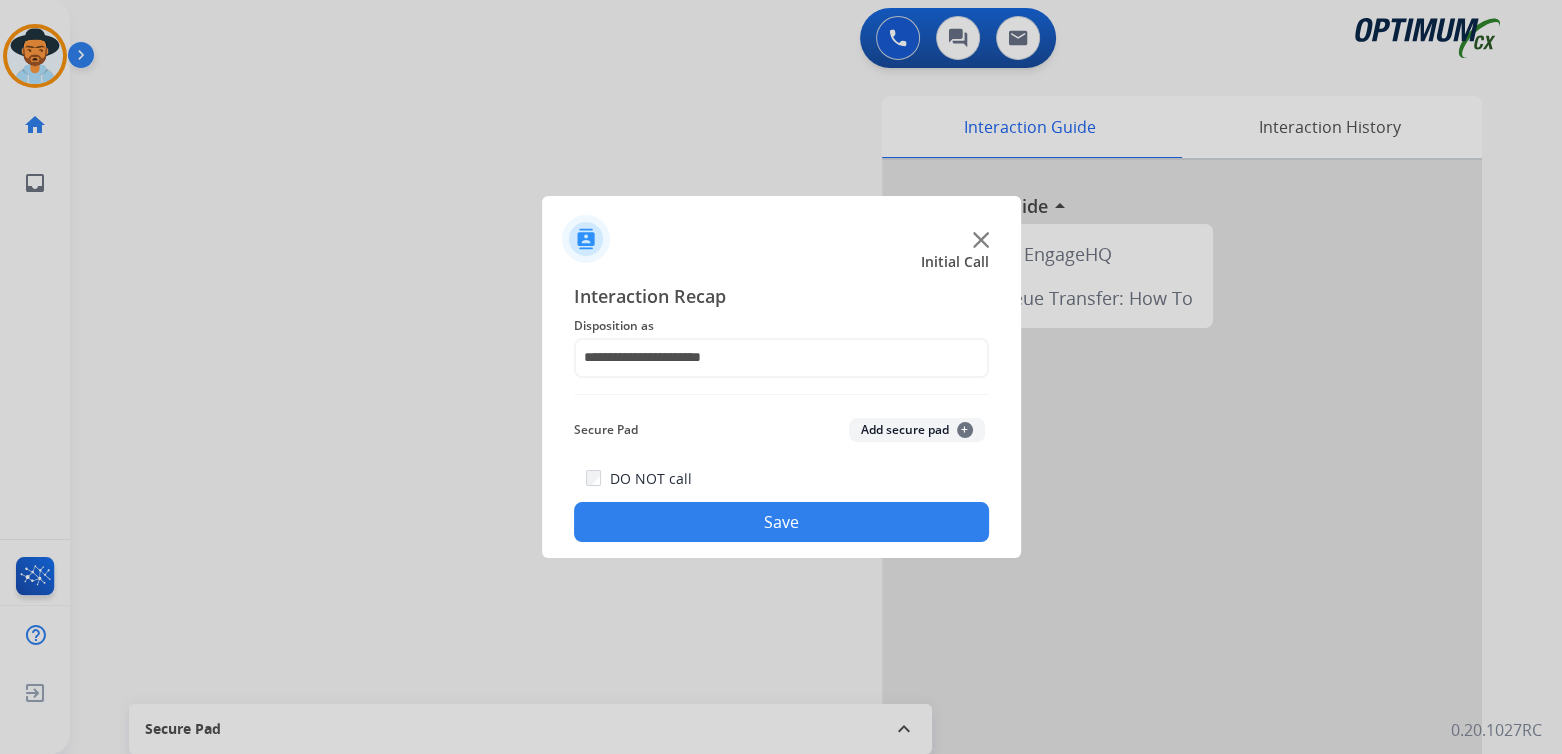 click on "Save" 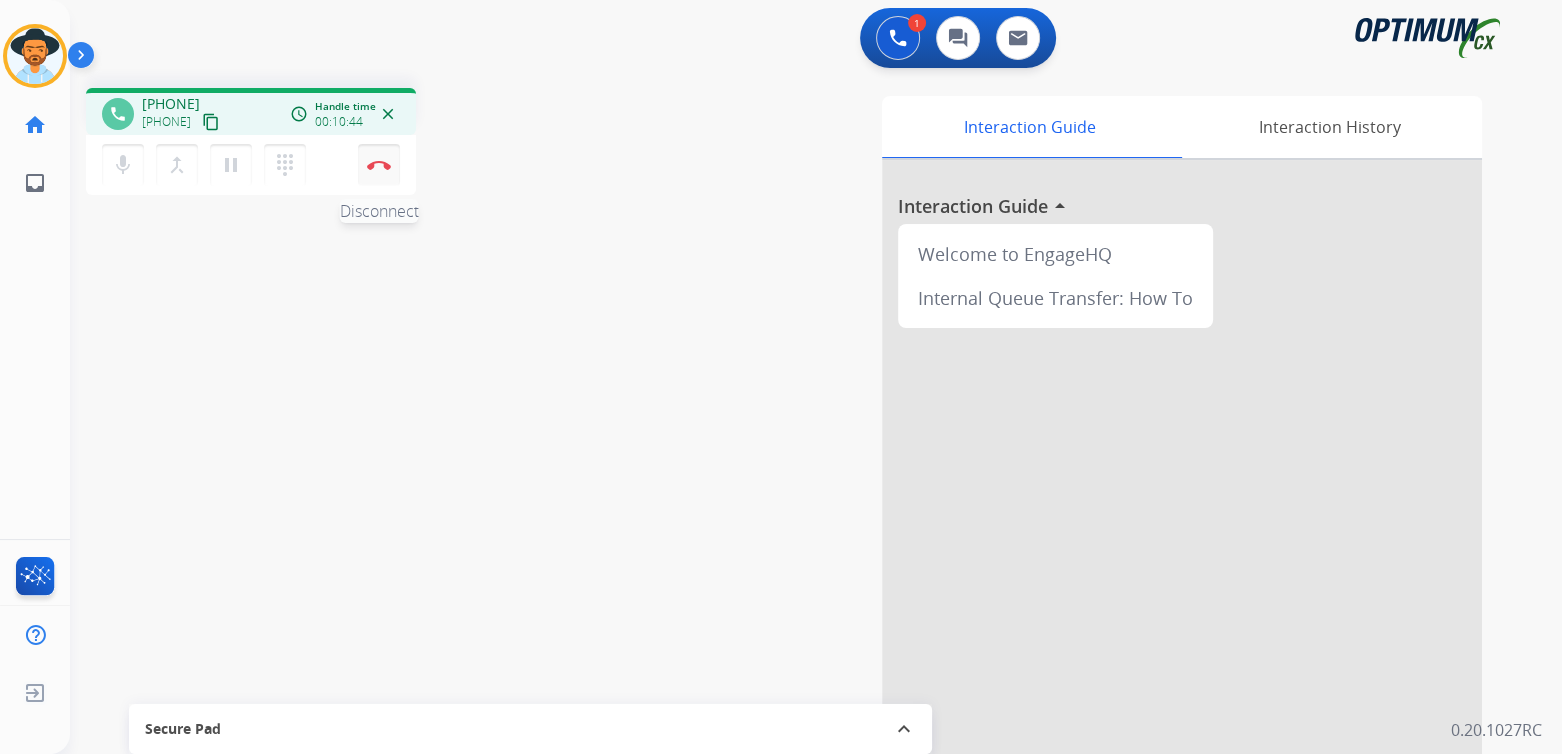 click at bounding box center (379, 165) 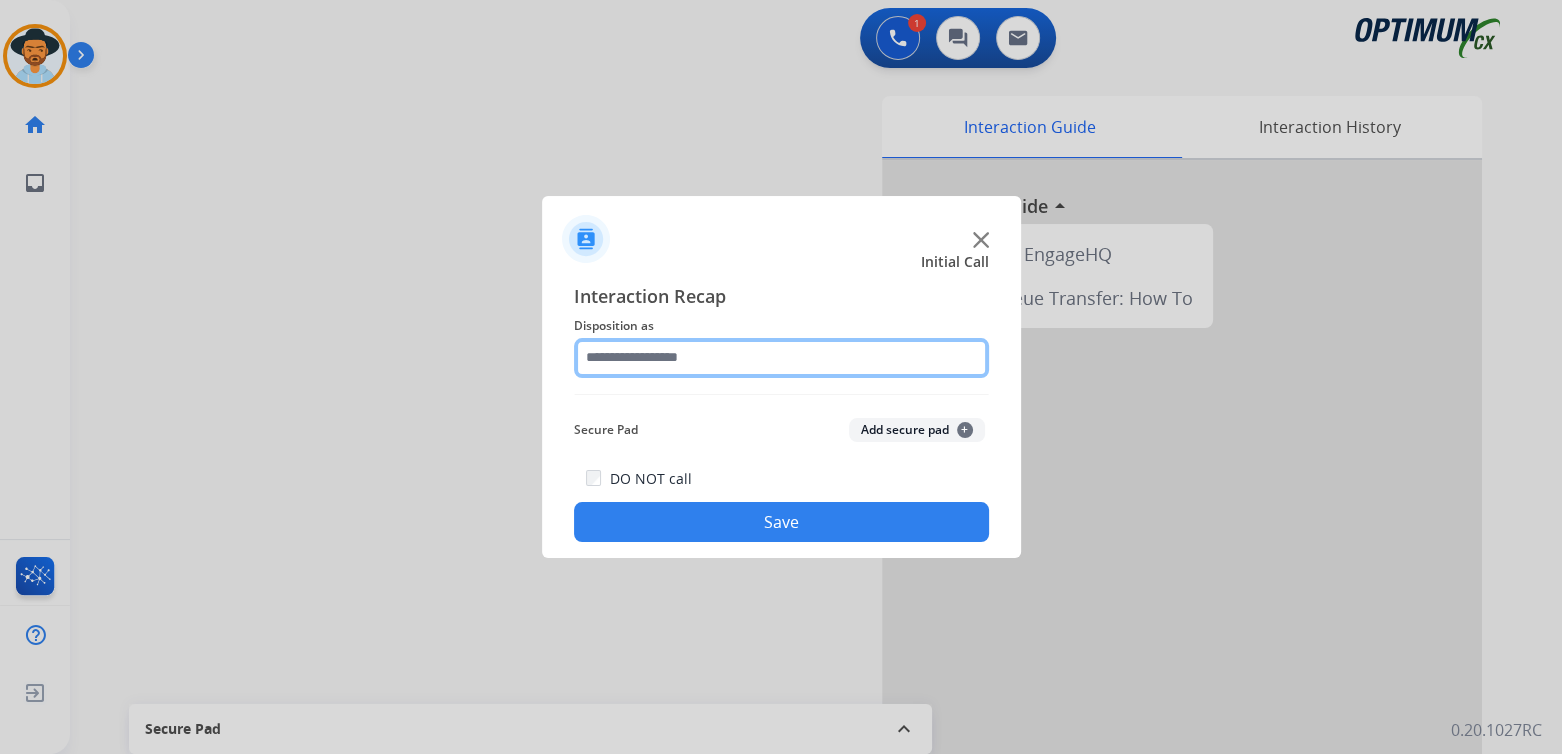 click 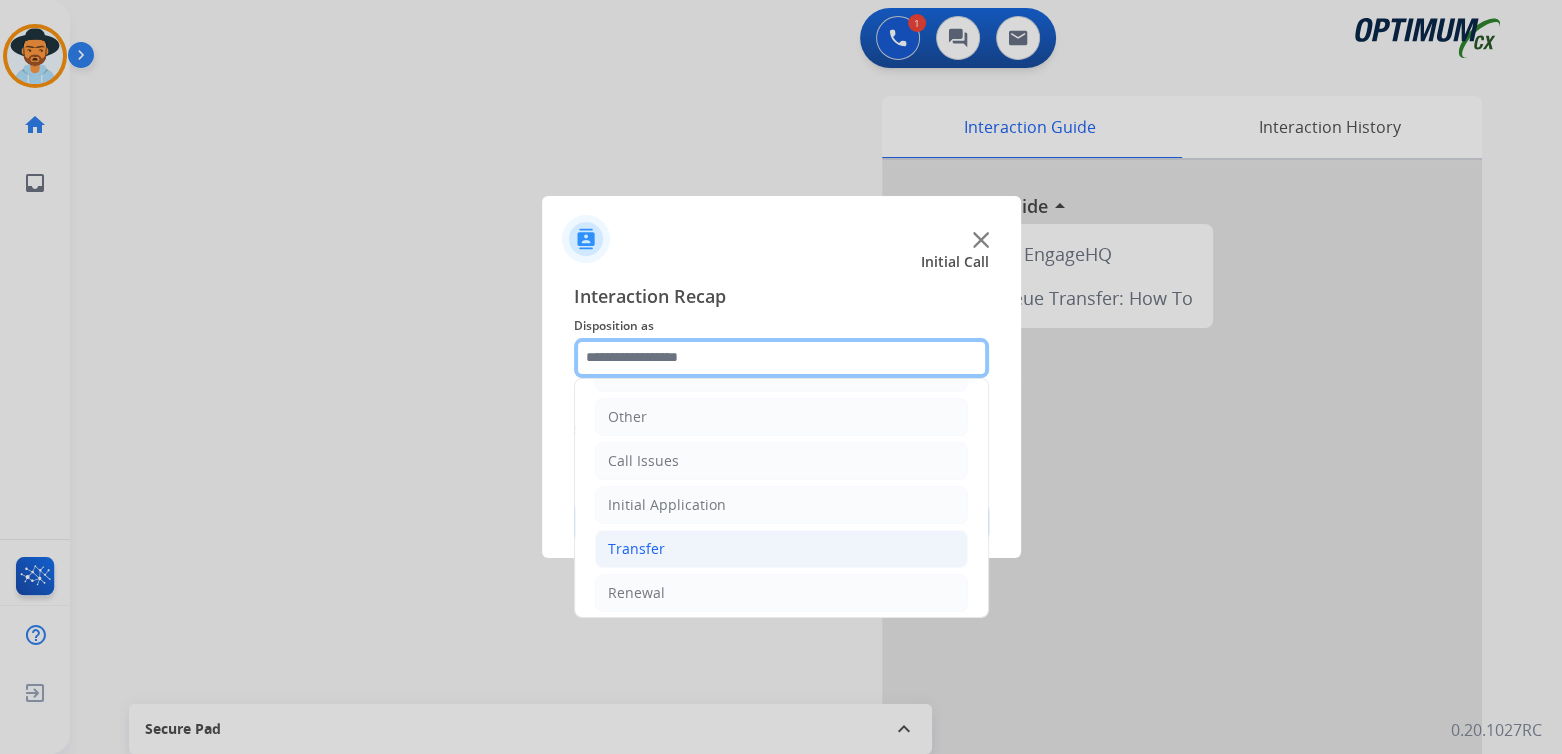 scroll, scrollTop: 132, scrollLeft: 0, axis: vertical 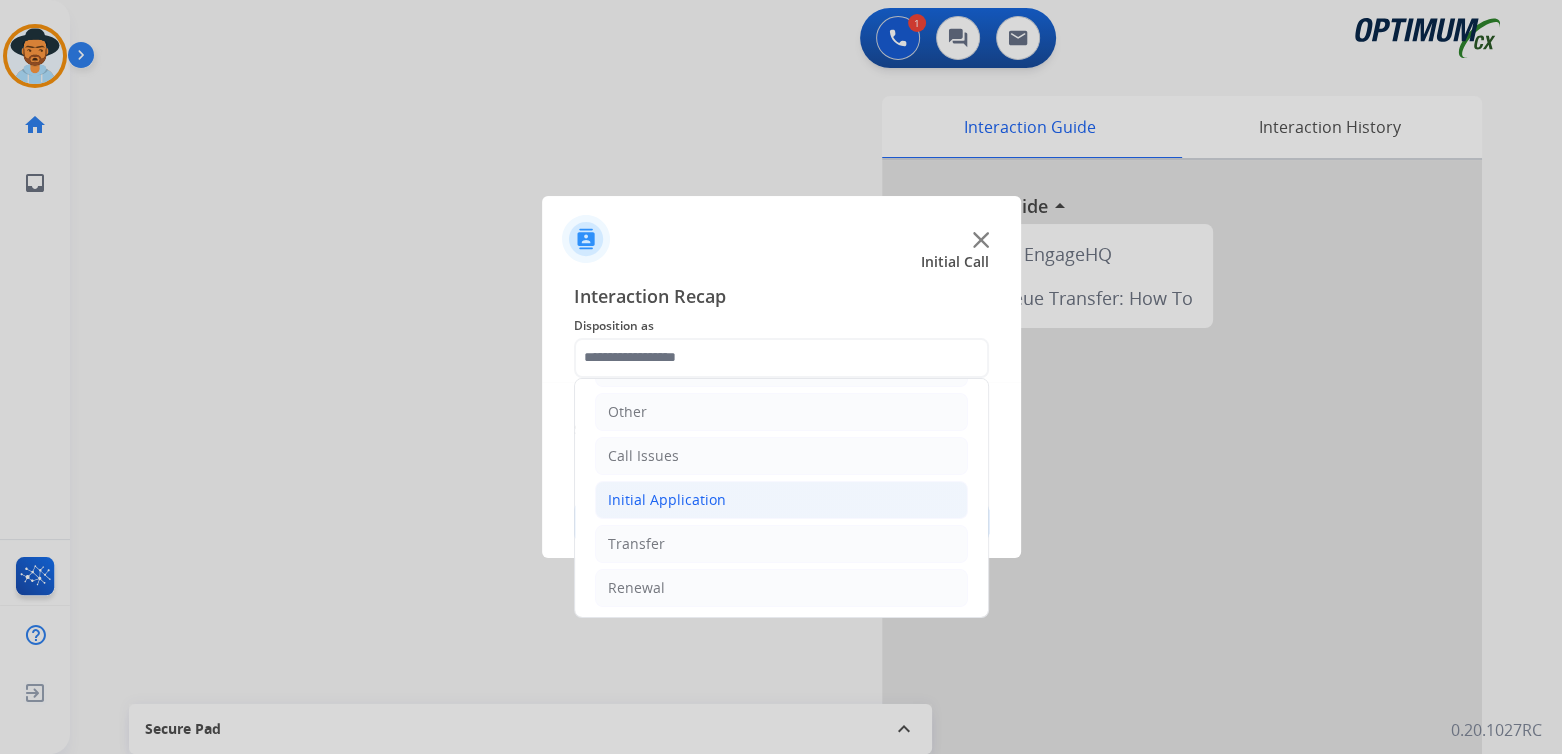 click on "Initial Application" 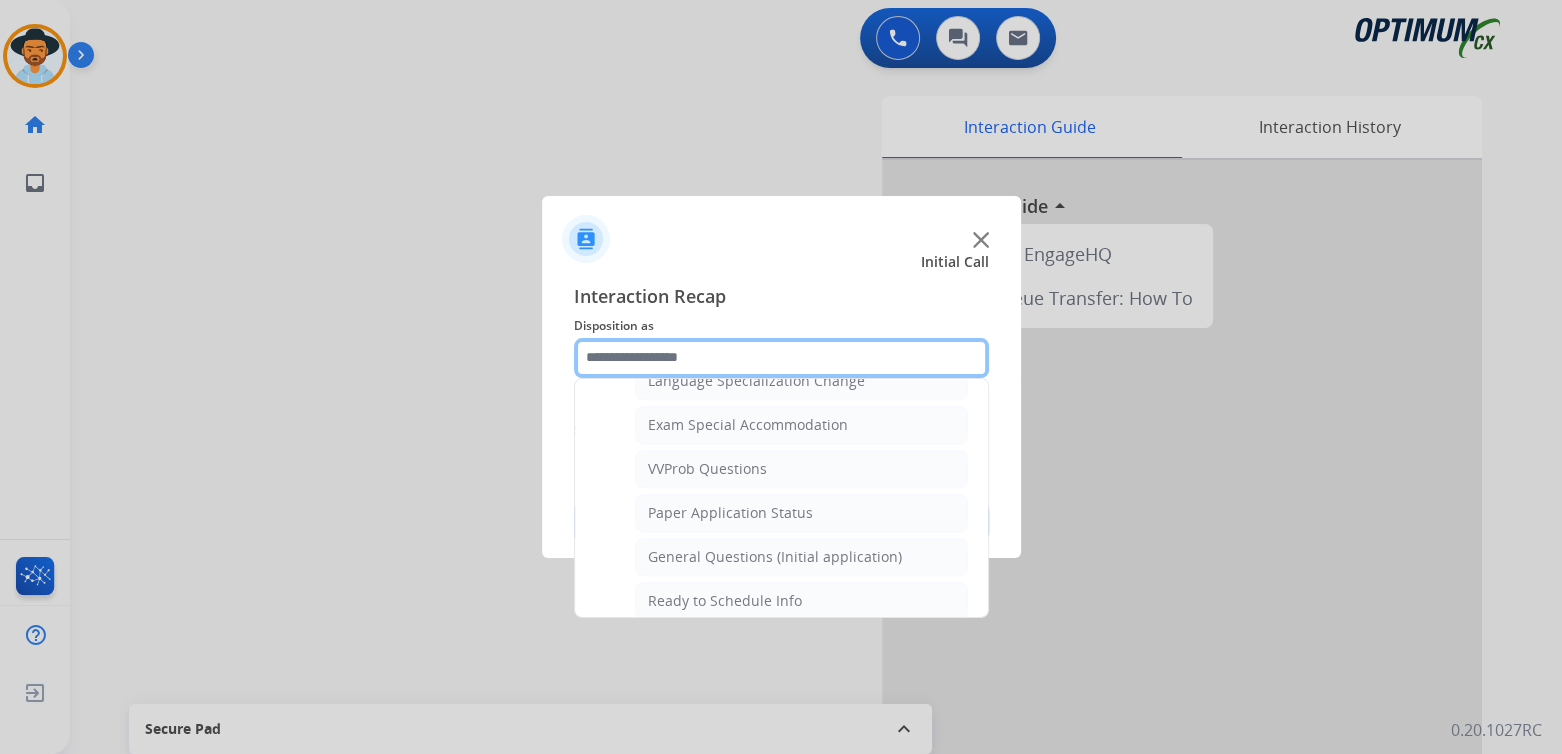 scroll, scrollTop: 1020, scrollLeft: 0, axis: vertical 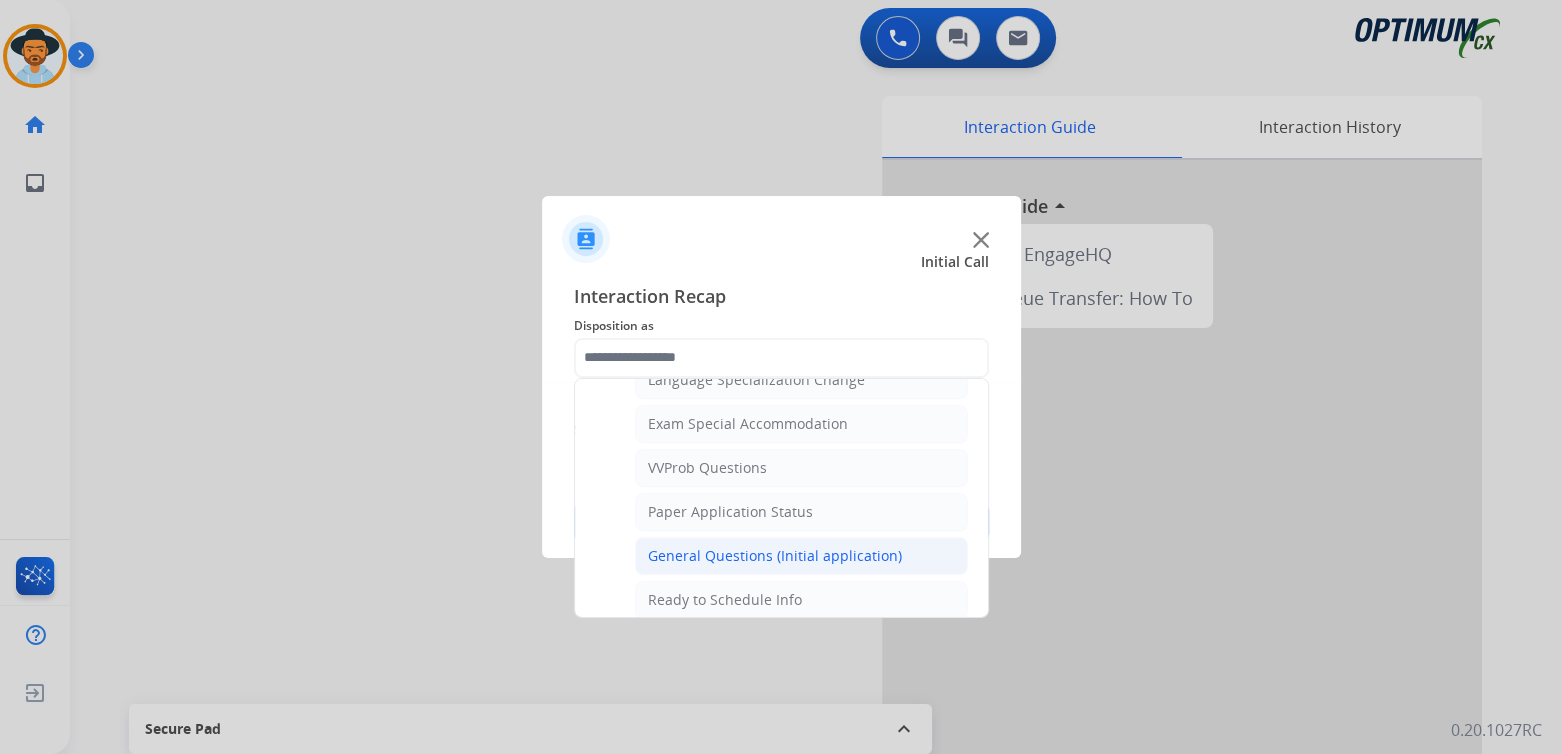 click on "General Questions (Initial application)" 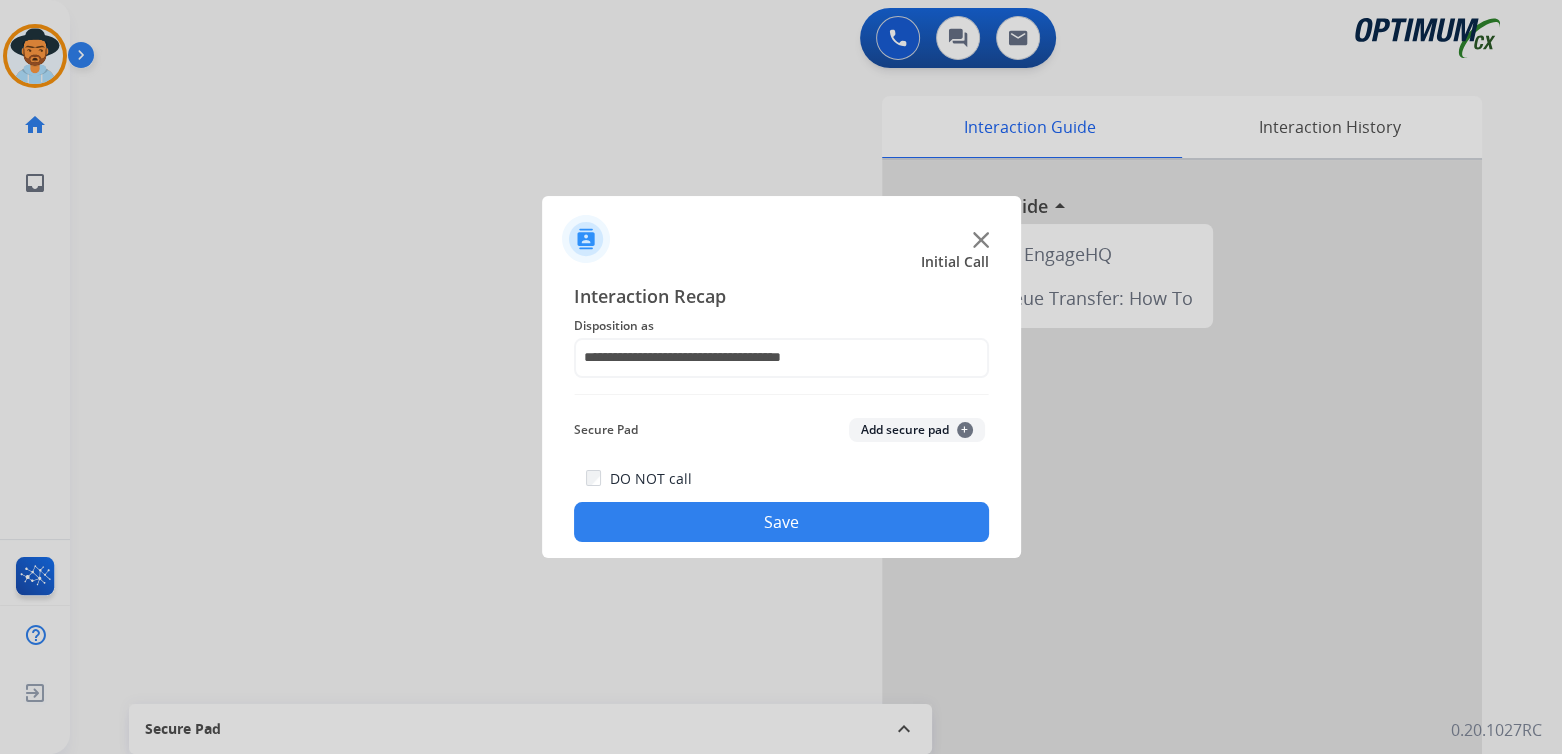 click on "Save" 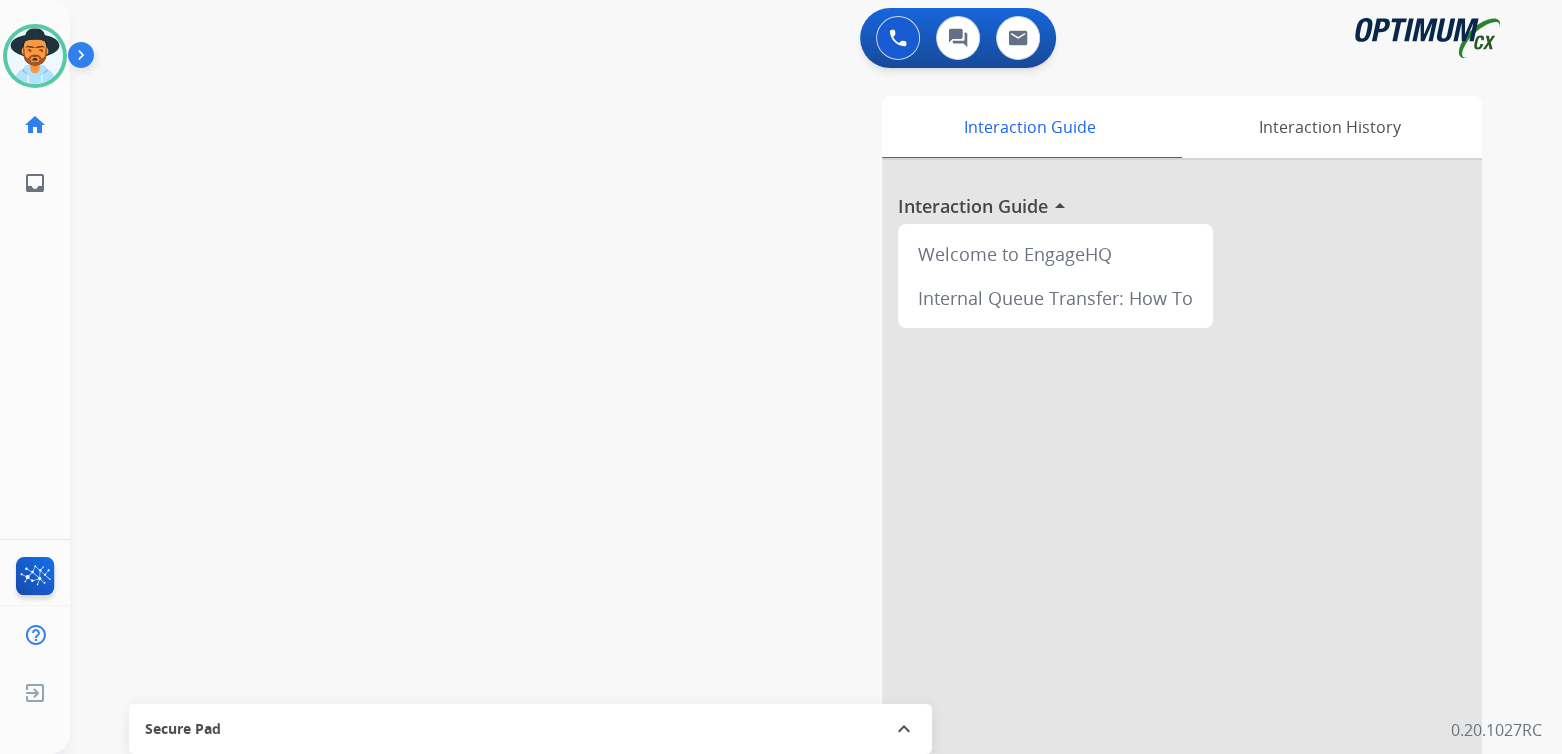 click at bounding box center [35, 56] 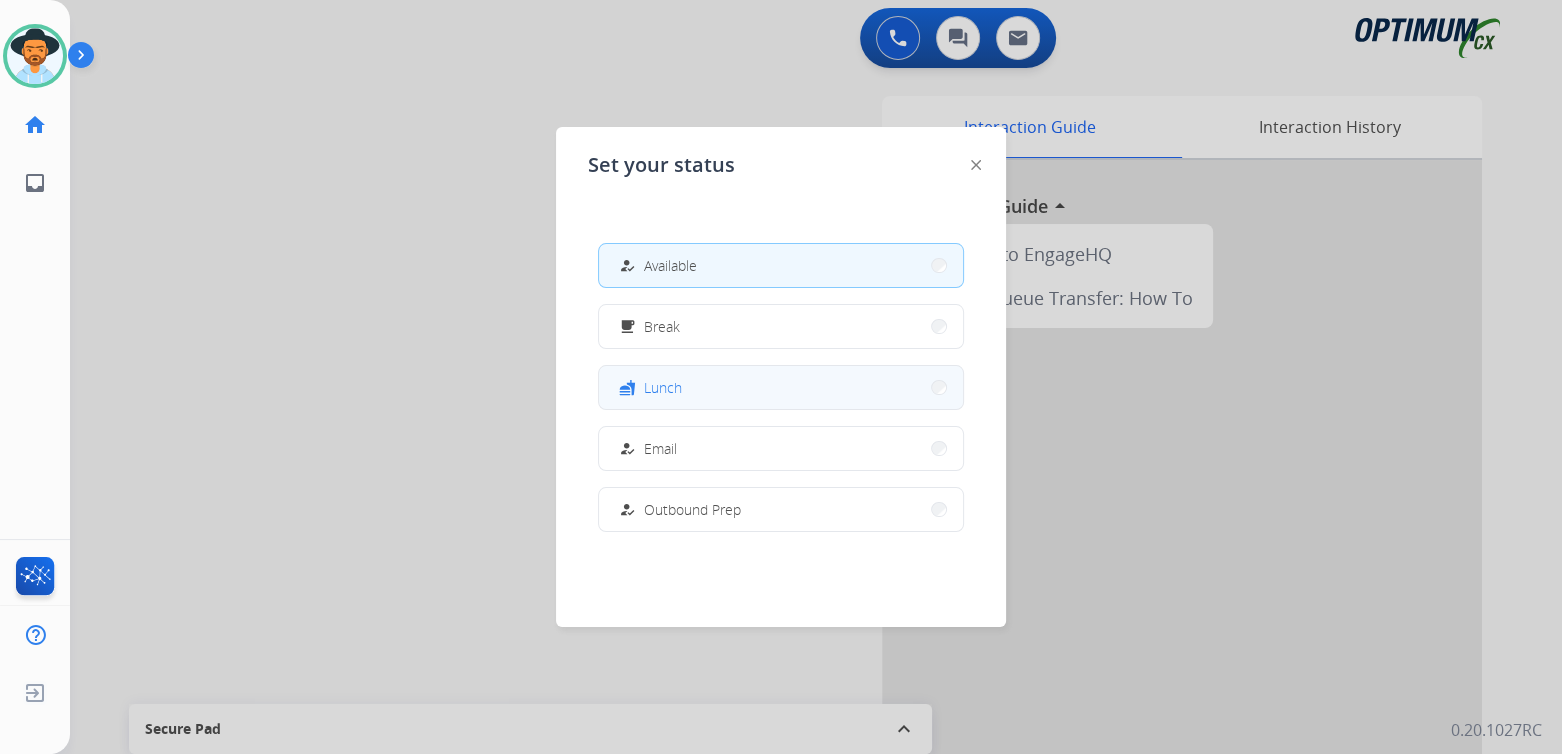 click on "fastfood Lunch" at bounding box center [781, 387] 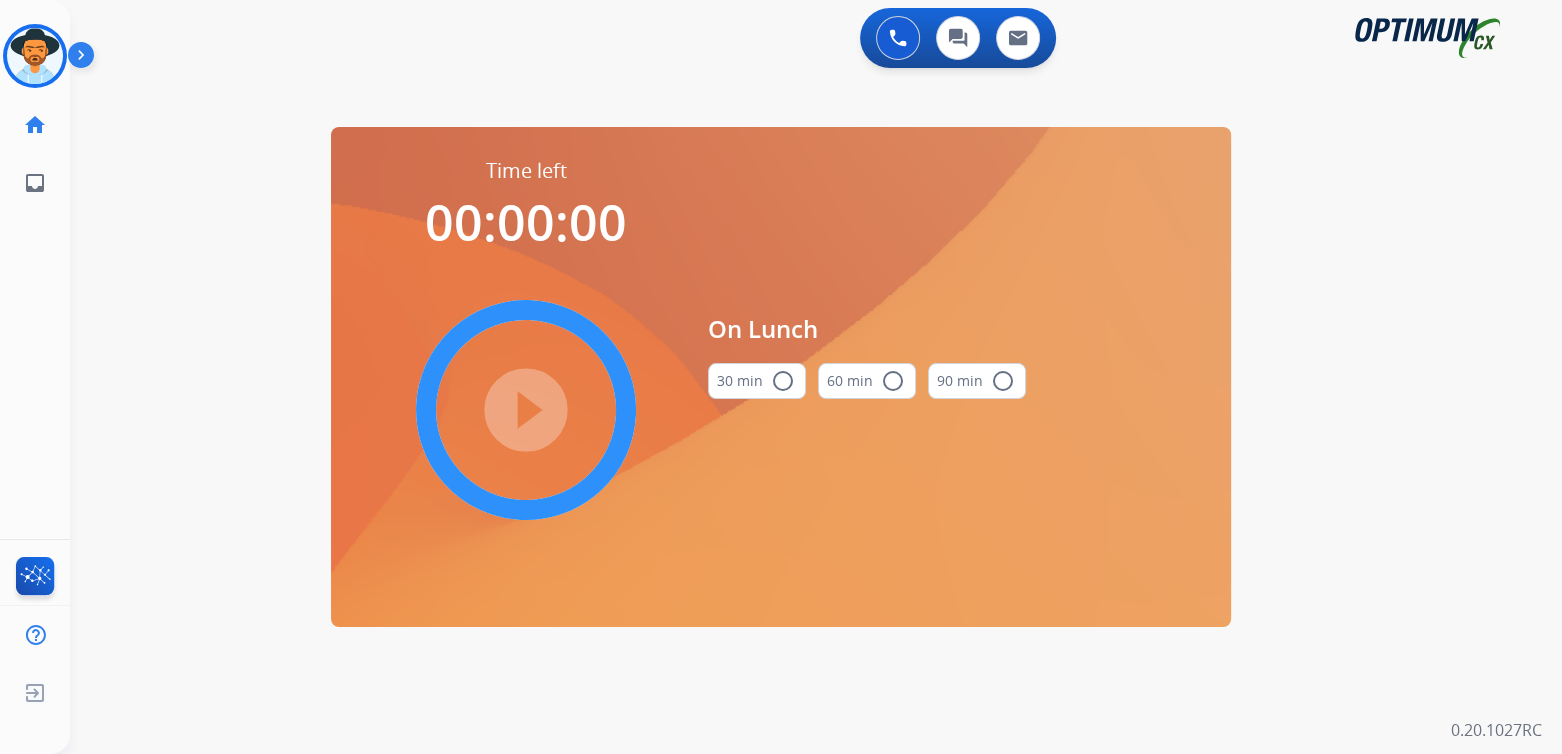 click on "radio_button_unchecked" at bounding box center [783, 381] 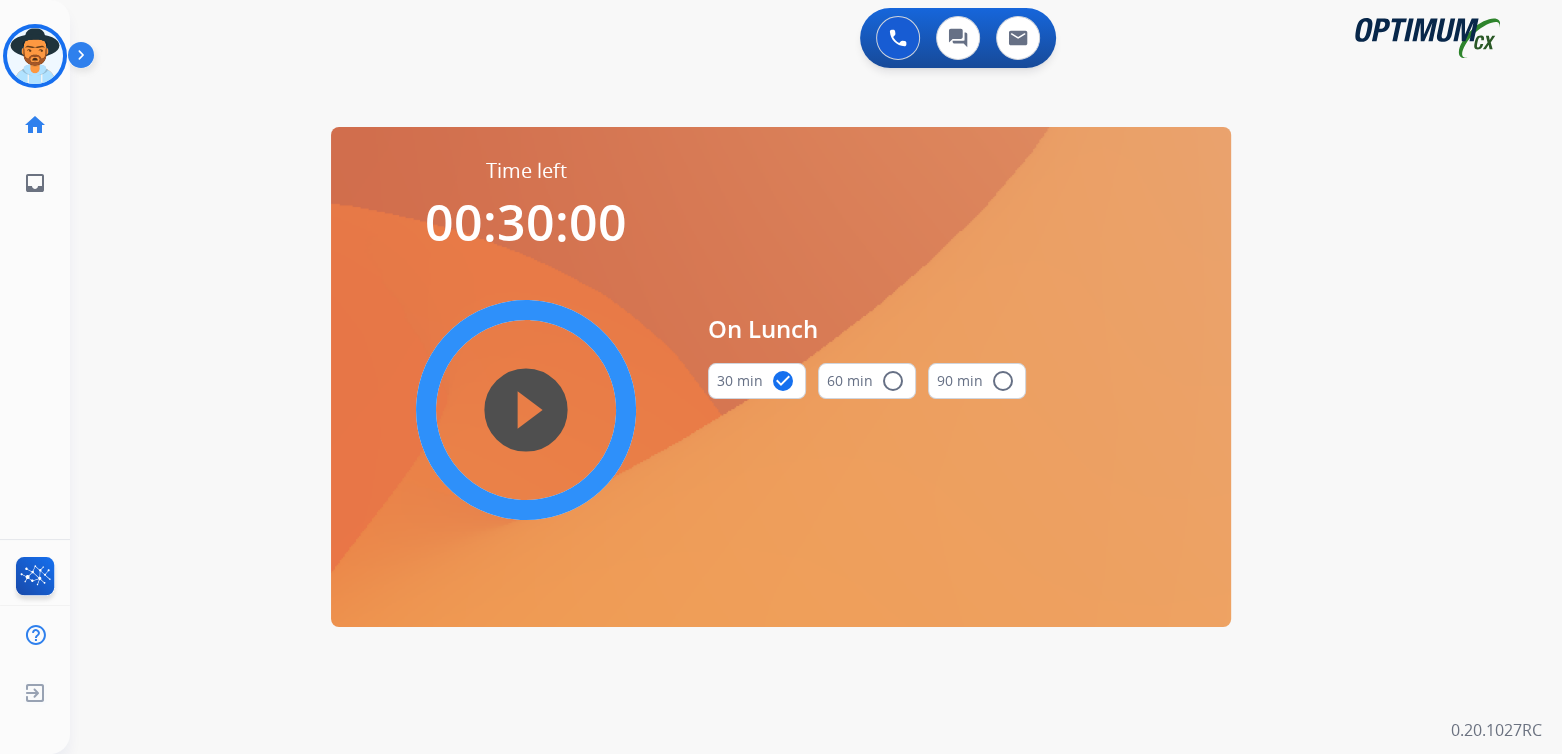 click on "play_circle_filled" at bounding box center (526, 410) 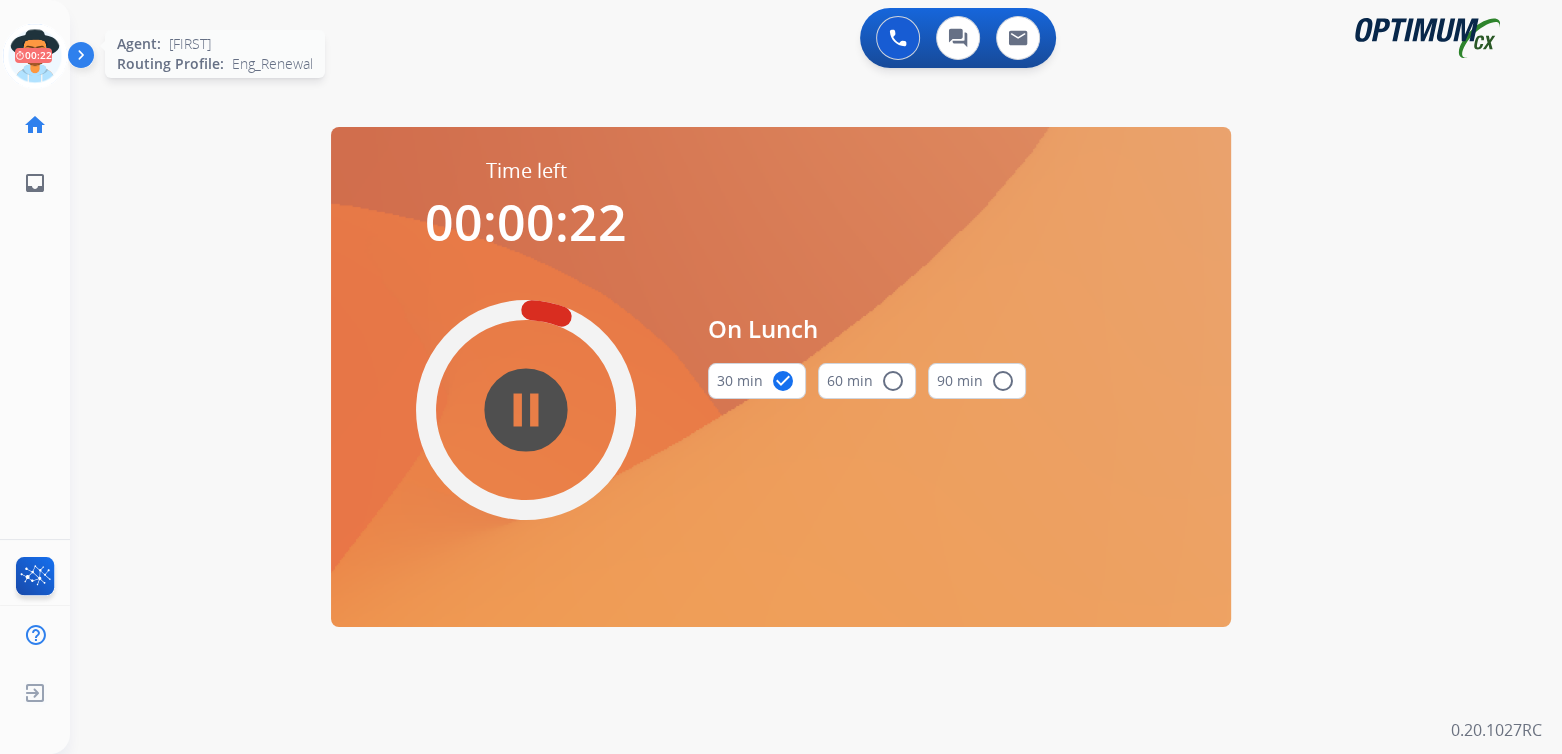 drag, startPoint x: 25, startPoint y: 60, endPoint x: 272, endPoint y: 74, distance: 247.39644 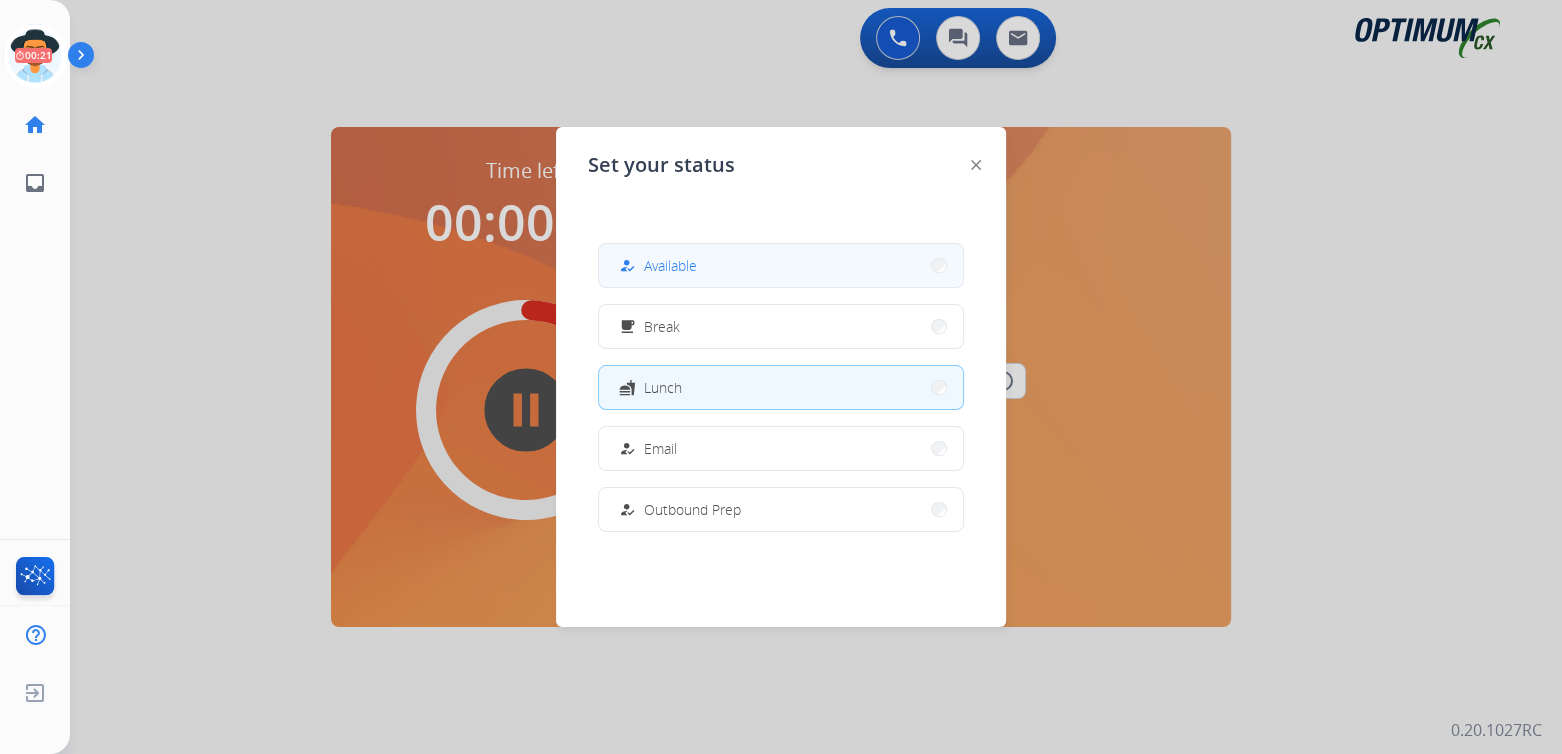 click on "Available" at bounding box center (670, 265) 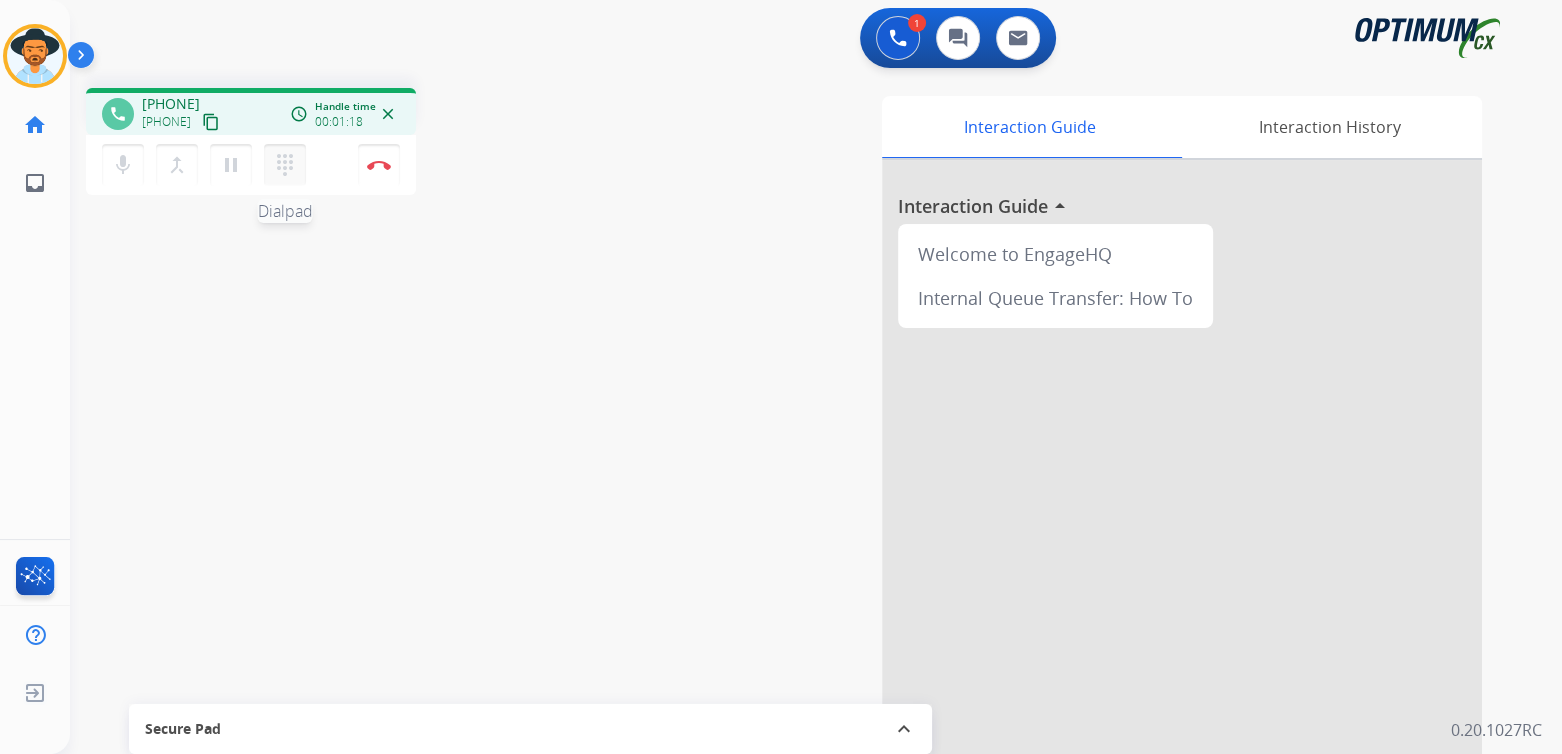 click on "dialpad" at bounding box center (285, 165) 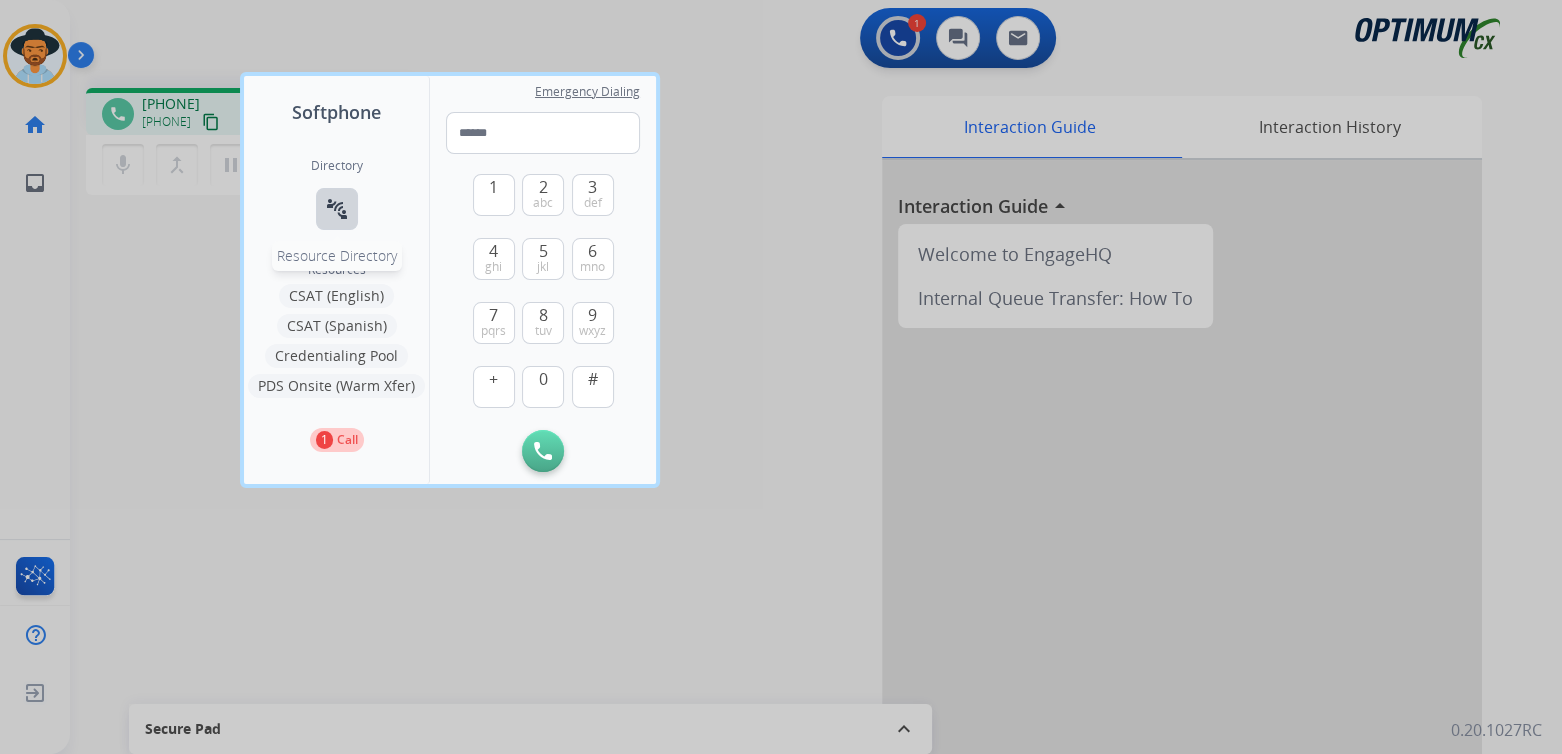 click on "connect_without_contact" at bounding box center (337, 209) 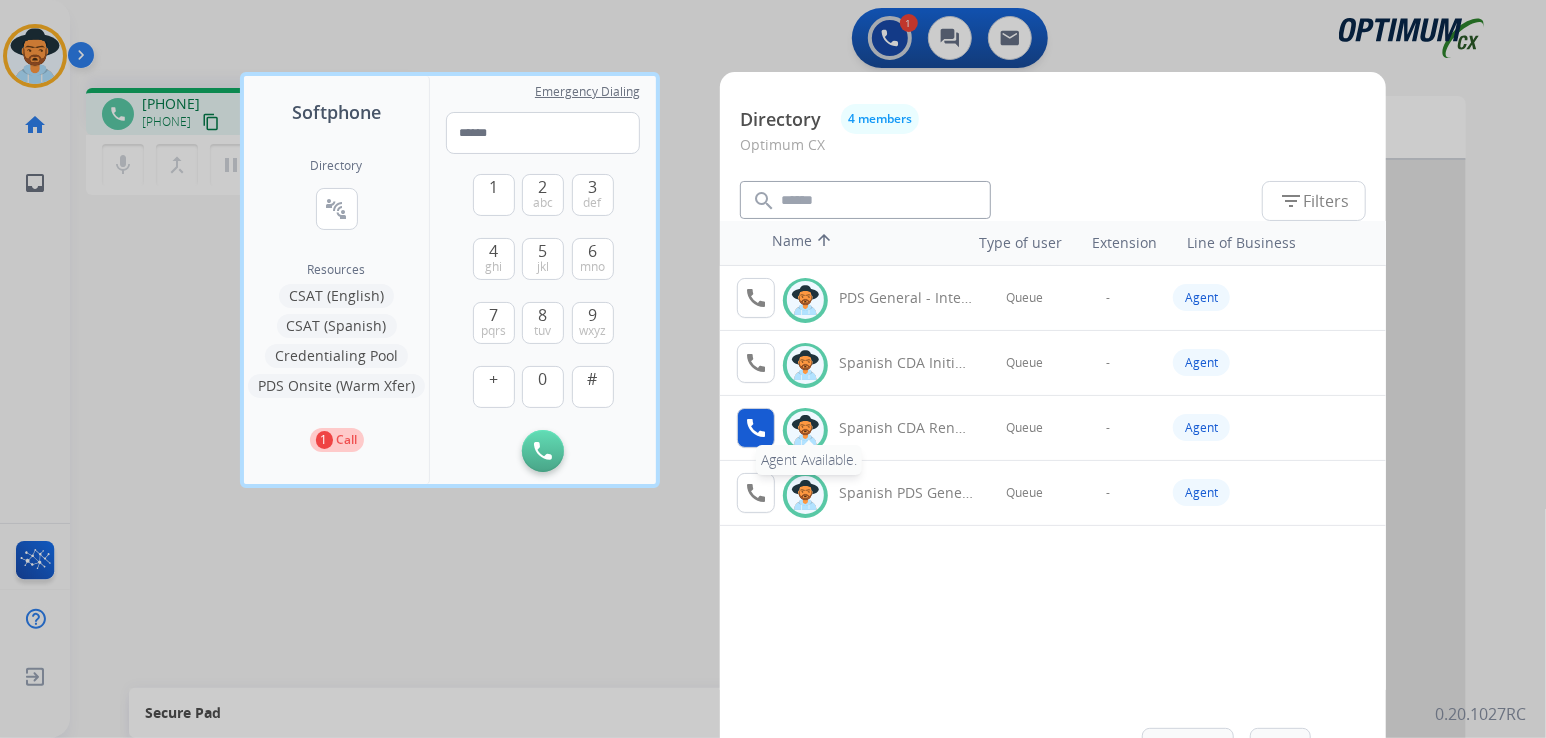 click on "call" at bounding box center (756, 428) 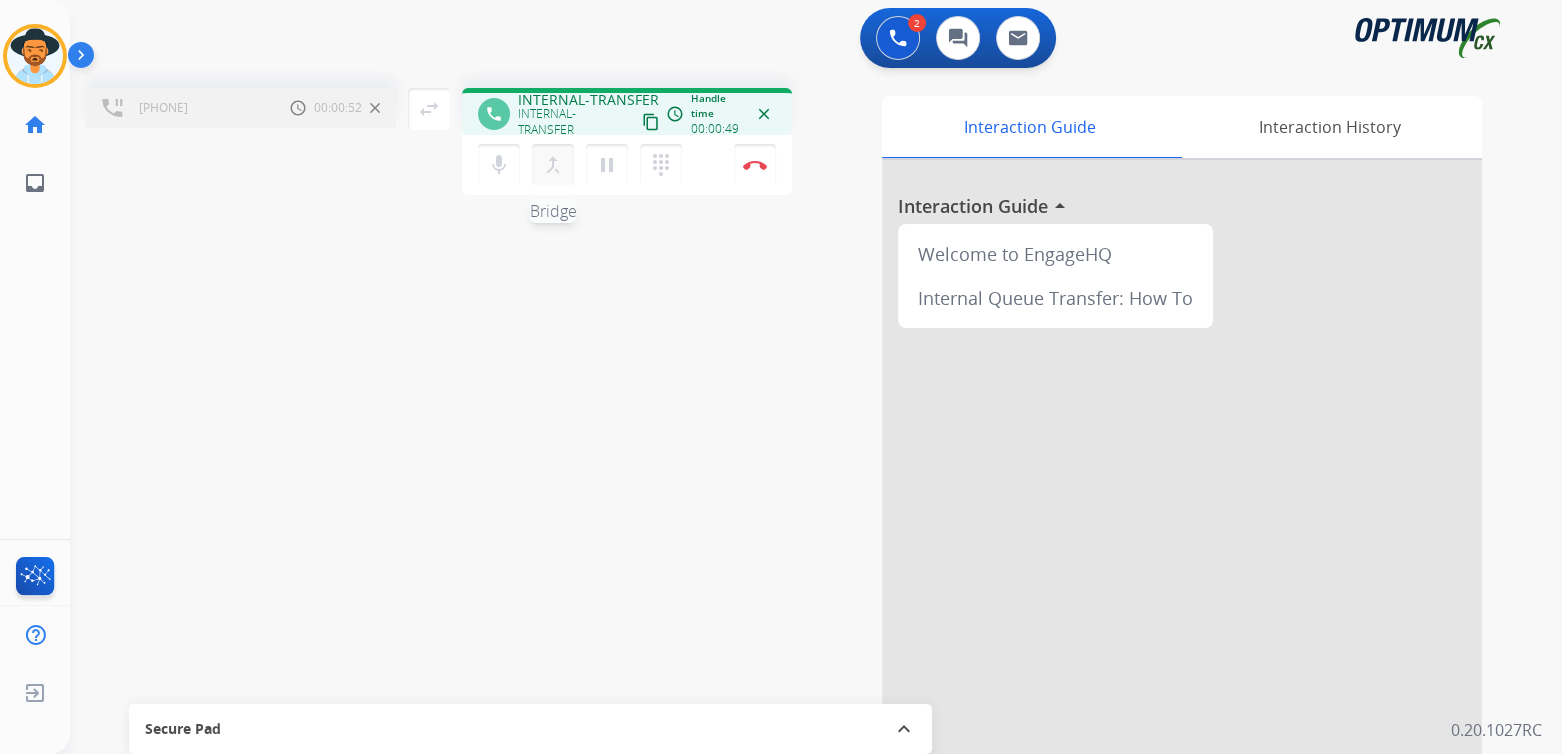 click on "merge_type" at bounding box center (553, 165) 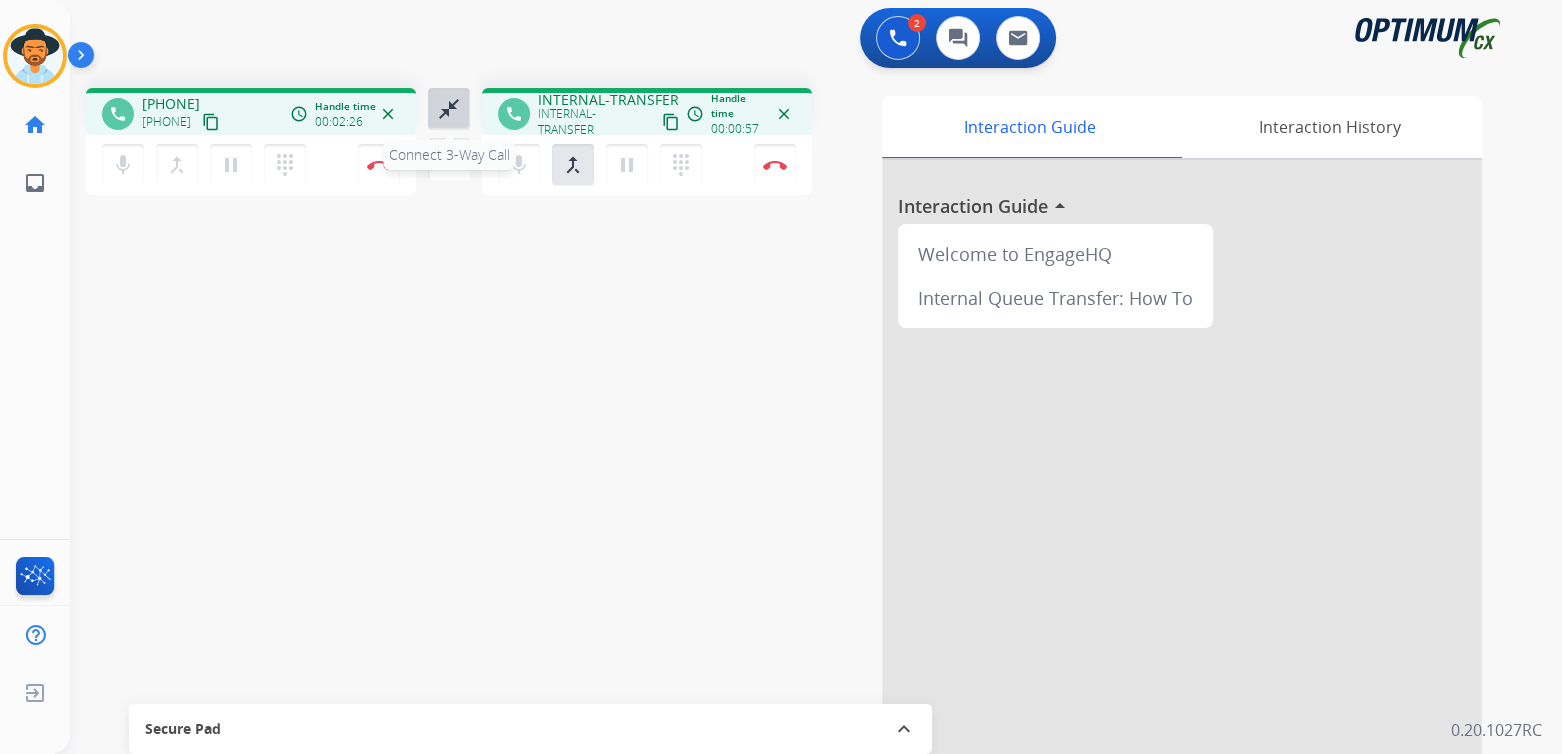 click on "close_fullscreen" at bounding box center (449, 109) 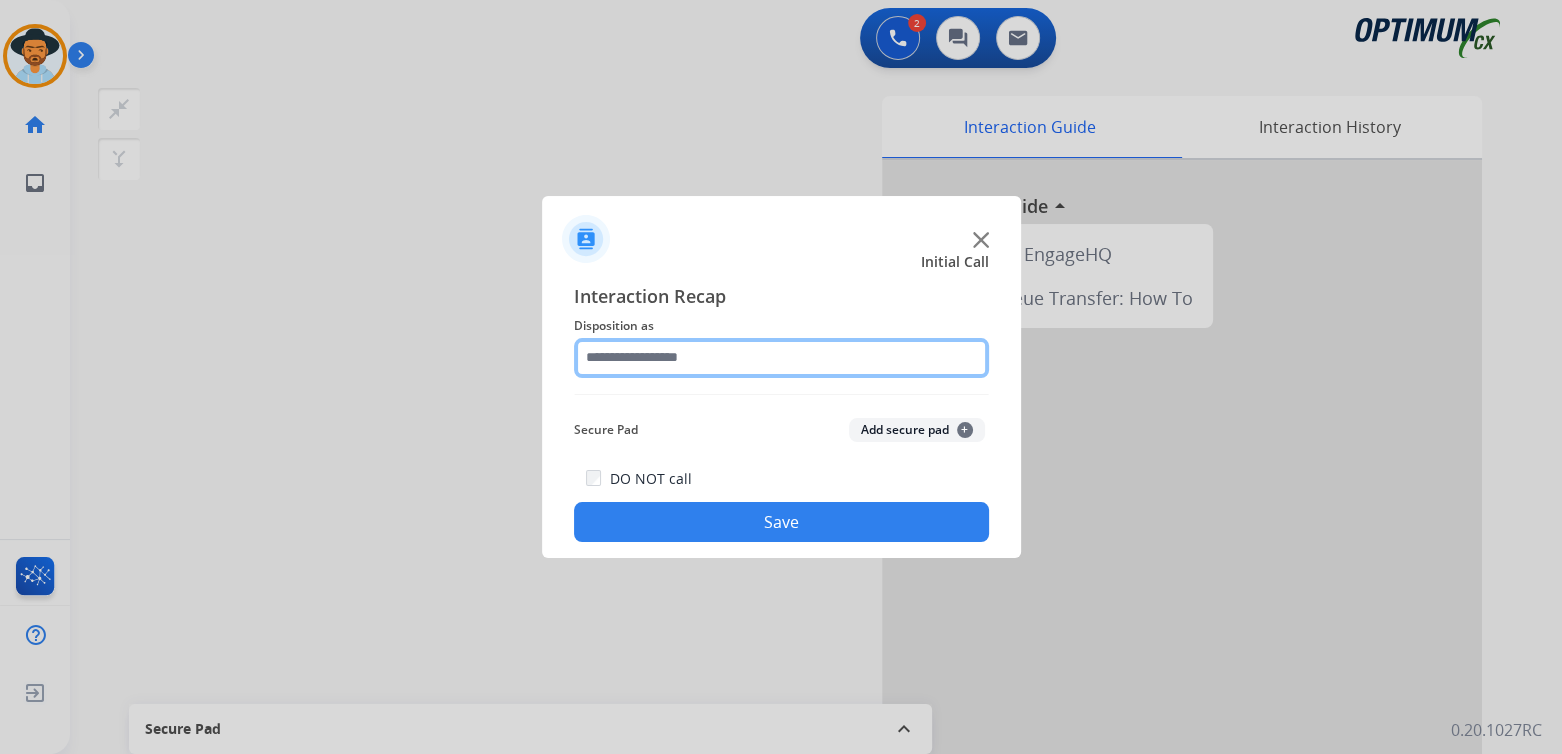 click 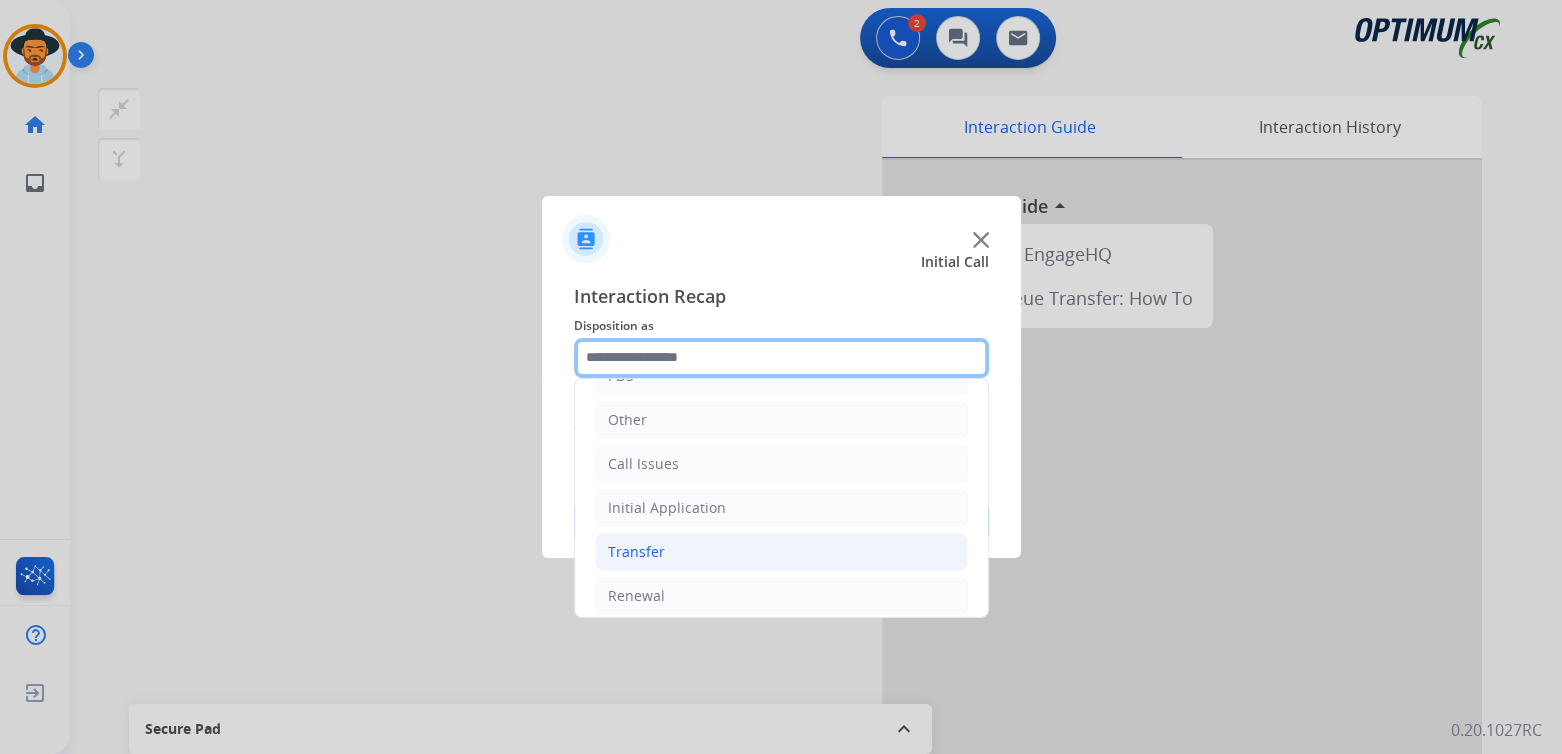 scroll, scrollTop: 132, scrollLeft: 0, axis: vertical 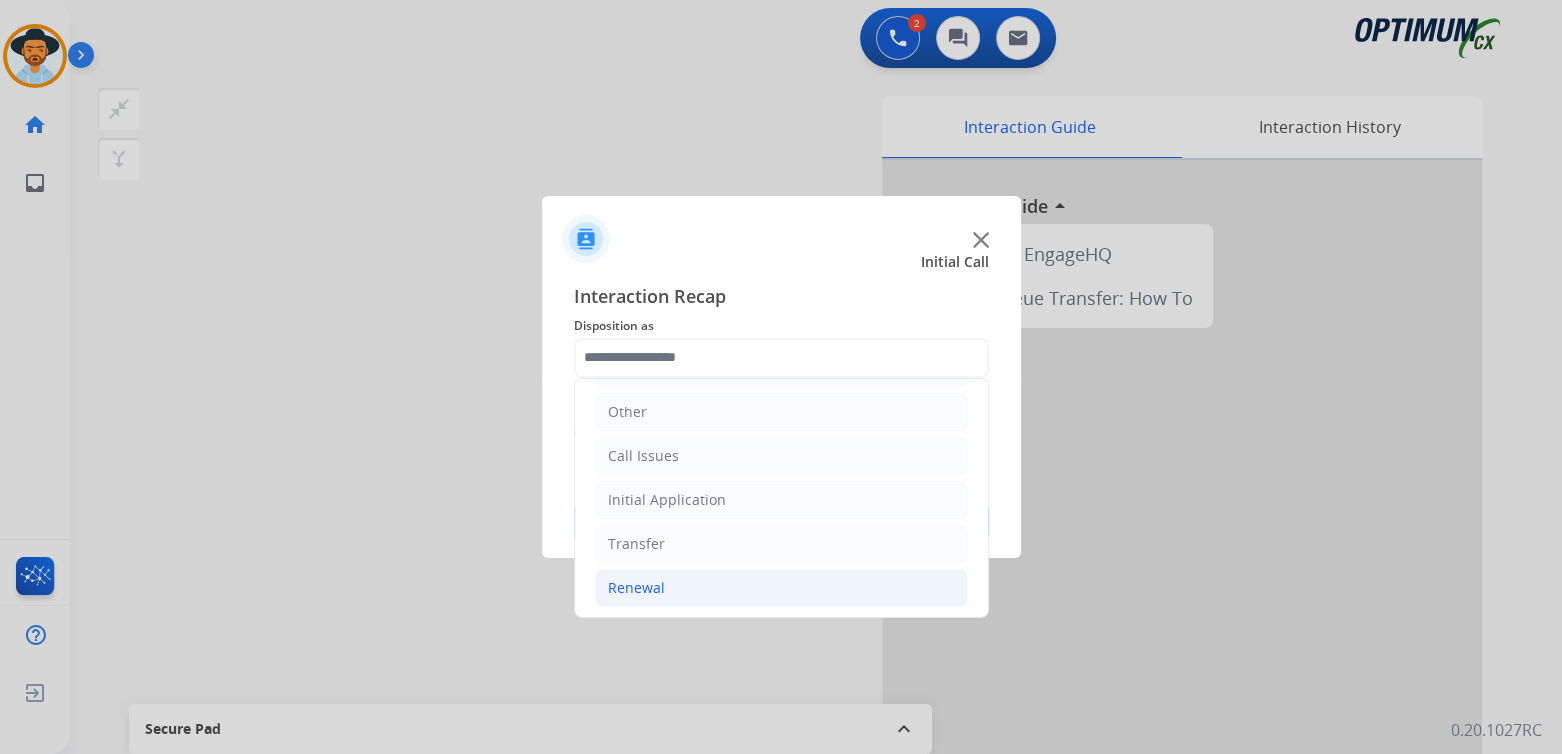 click on "Renewal" 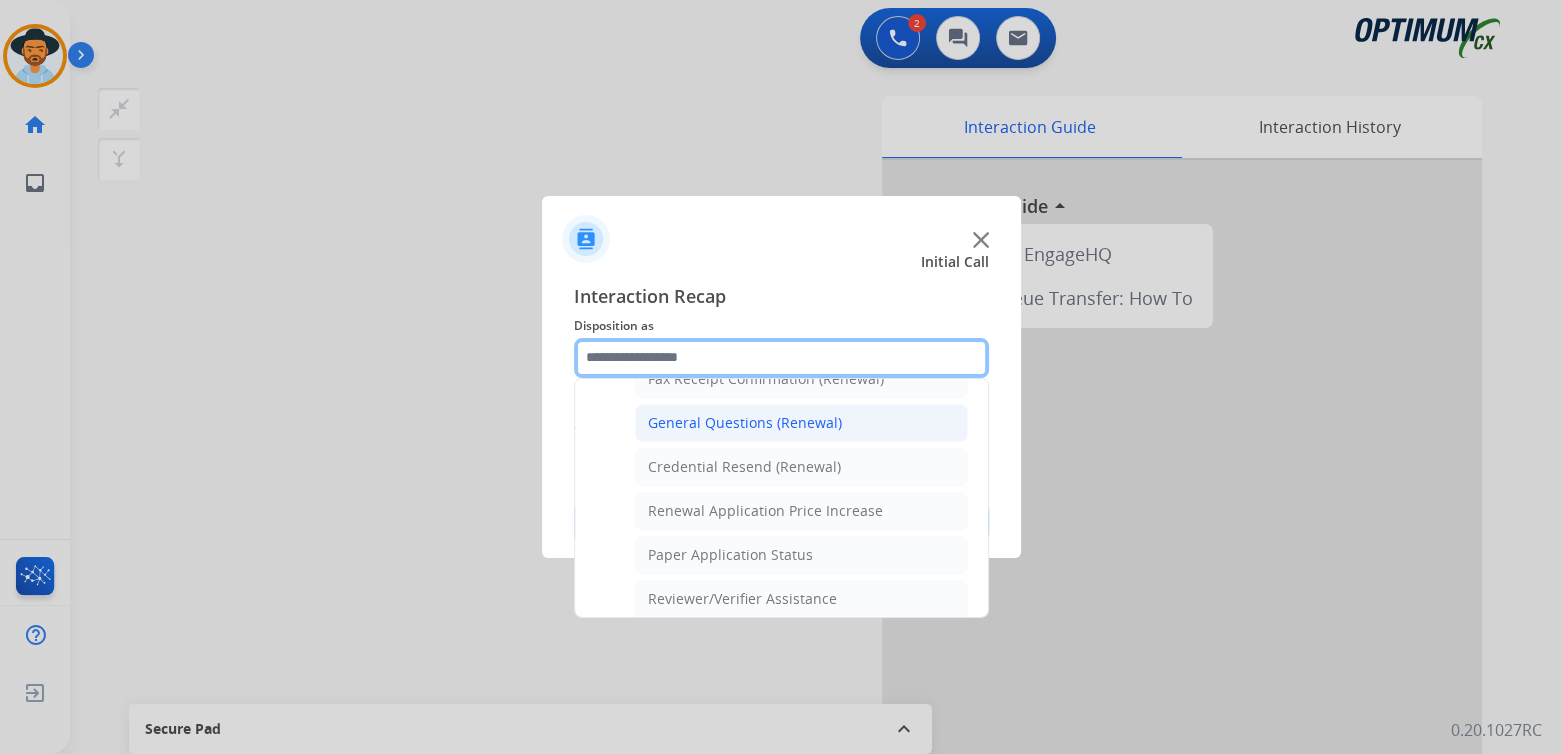 scroll, scrollTop: 584, scrollLeft: 0, axis: vertical 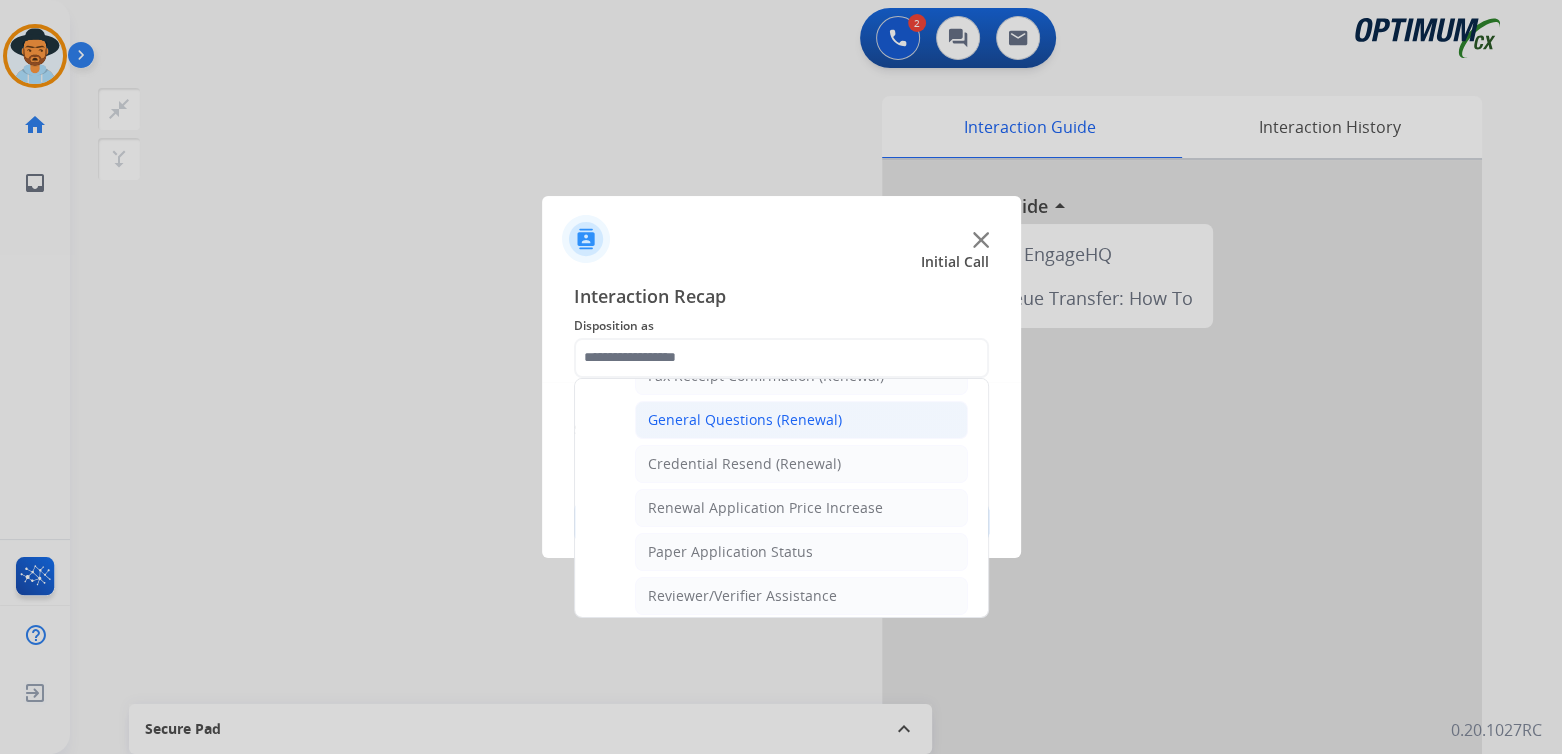 click on "General Questions (Renewal)" 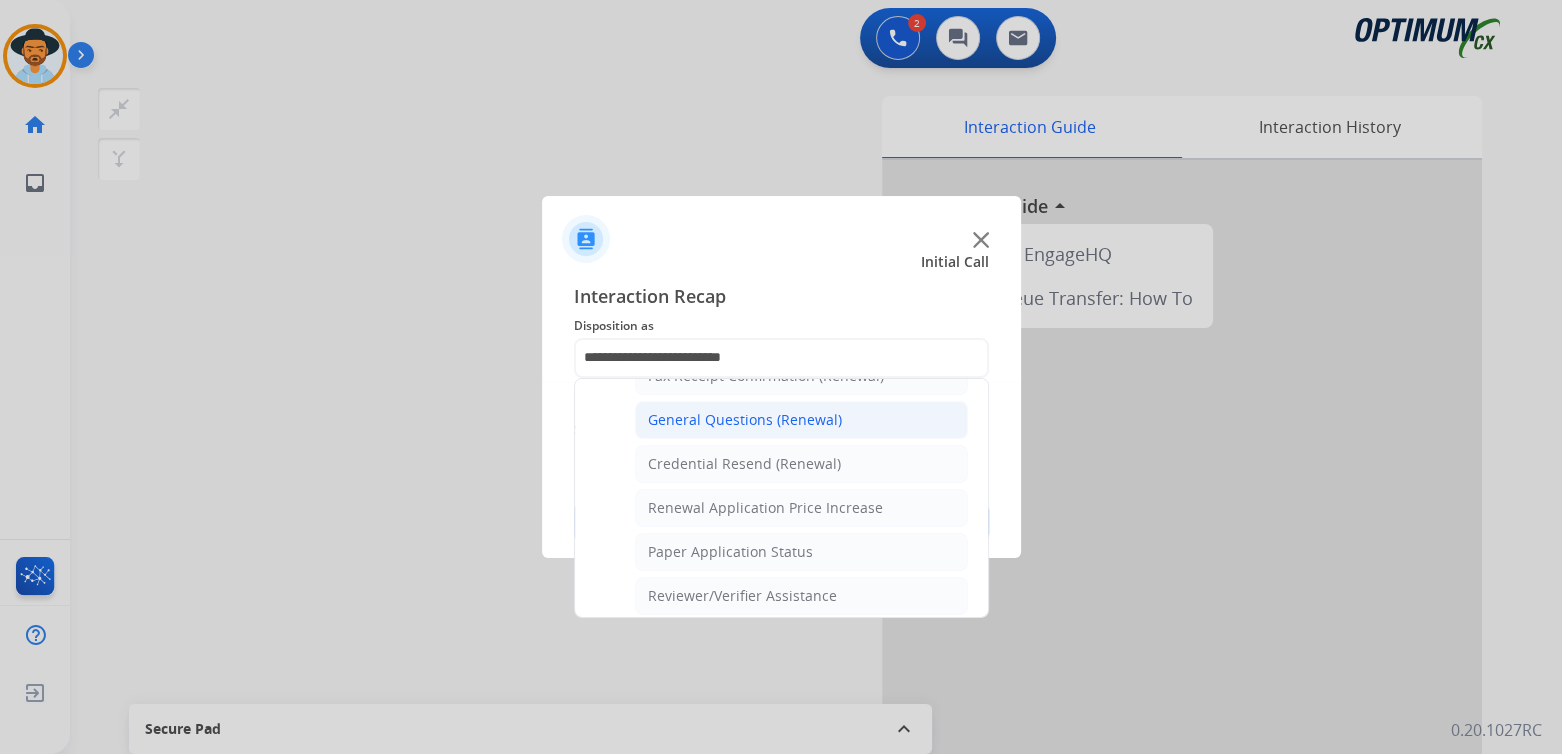 scroll, scrollTop: 0, scrollLeft: 0, axis: both 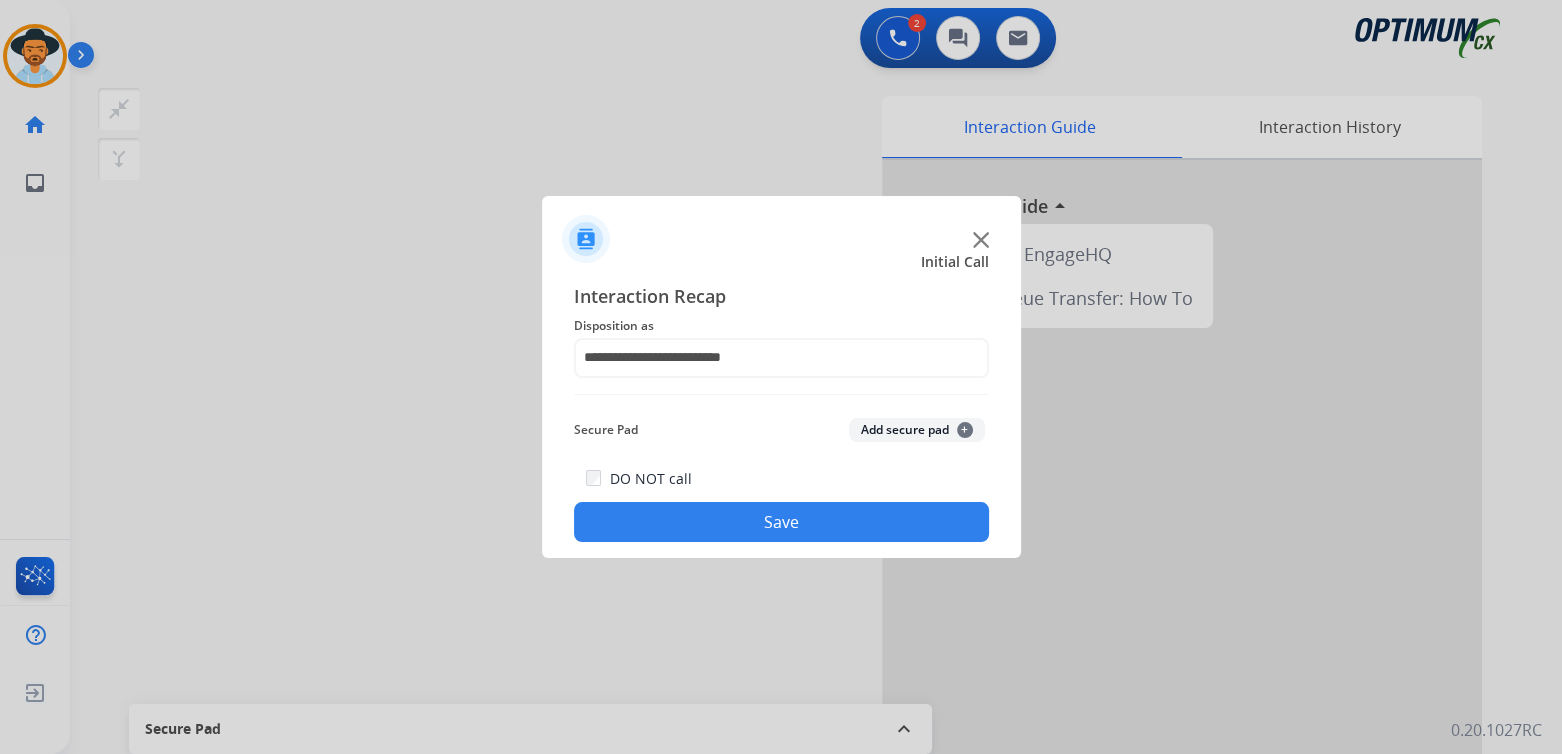 click on "Save" 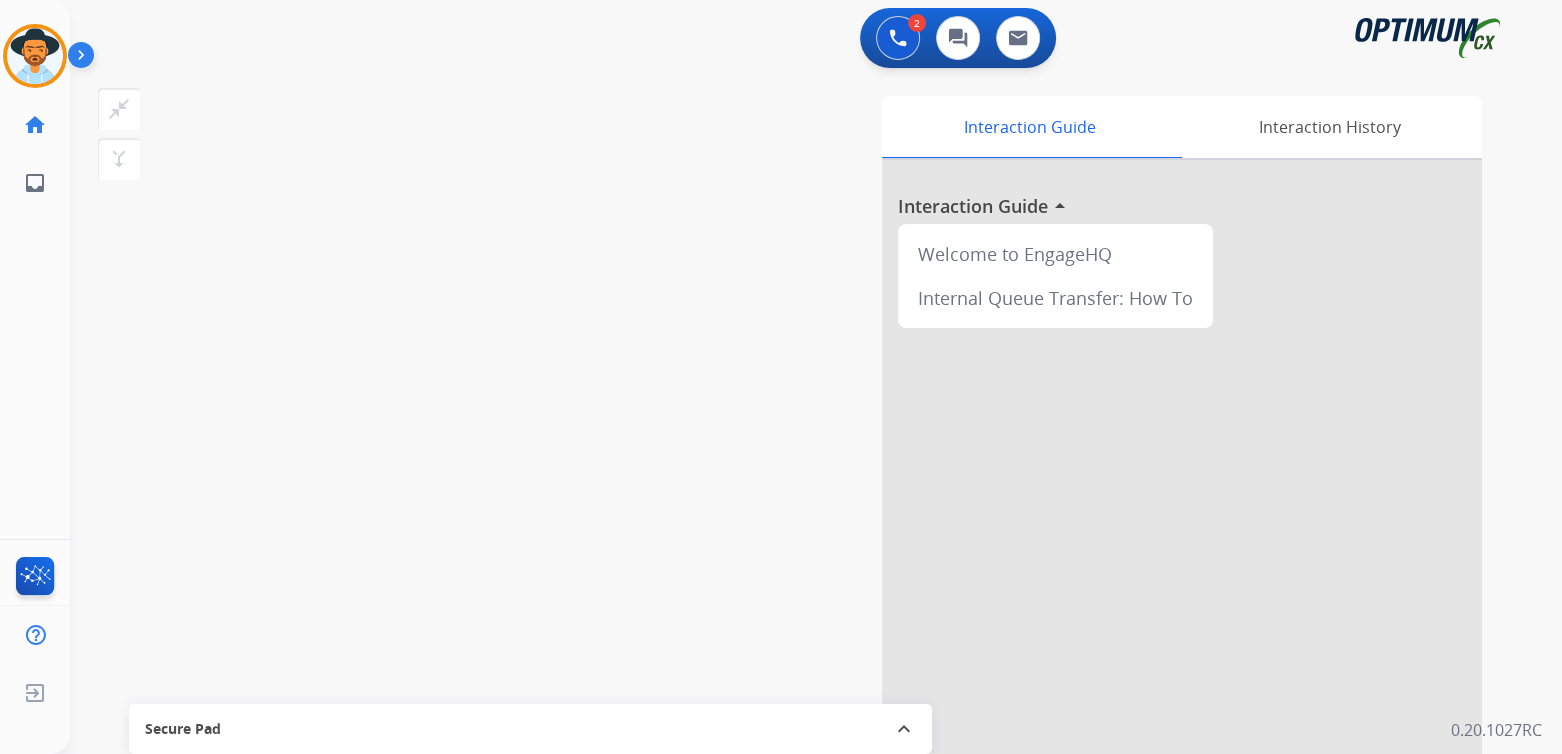scroll, scrollTop: 0, scrollLeft: 0, axis: both 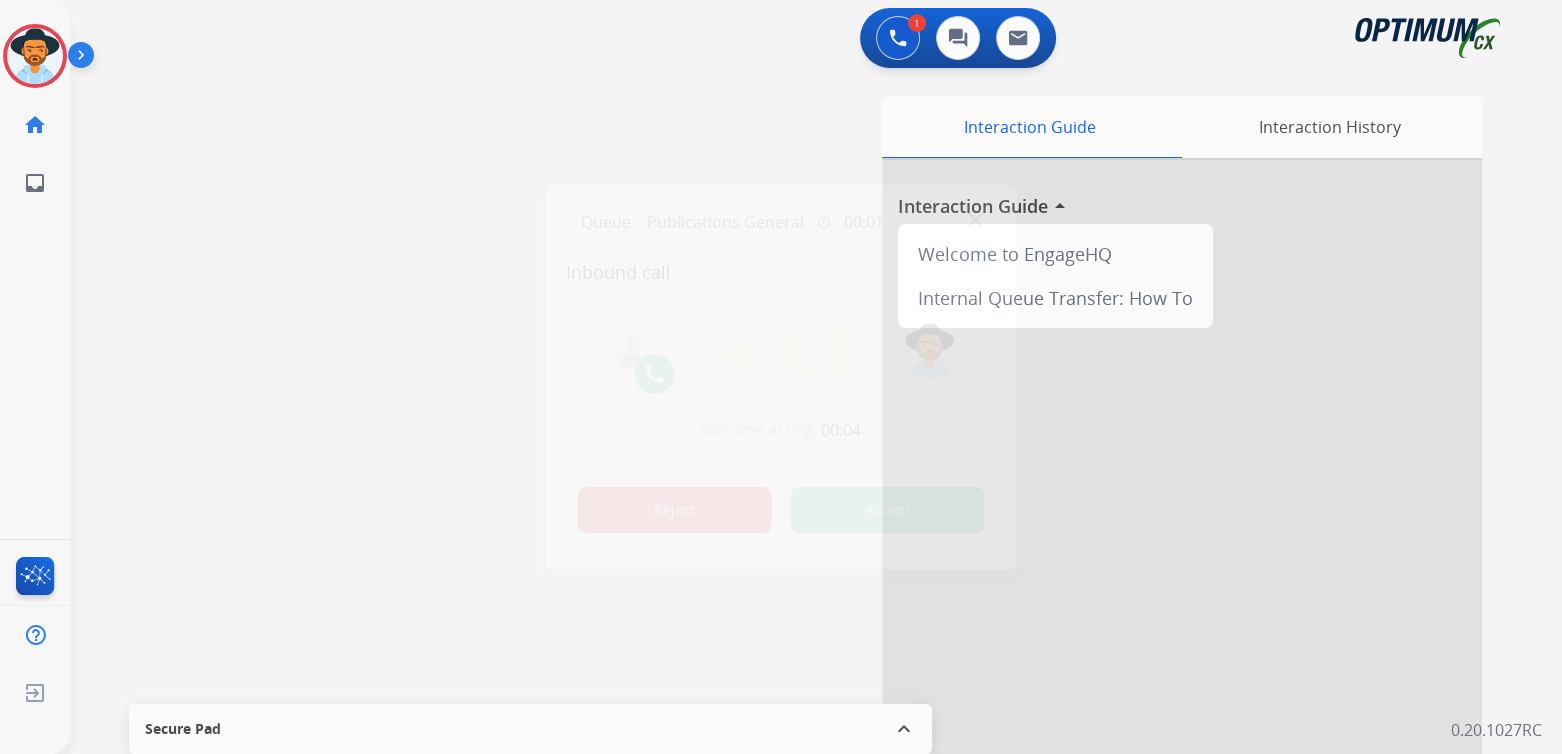 click on "Reject" at bounding box center [675, 510] 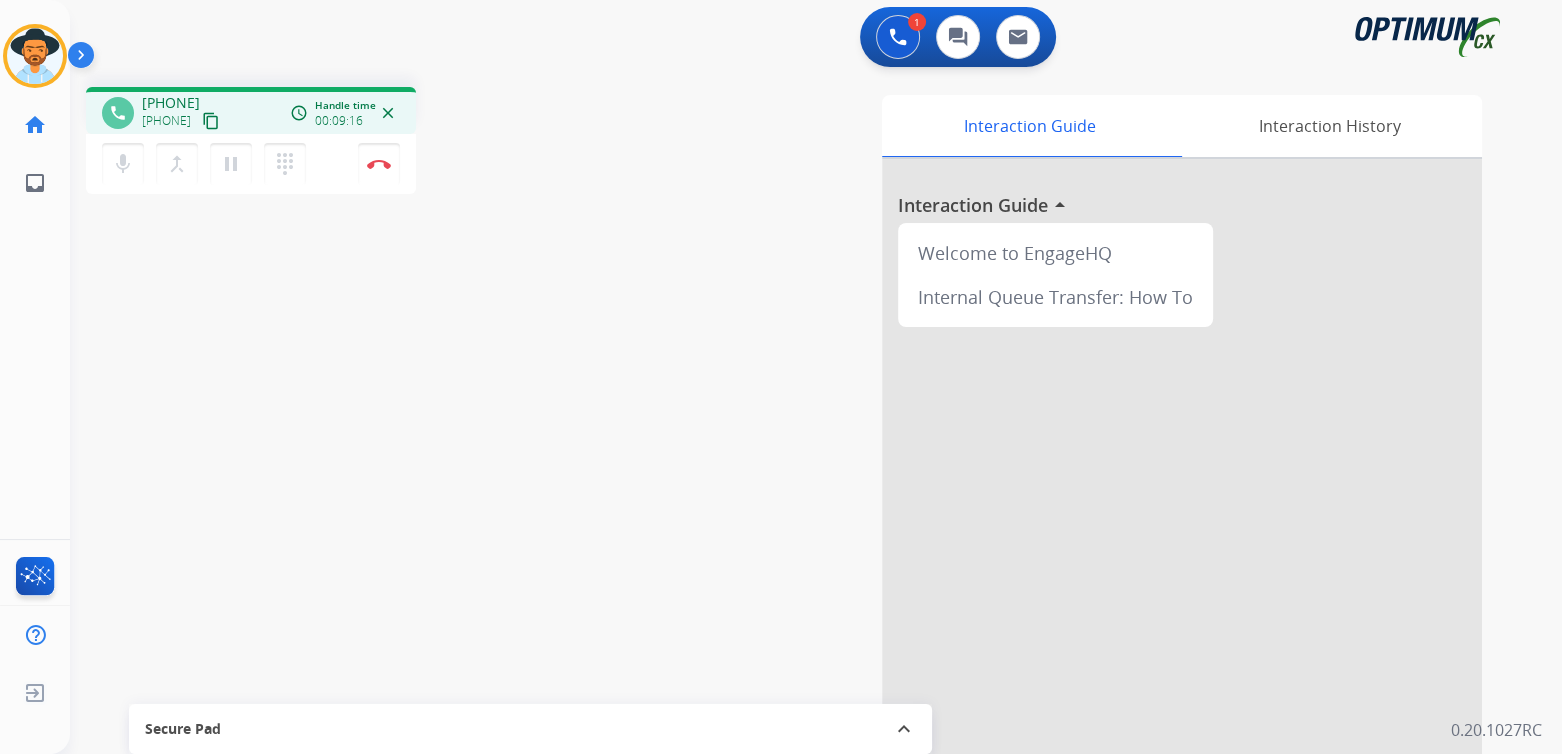 scroll, scrollTop: 0, scrollLeft: 0, axis: both 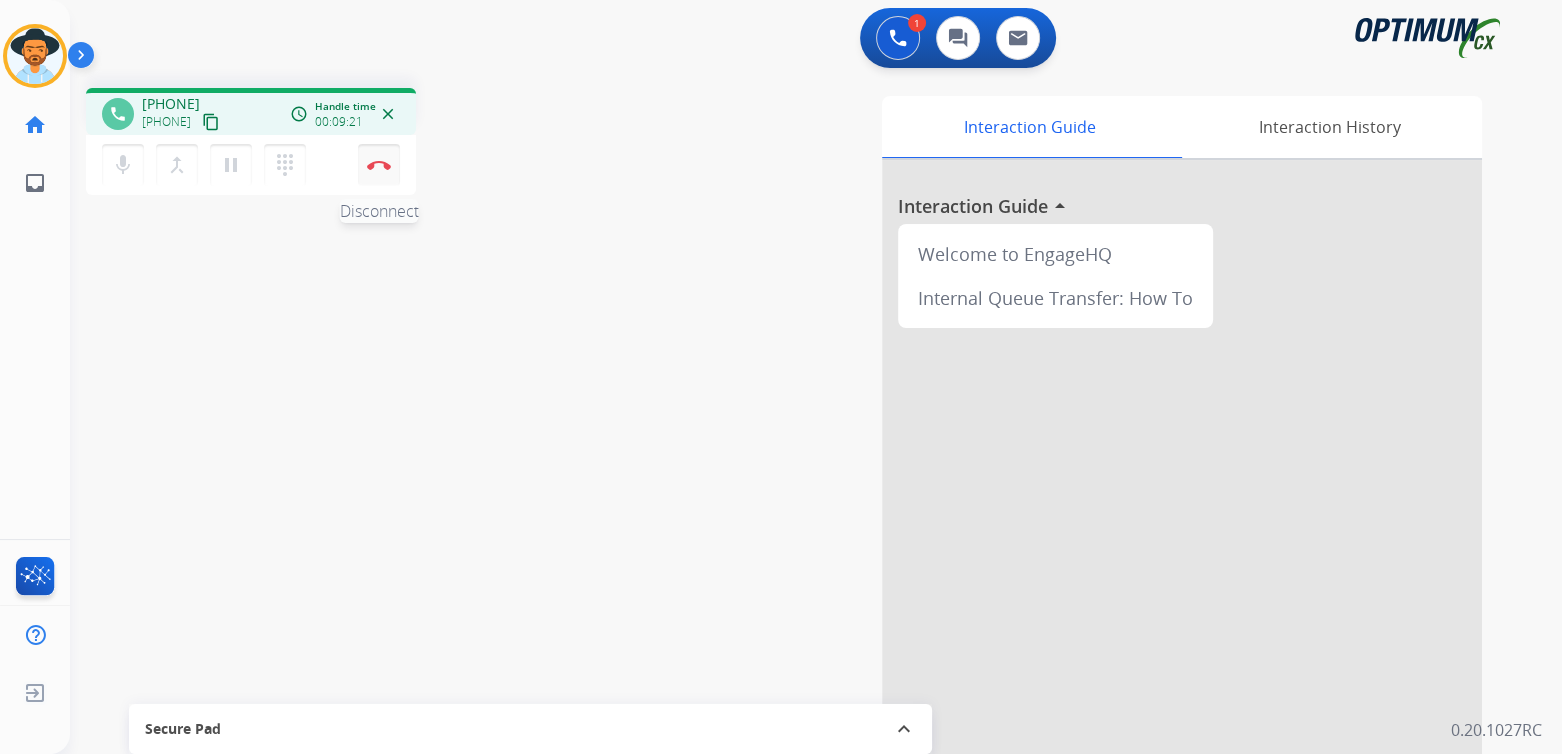 click at bounding box center [379, 165] 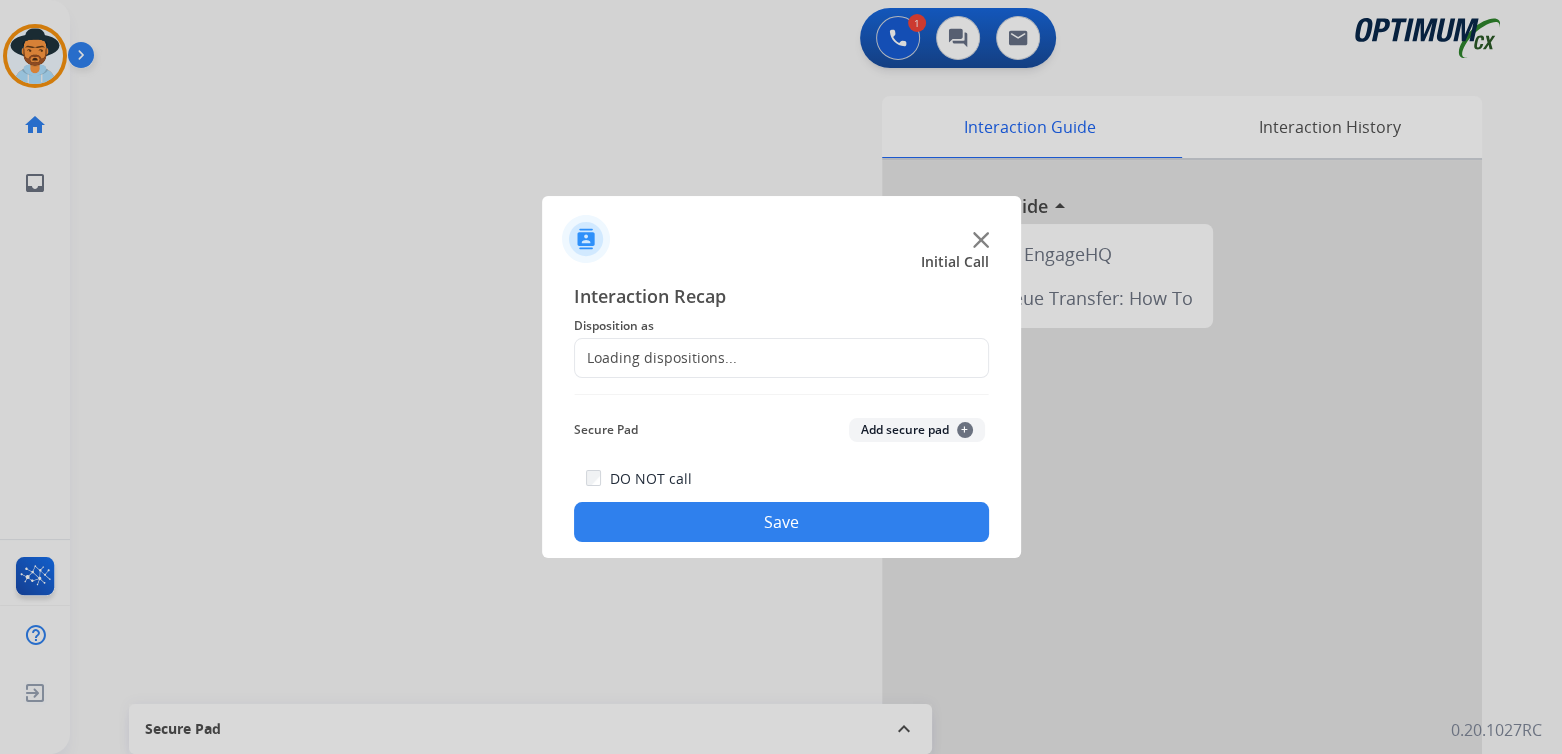 click on "Loading dispositions..." 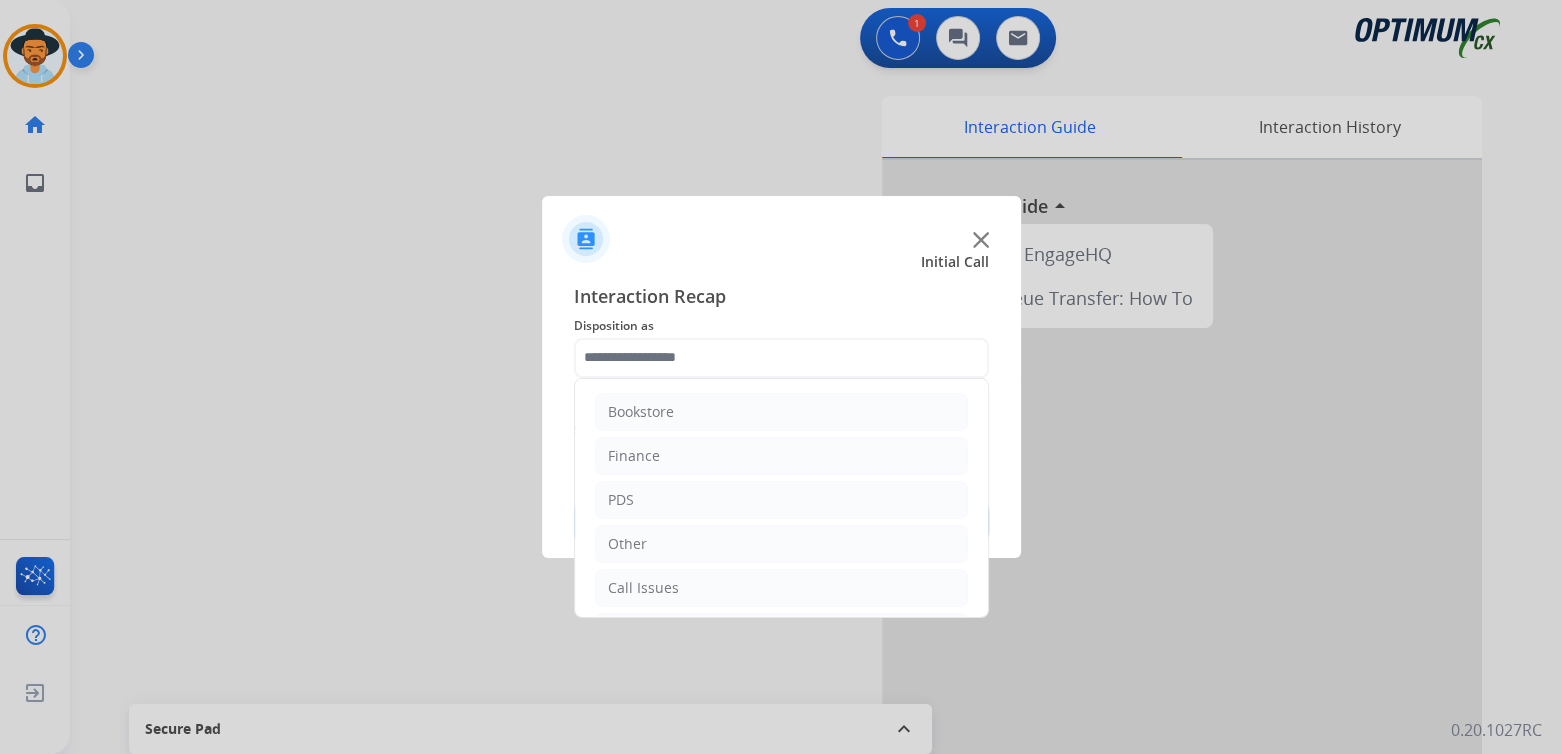 click 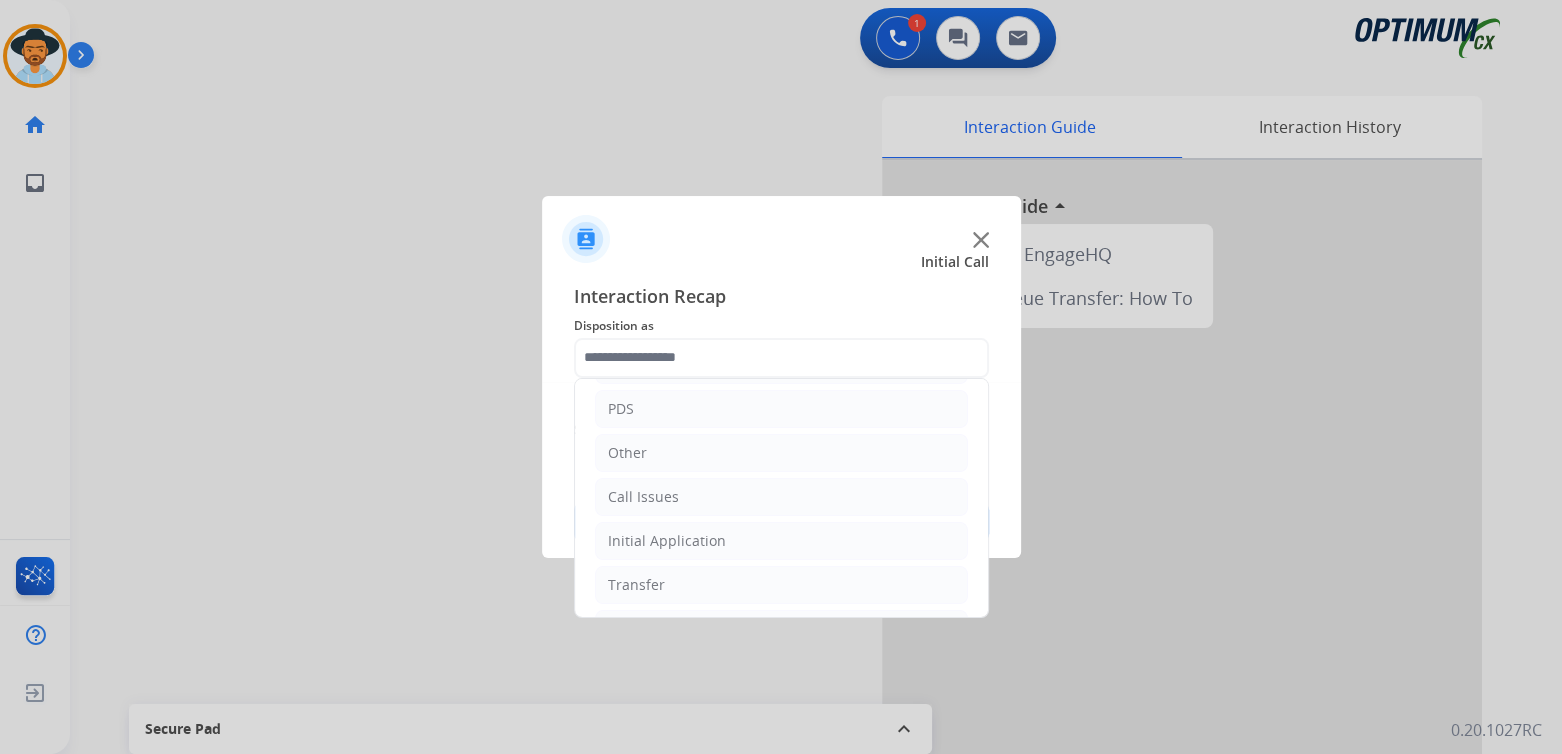 scroll, scrollTop: 132, scrollLeft: 0, axis: vertical 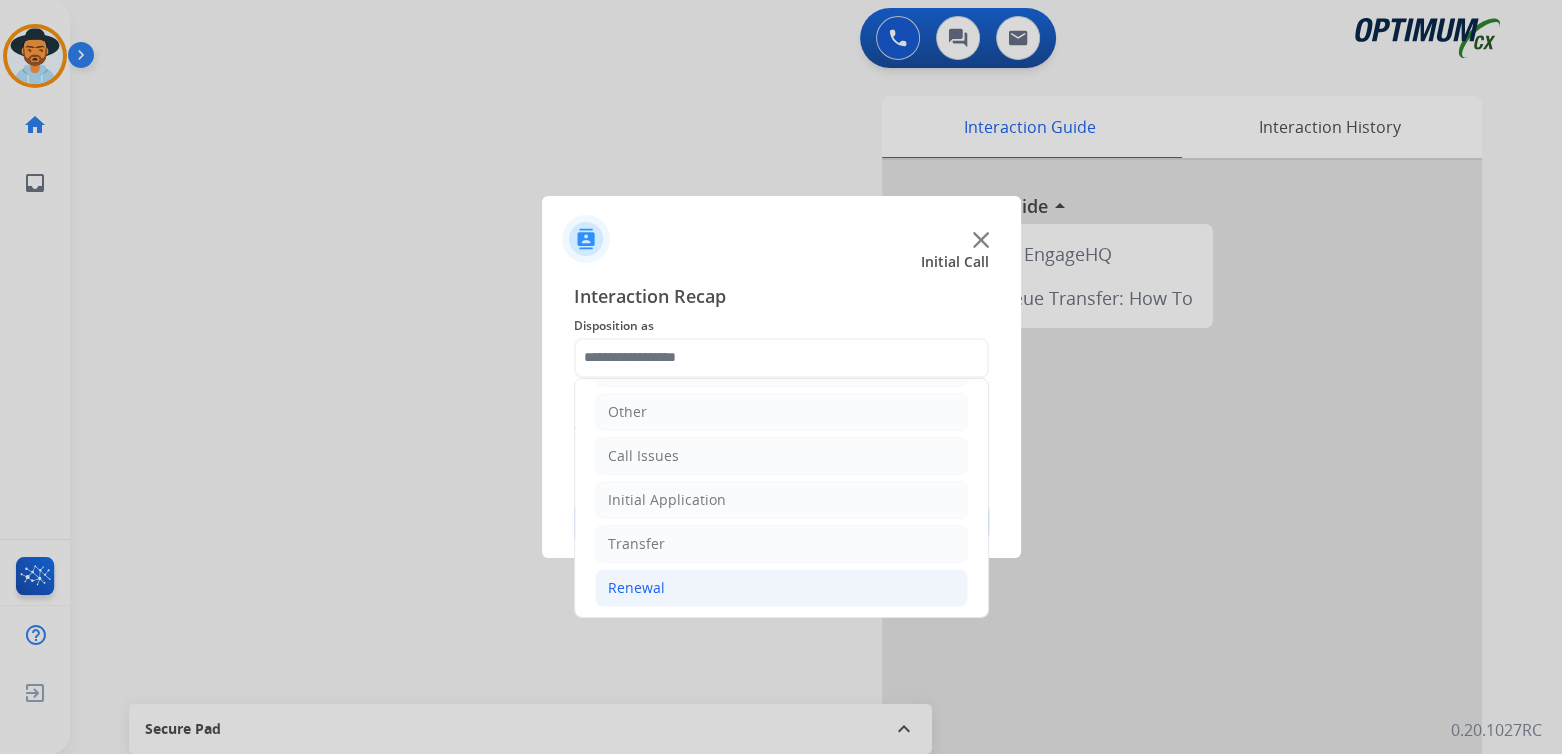 click on "Renewal" 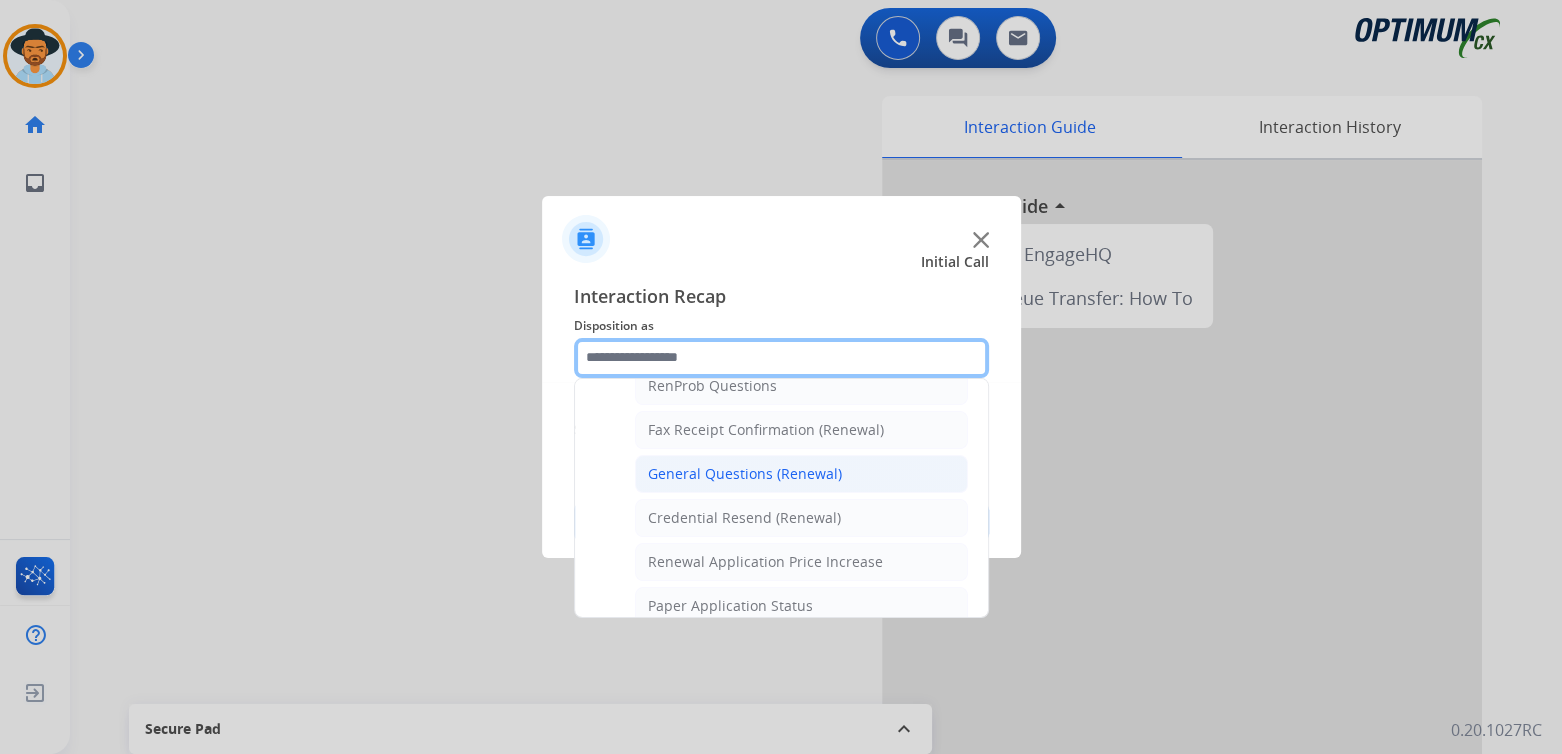 scroll, scrollTop: 530, scrollLeft: 0, axis: vertical 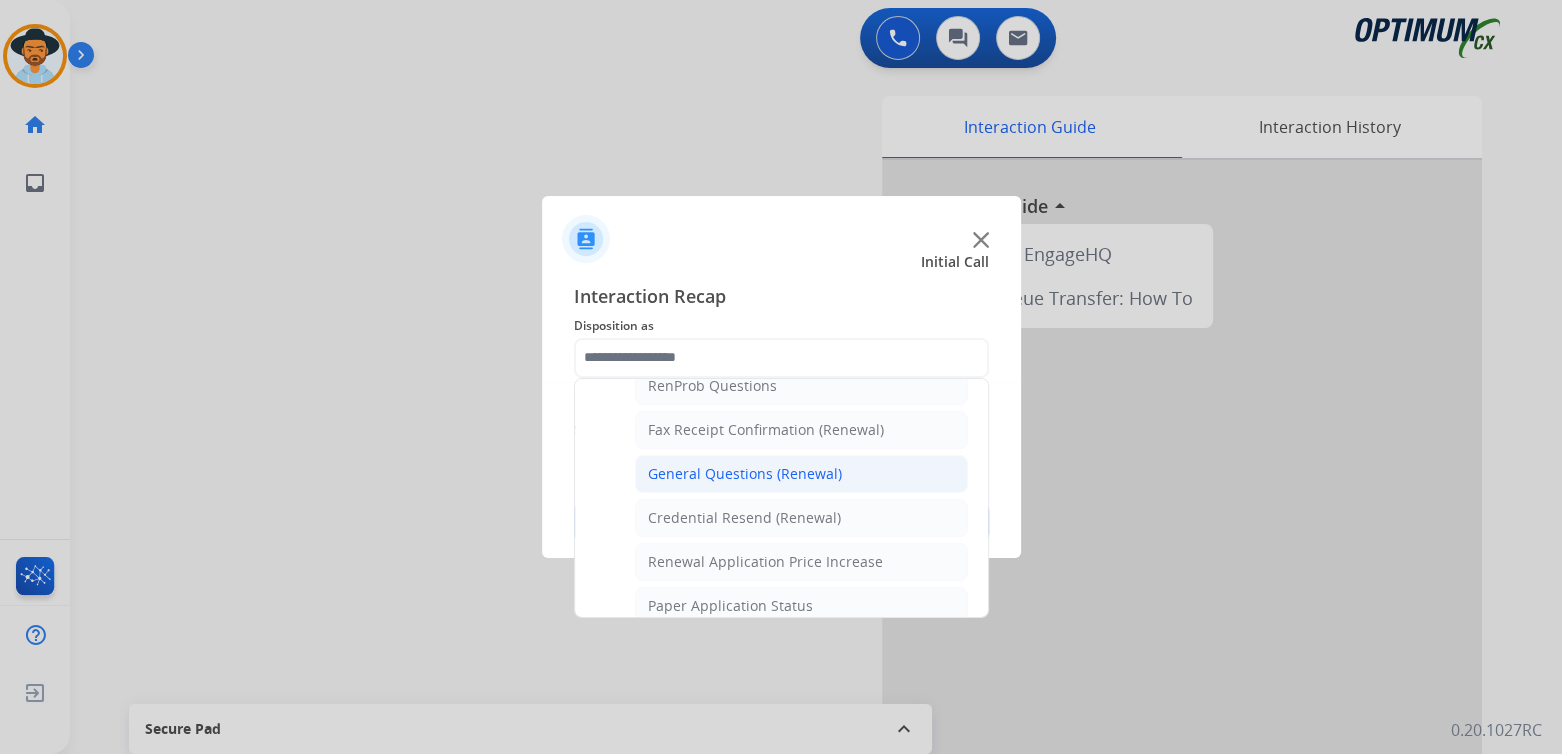 click on "General Questions (Renewal)" 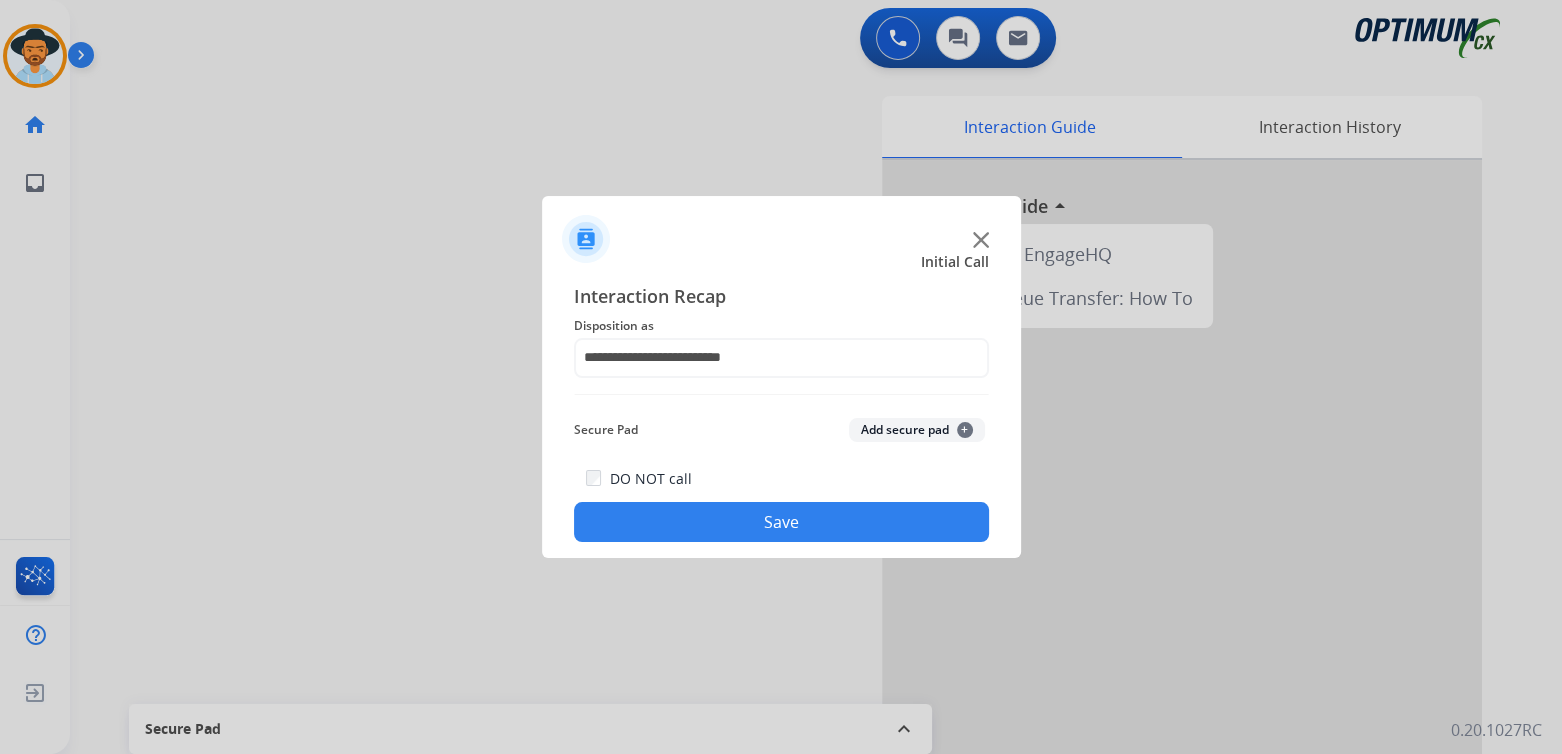 click on "Save" 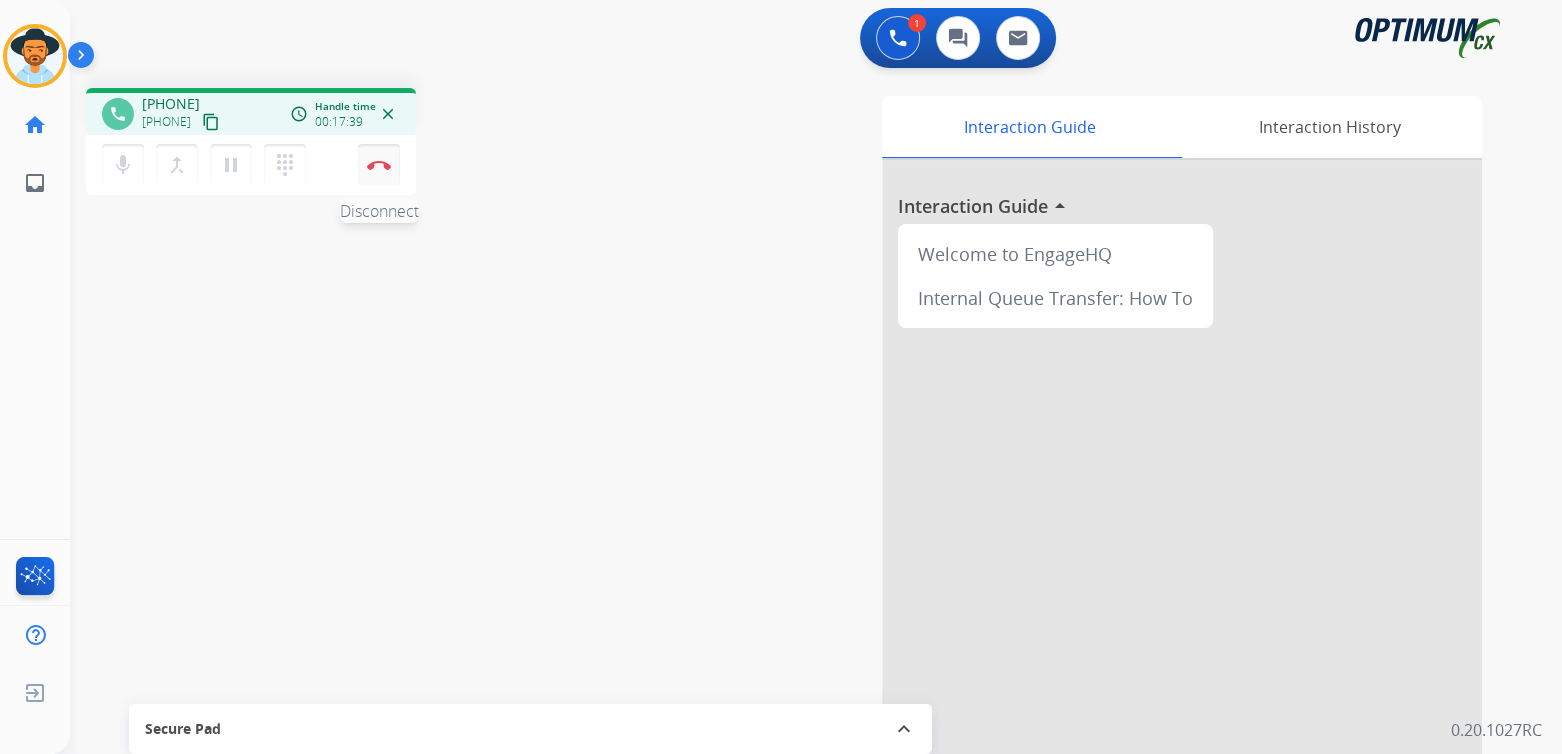 click at bounding box center [379, 165] 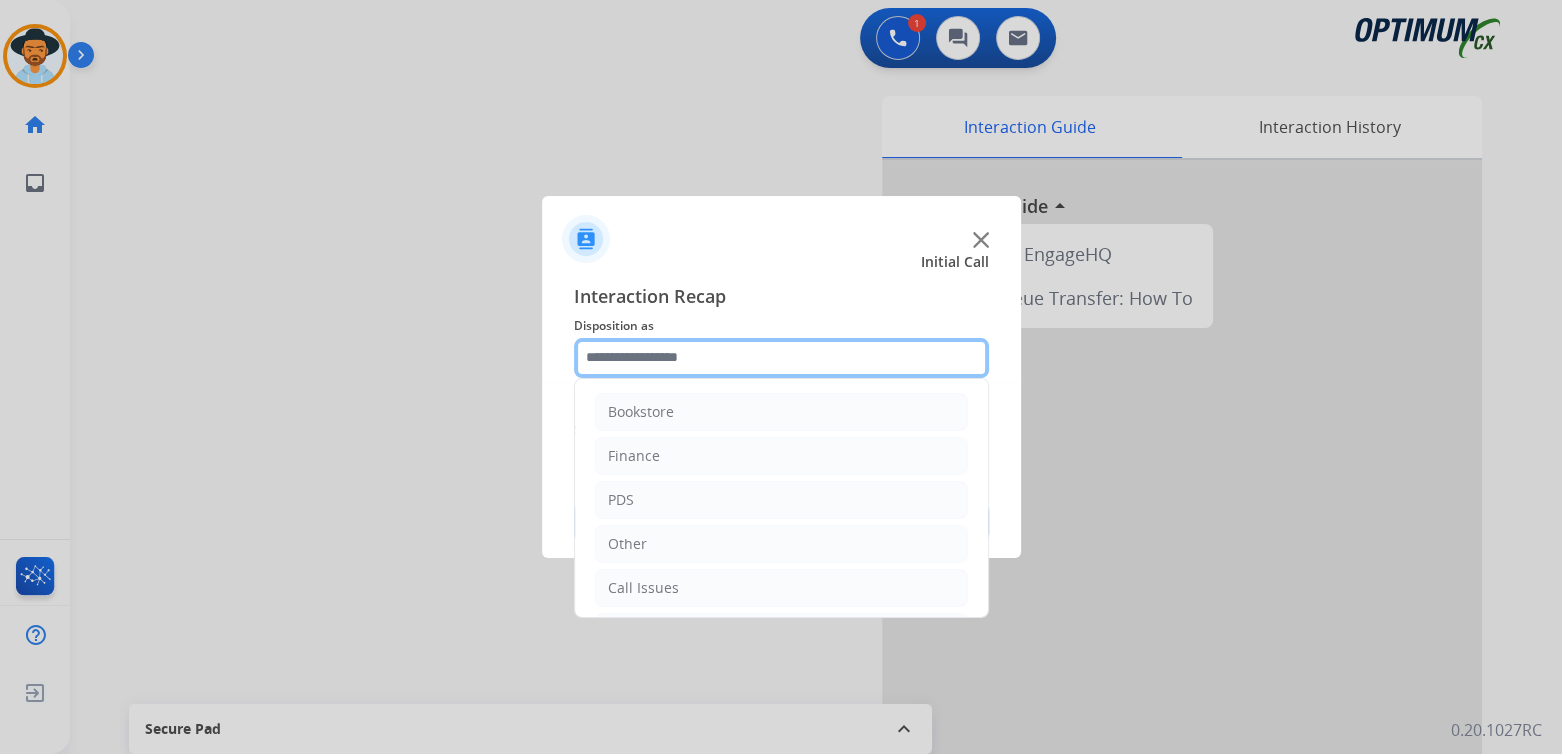 click 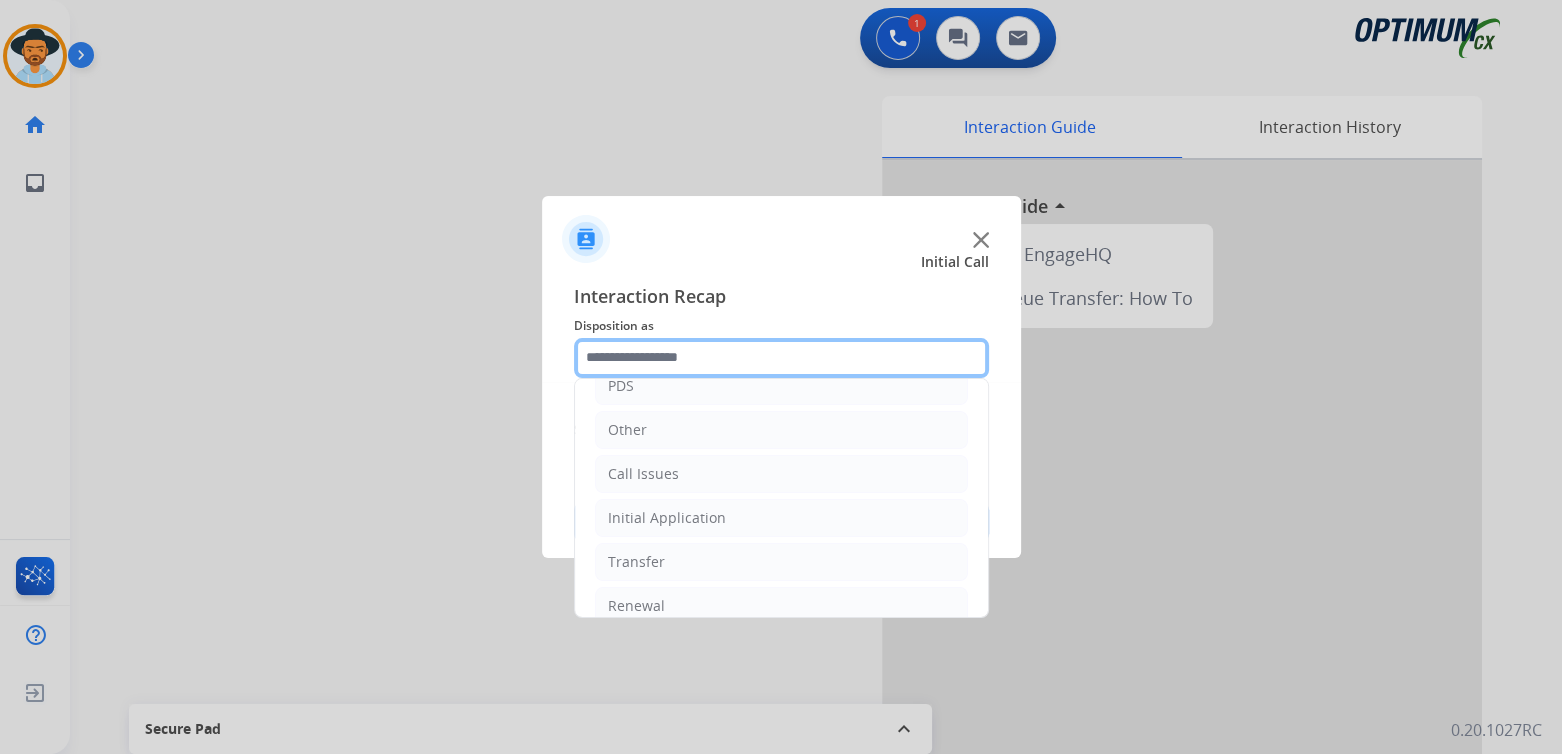 scroll, scrollTop: 132, scrollLeft: 0, axis: vertical 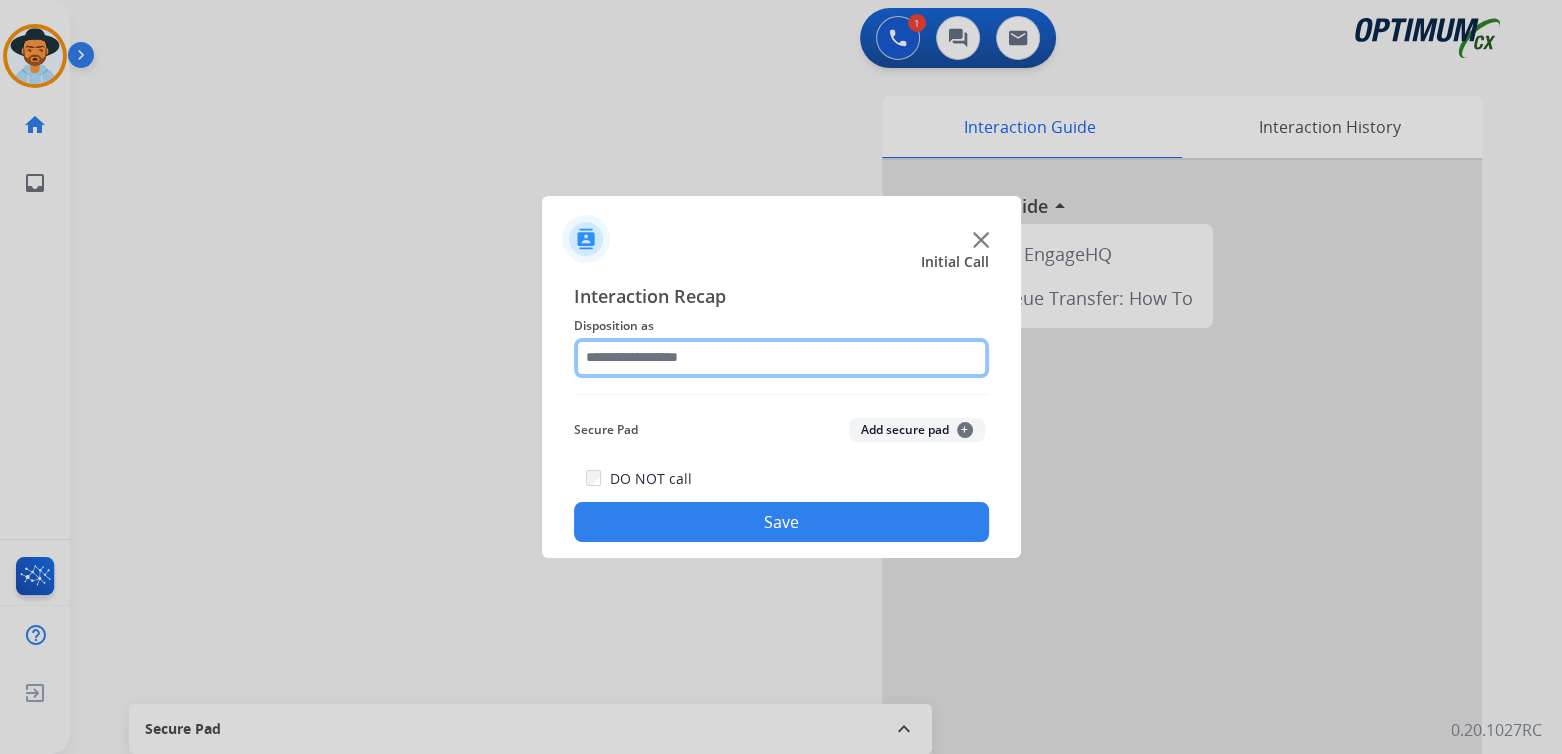 click 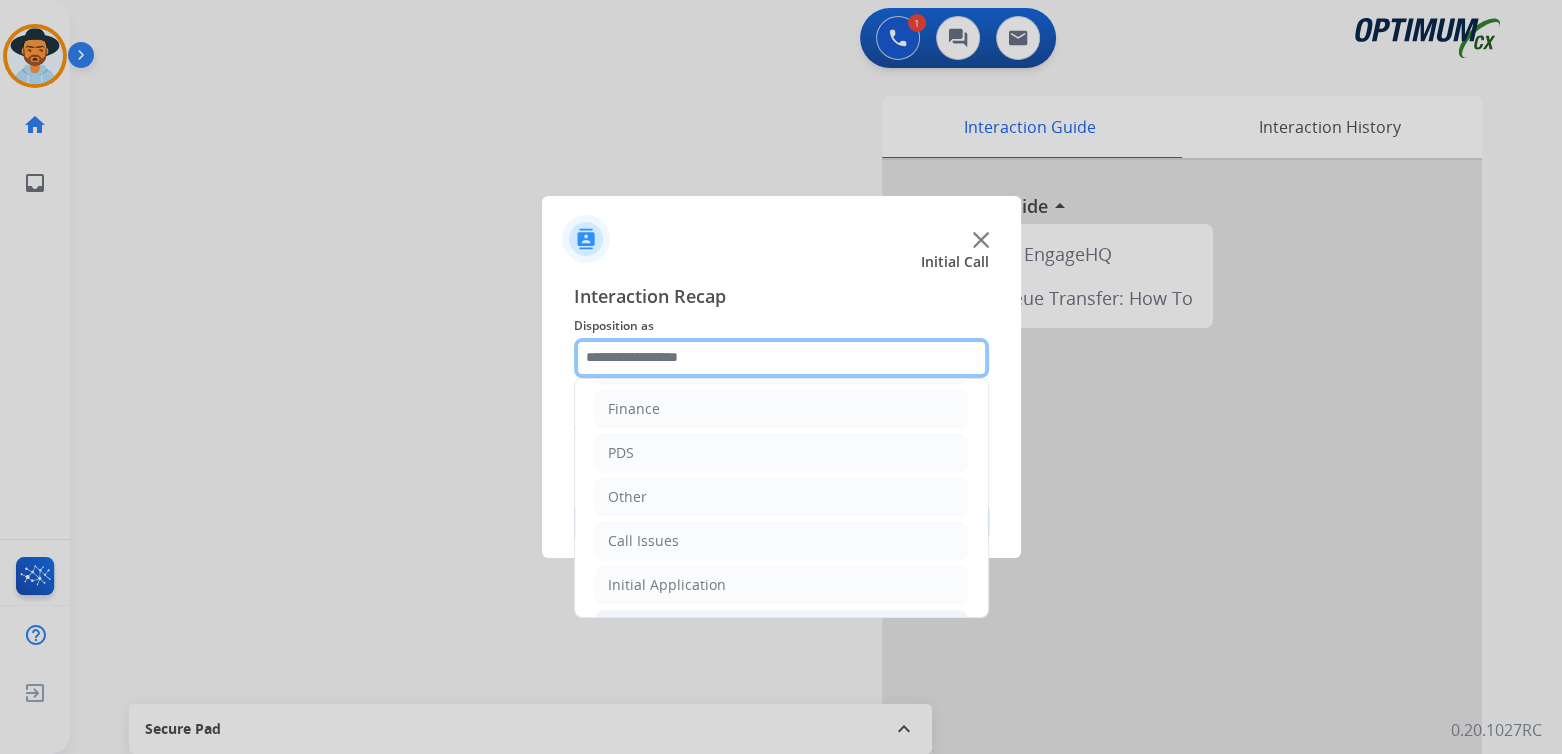 scroll, scrollTop: 132, scrollLeft: 0, axis: vertical 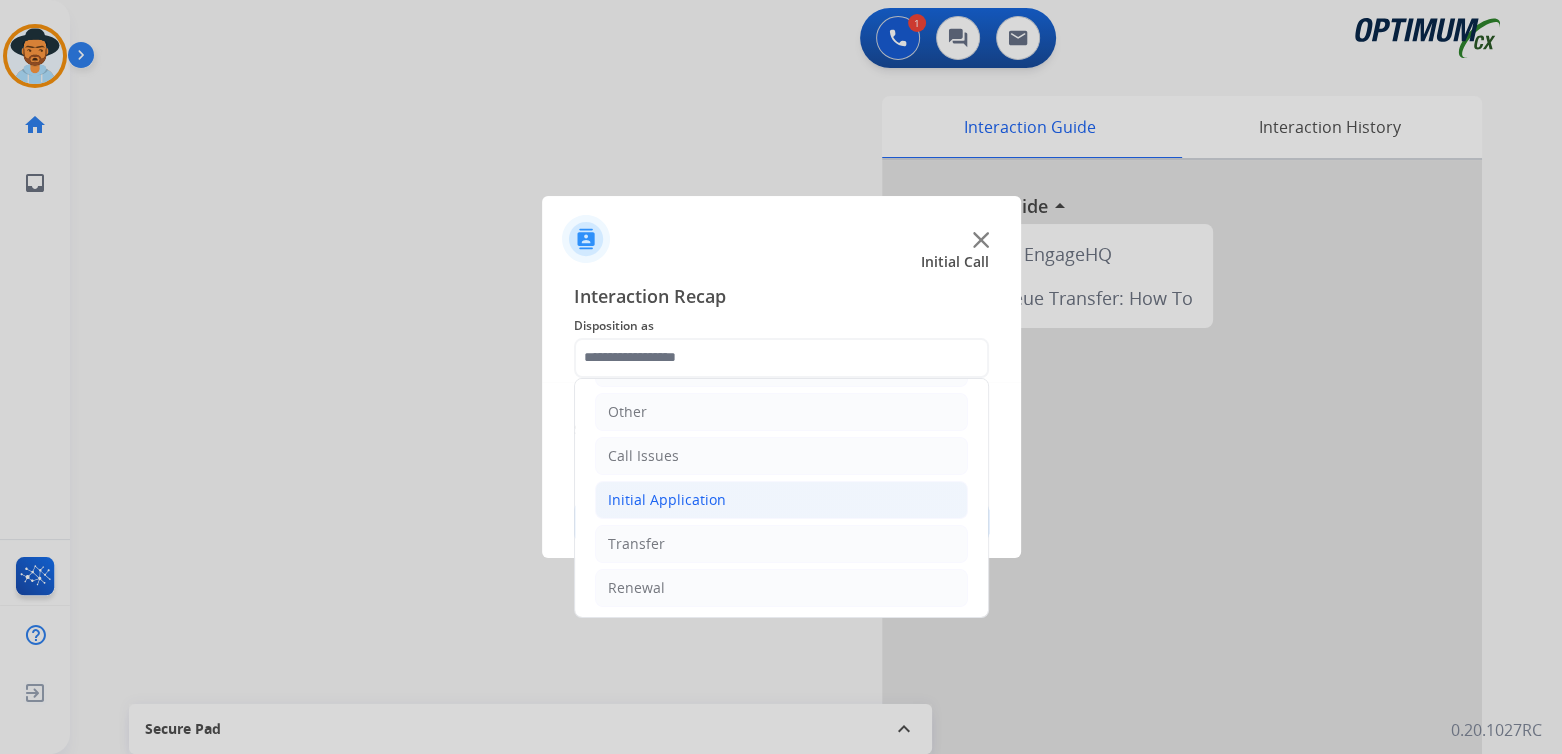 click on "Initial Application" 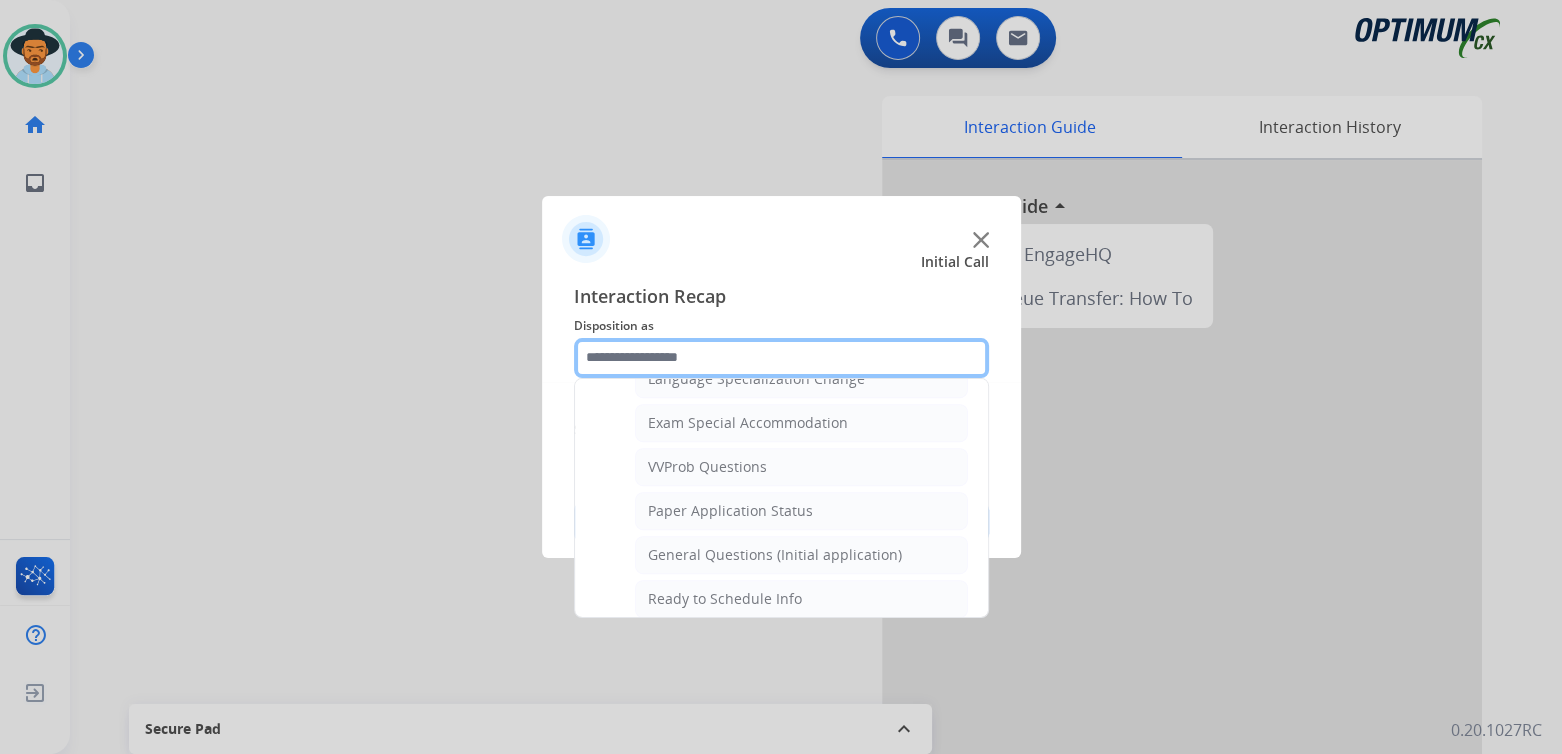 scroll, scrollTop: 1022, scrollLeft: 0, axis: vertical 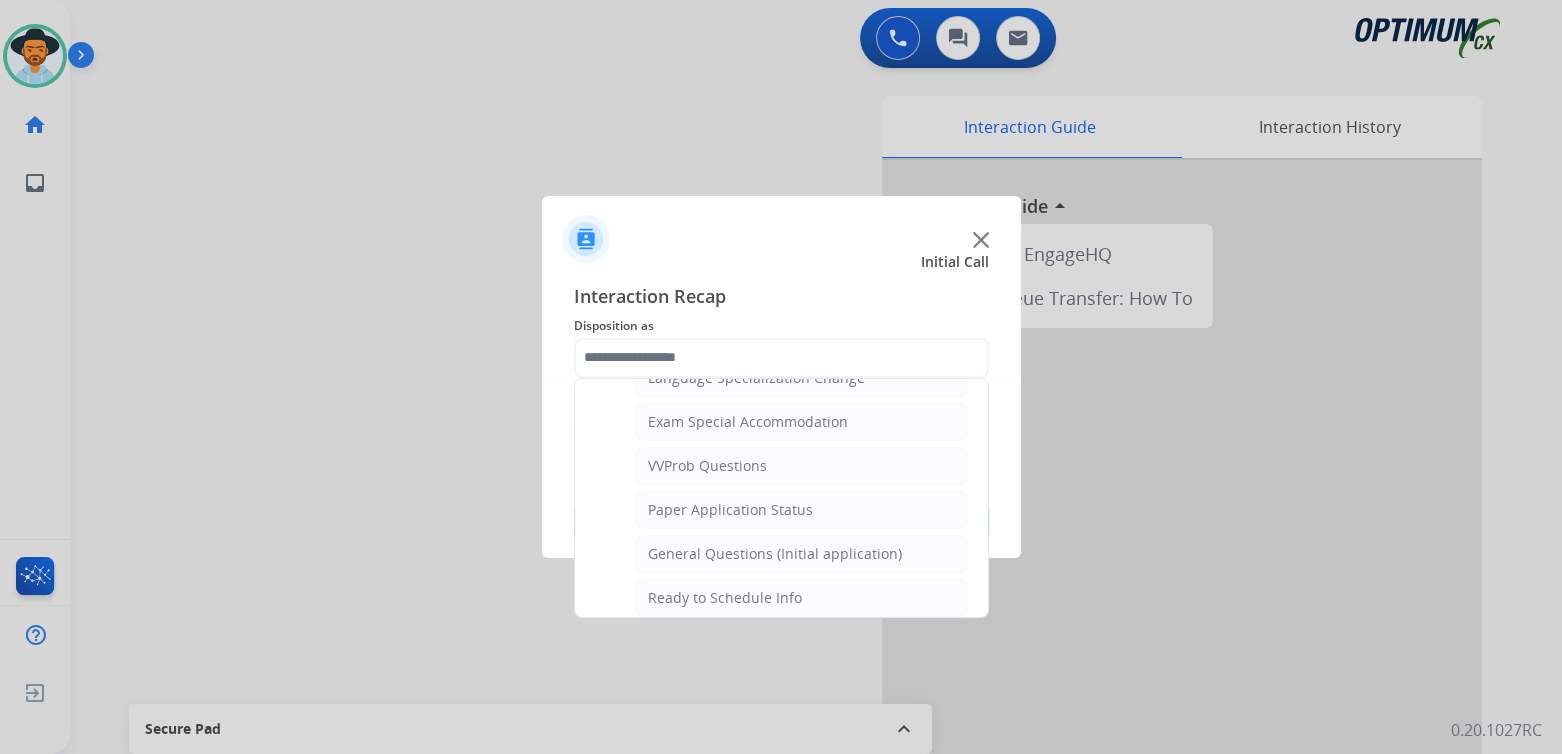 drag, startPoint x: 713, startPoint y: 543, endPoint x: 793, endPoint y: 554, distance: 80.75271 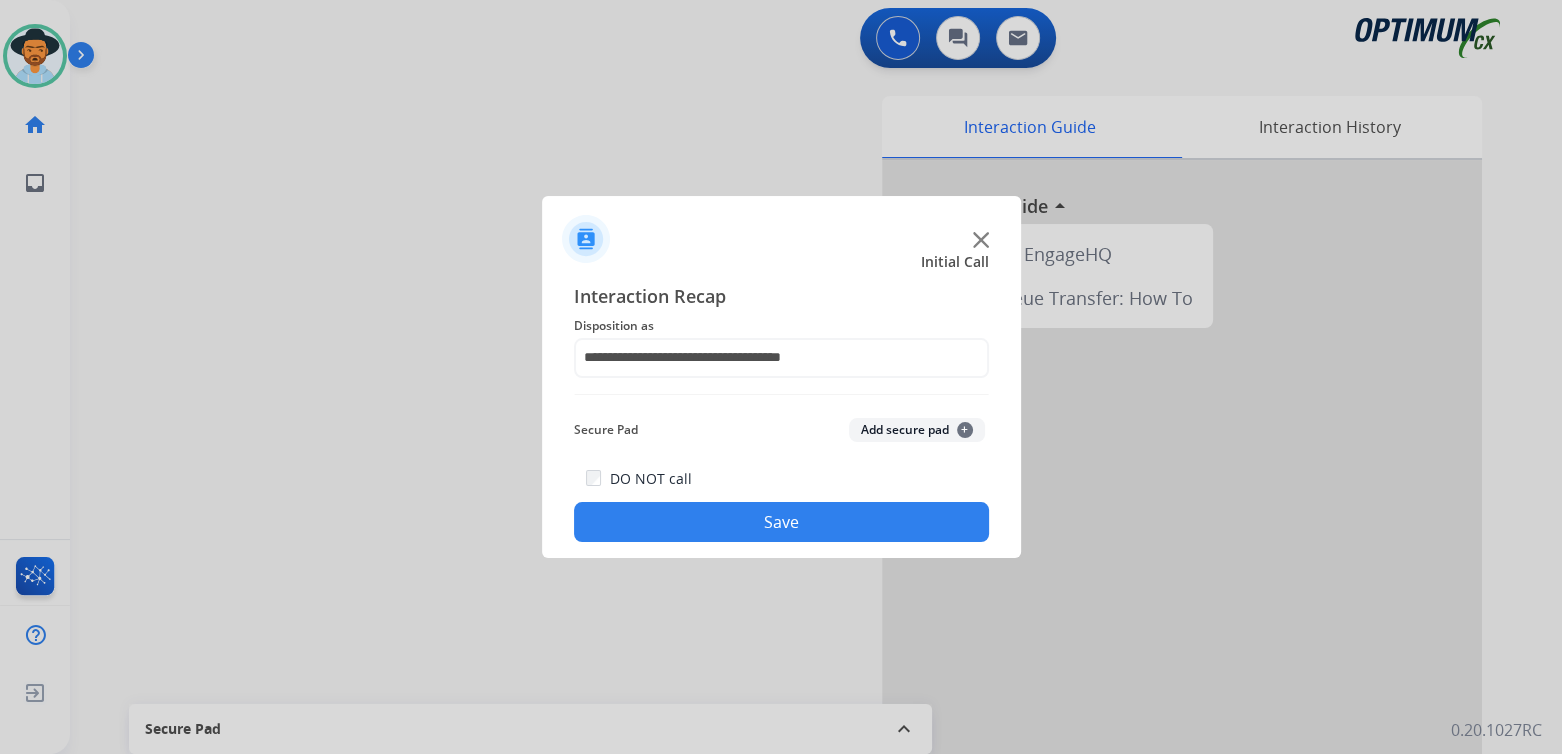 drag, startPoint x: 861, startPoint y: 526, endPoint x: 871, endPoint y: 527, distance: 10.049875 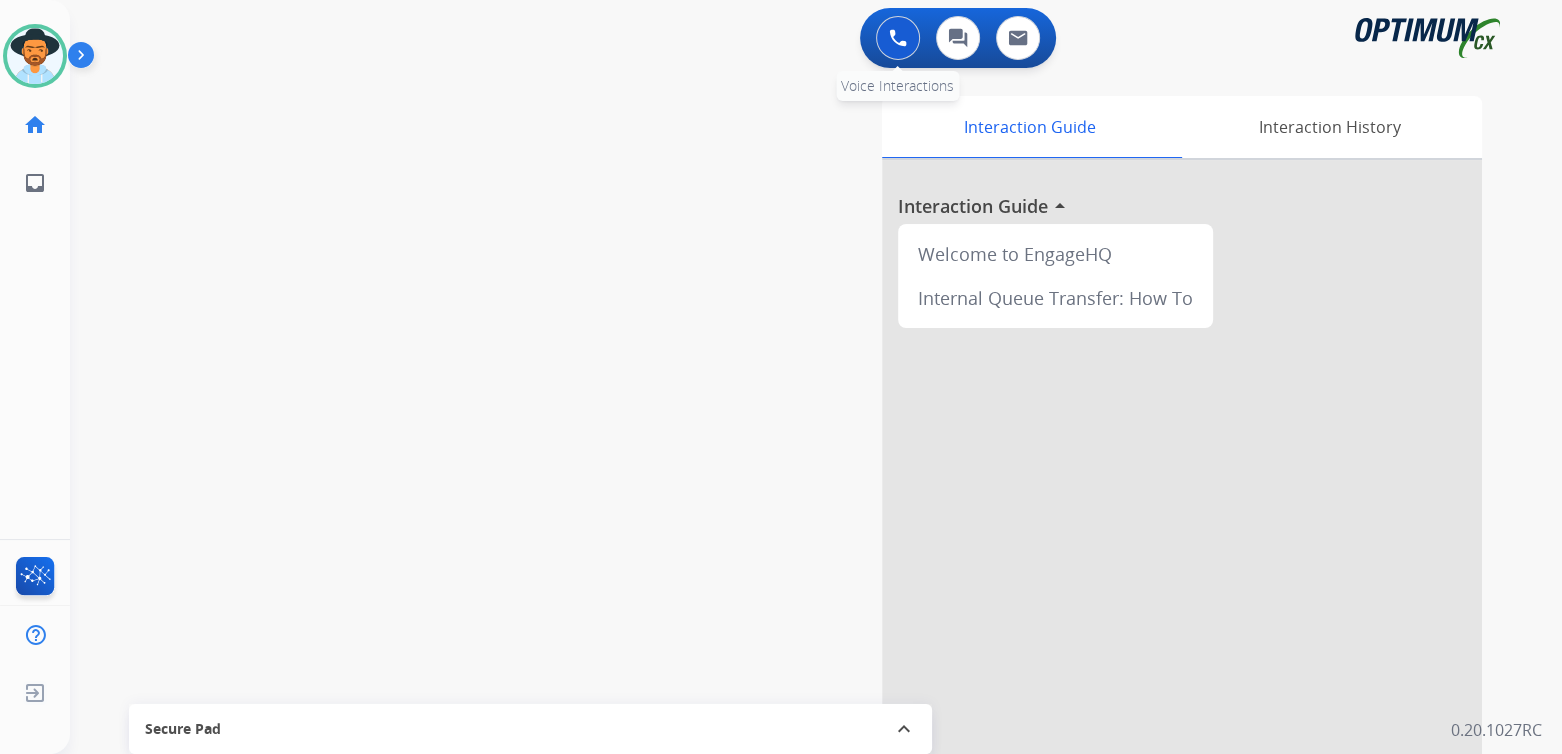 click at bounding box center [898, 38] 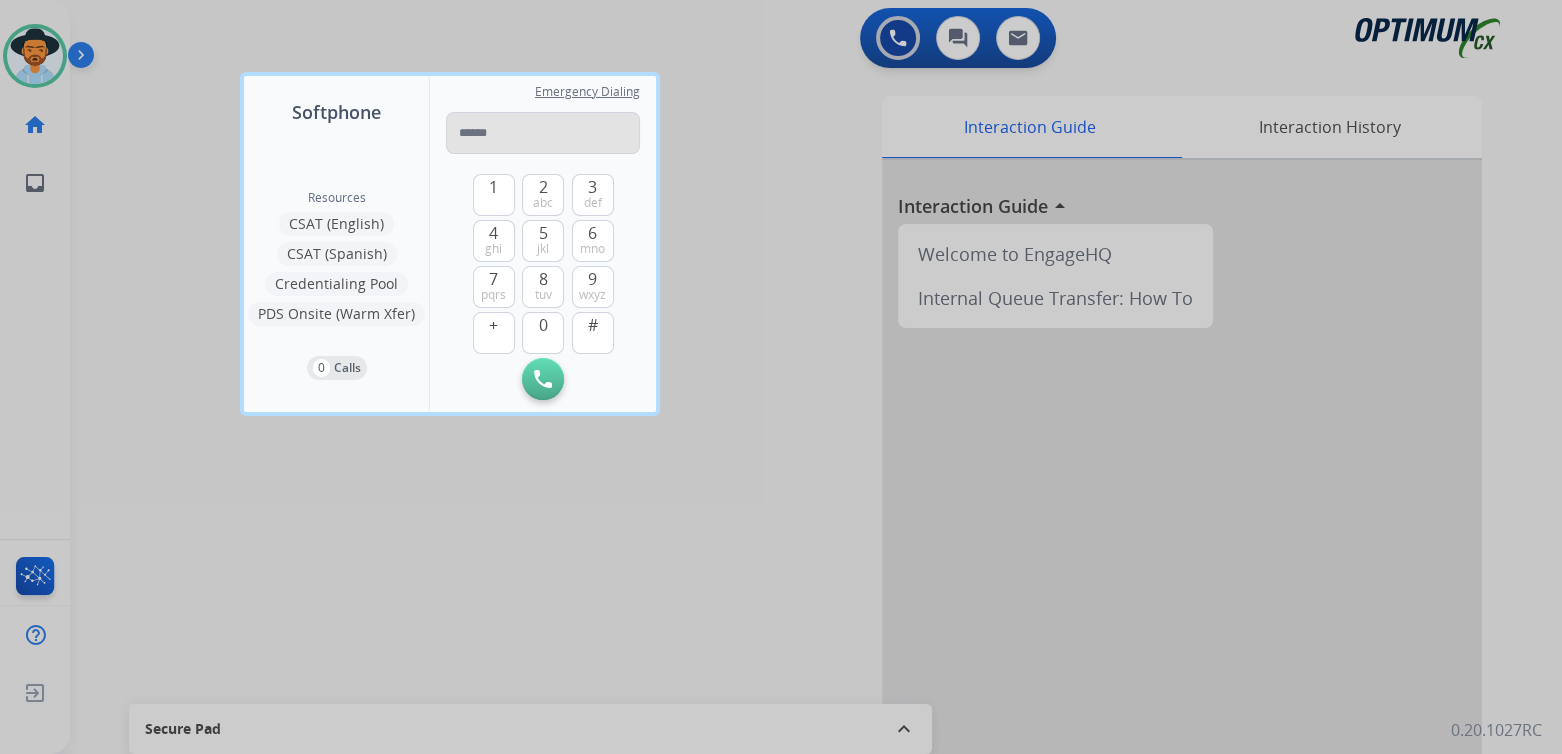 click at bounding box center (543, 133) 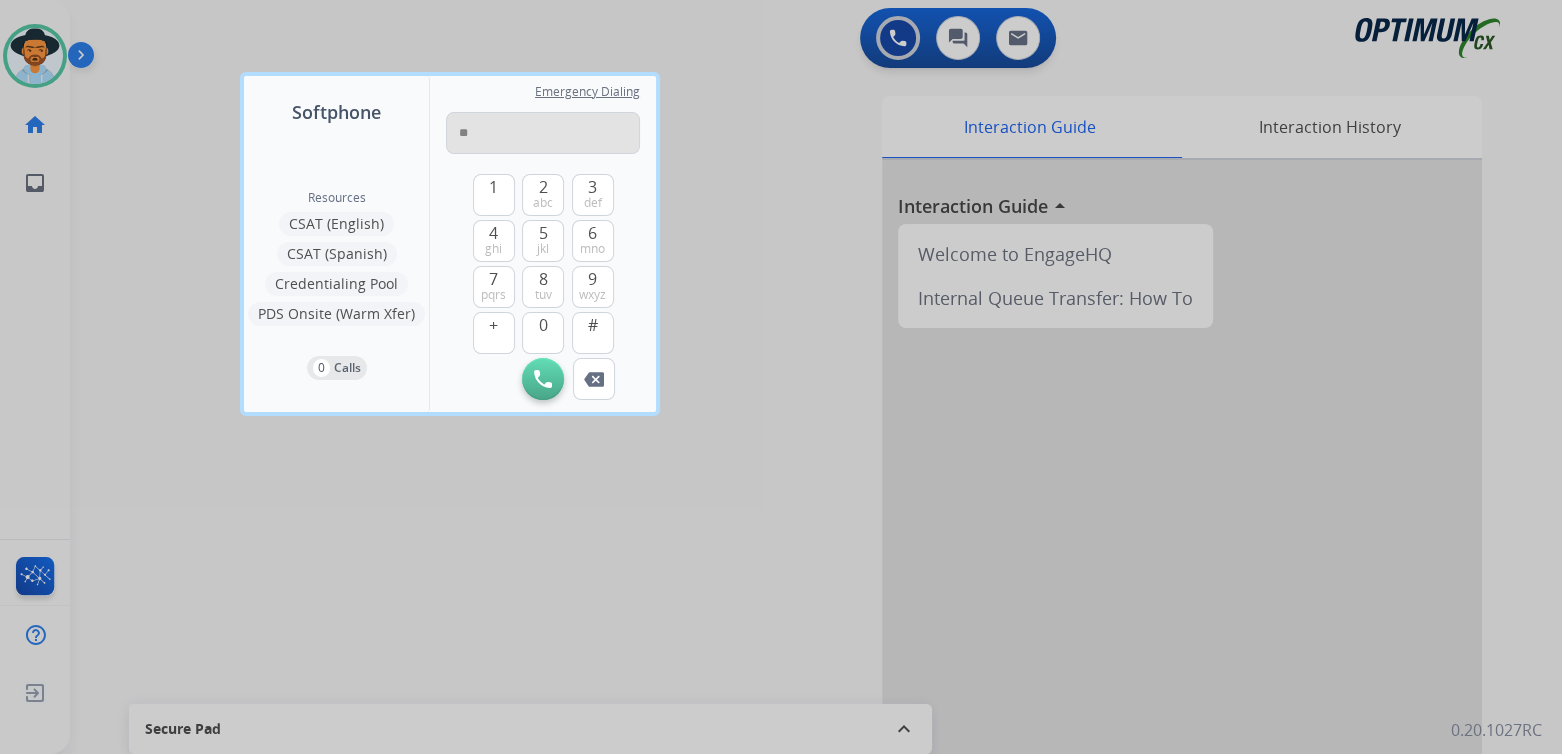 type on "*" 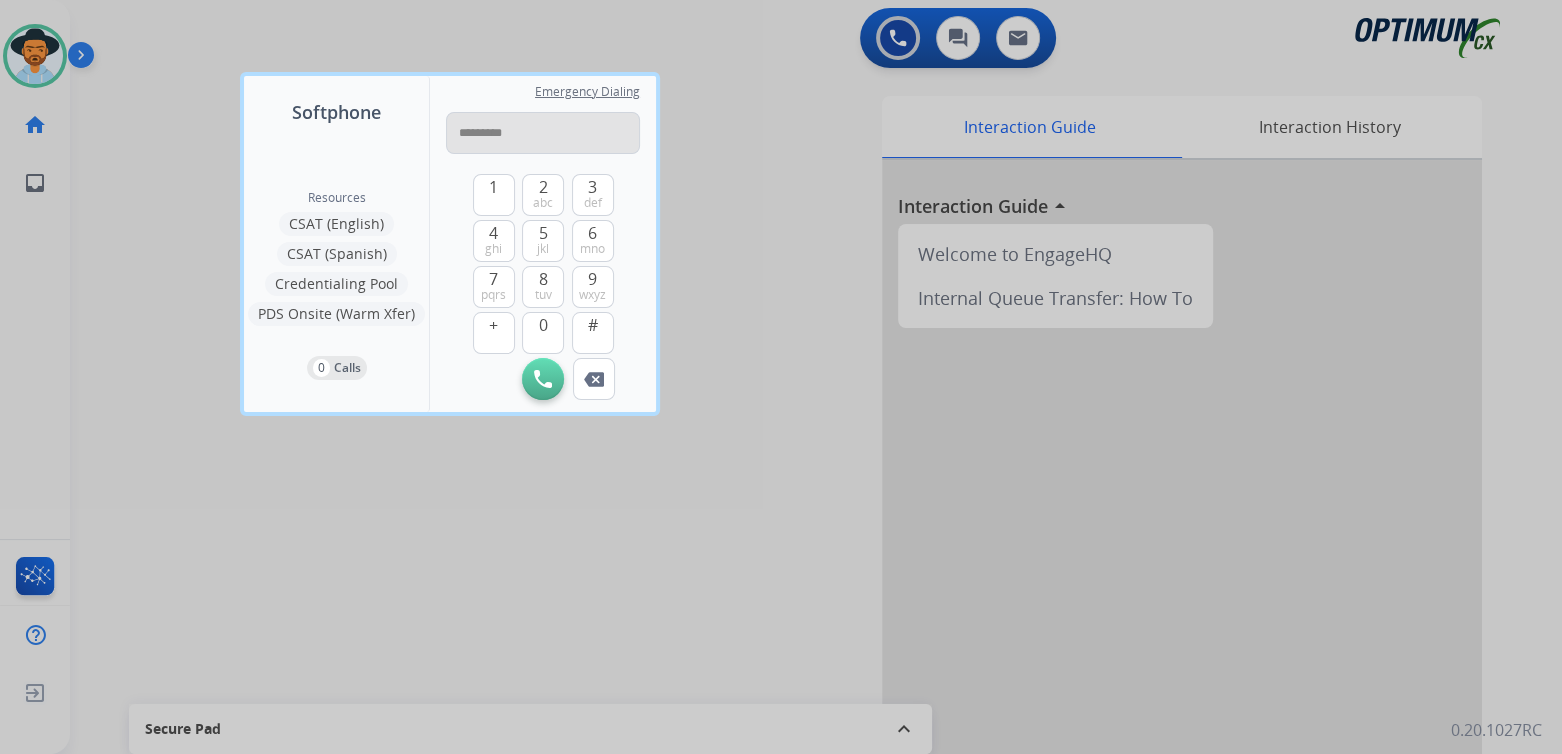 type on "**********" 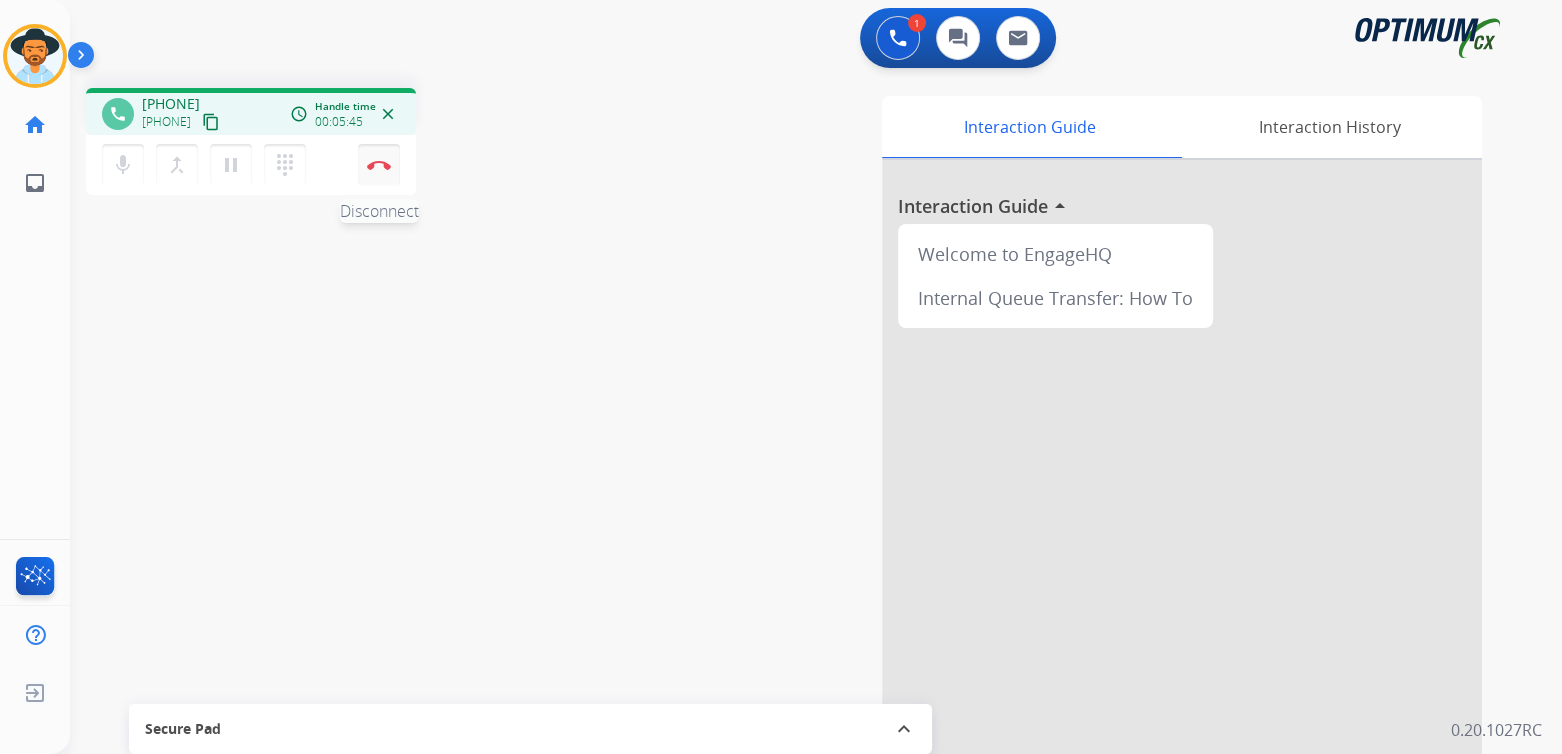 click at bounding box center (379, 165) 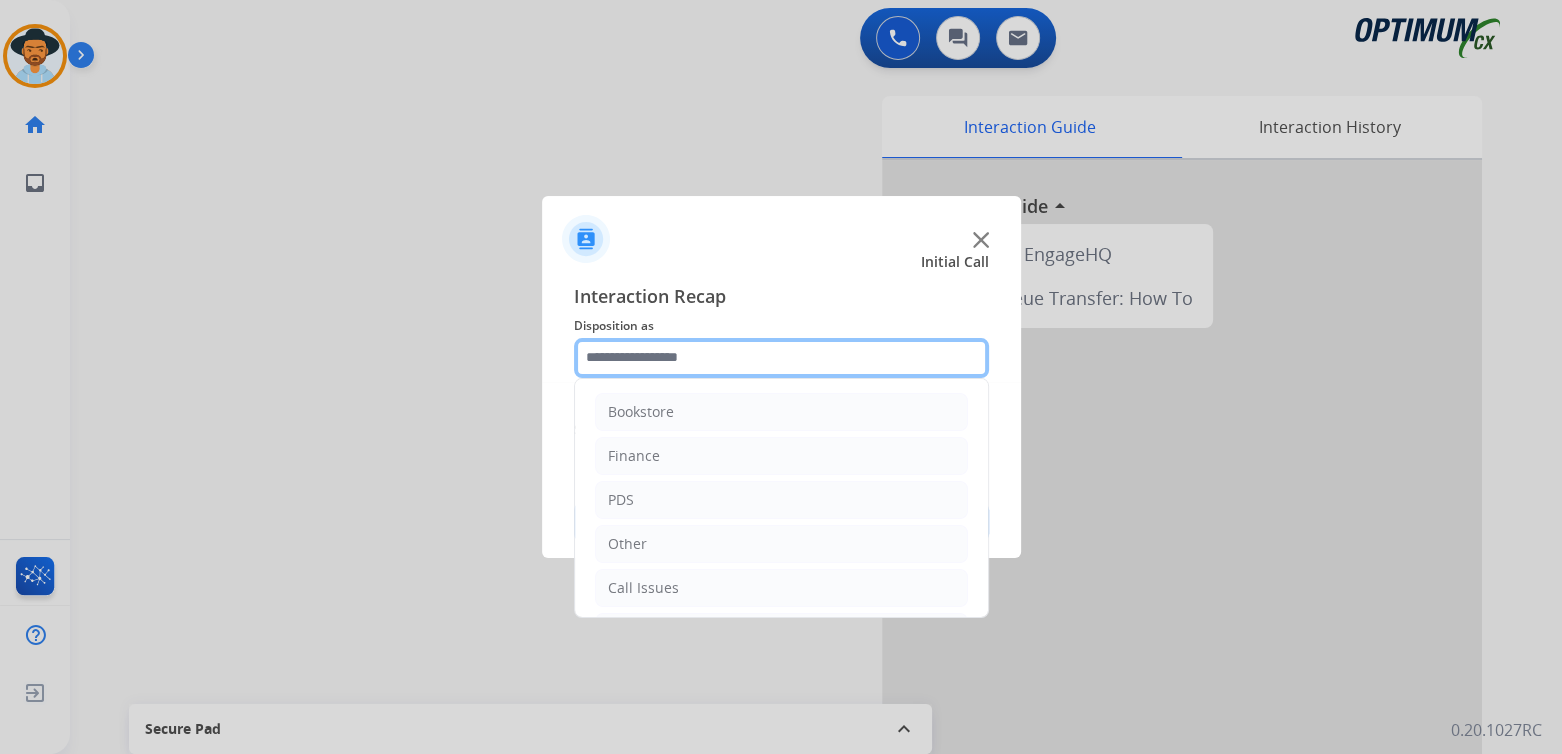 click 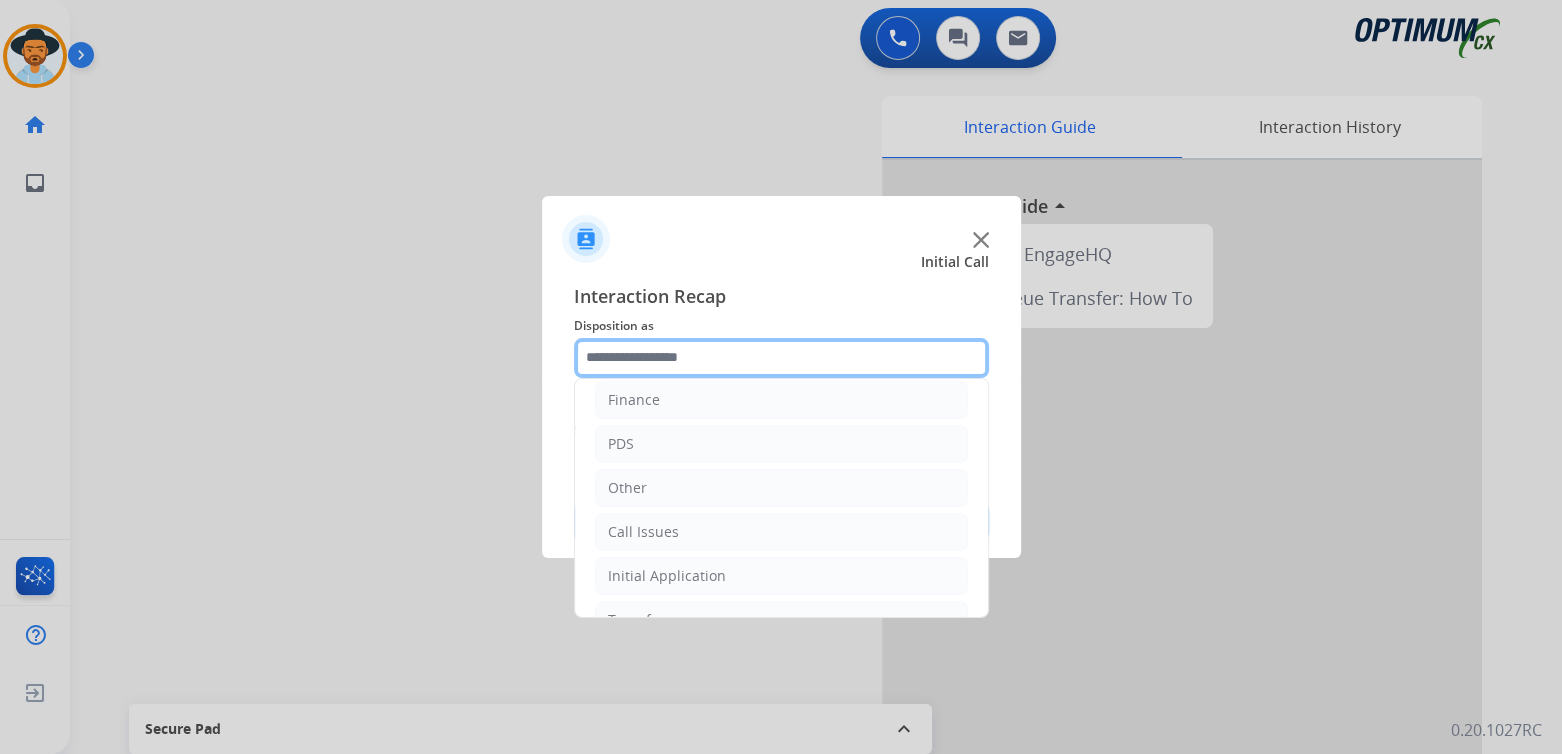 scroll, scrollTop: 132, scrollLeft: 0, axis: vertical 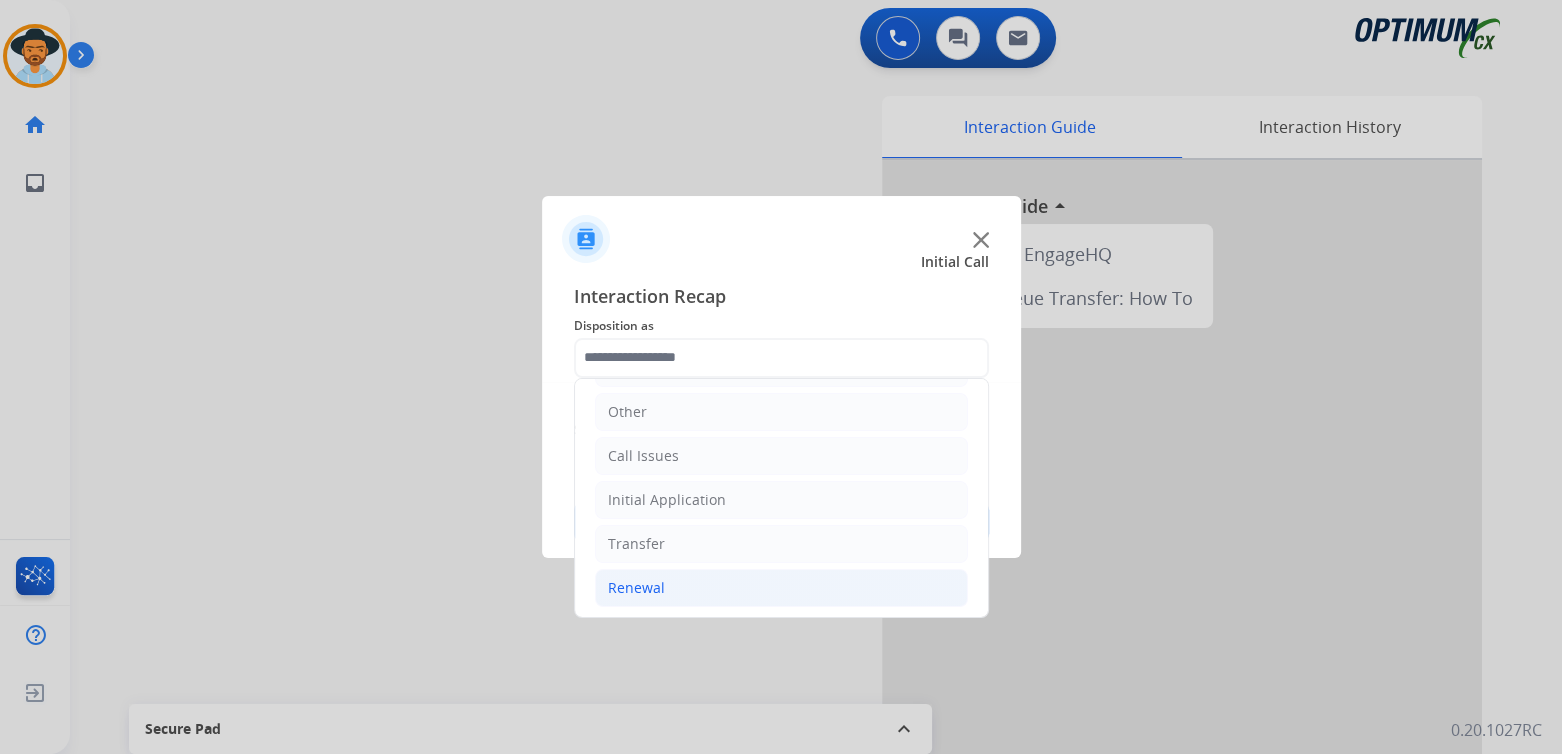 click on "Renewal" 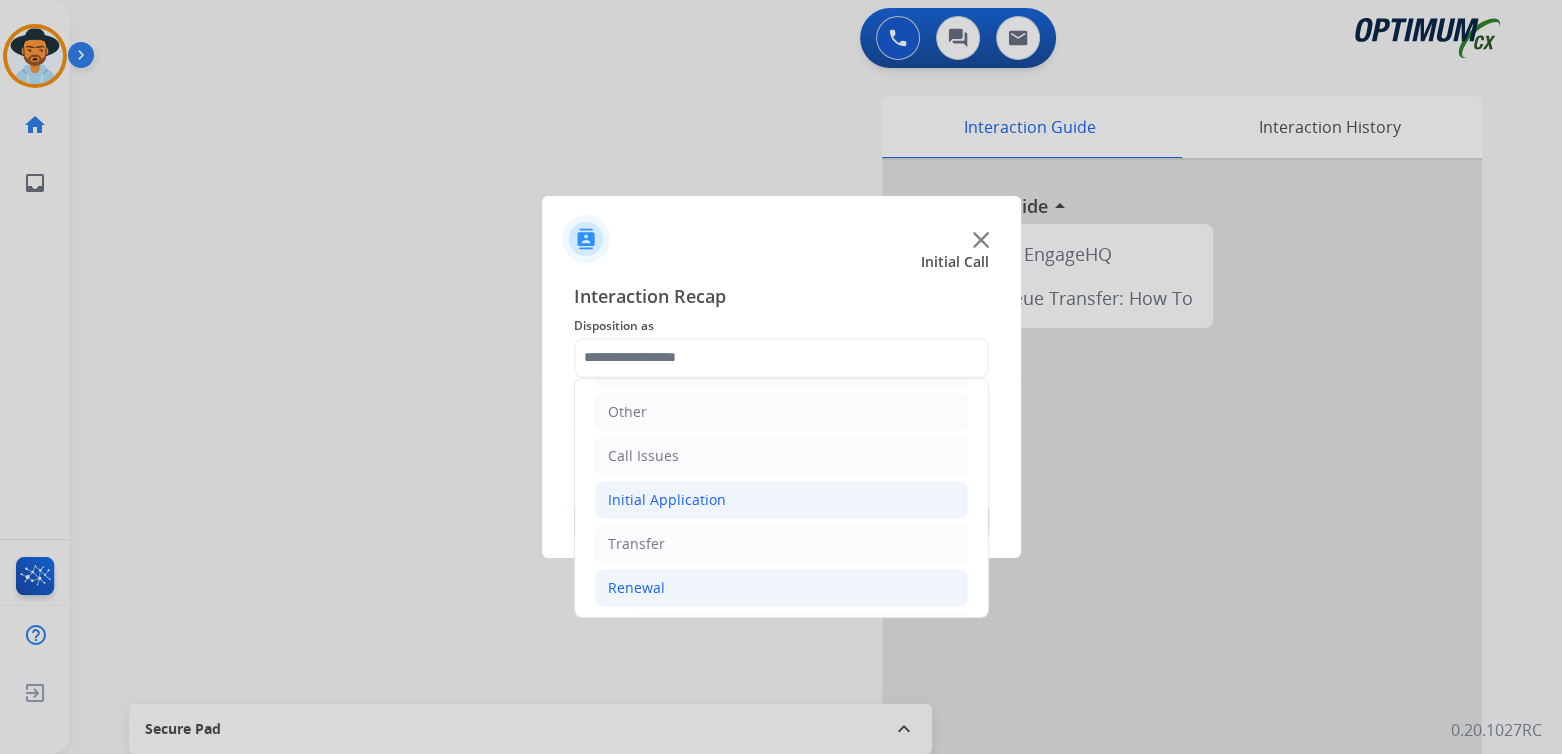 click on "Initial Application" 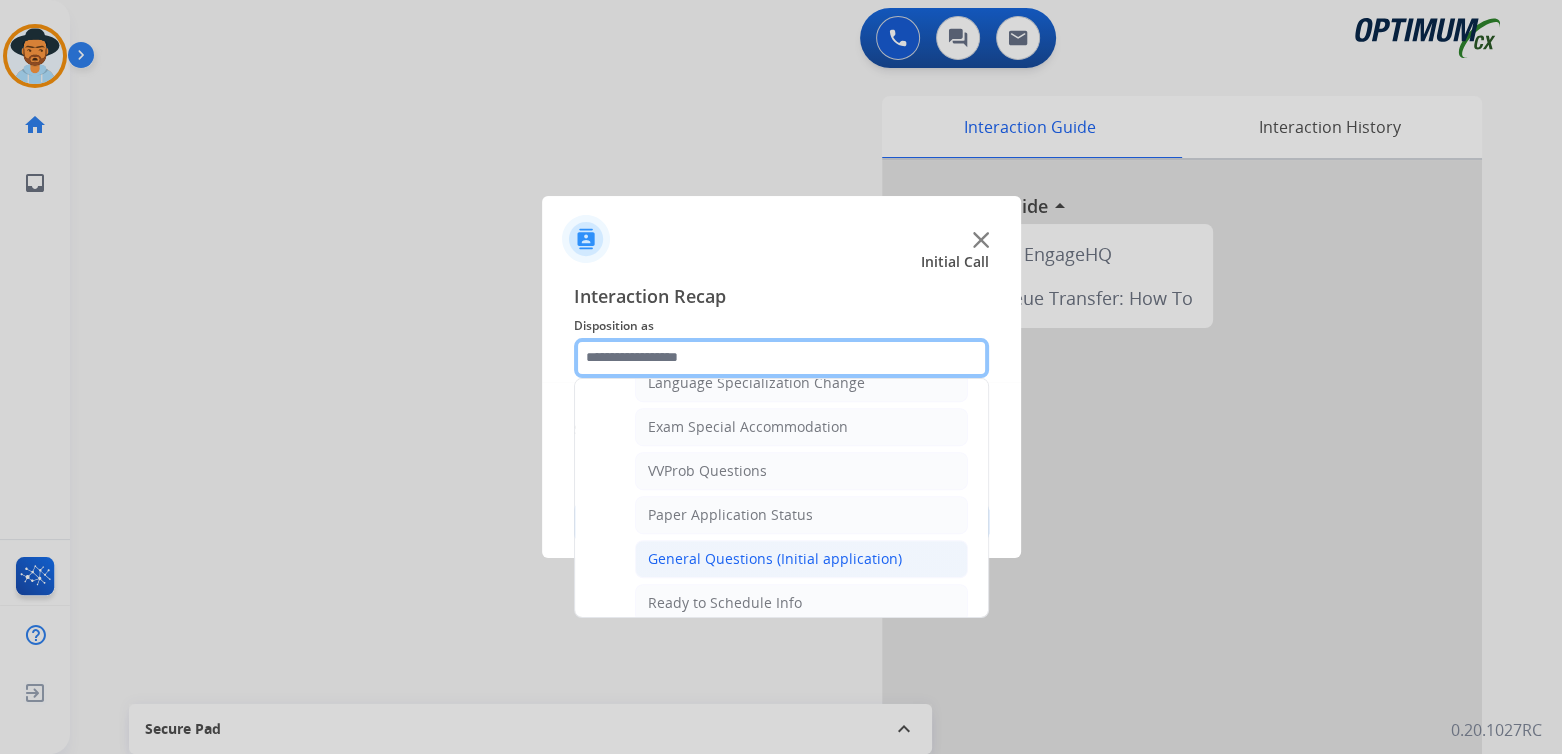 scroll, scrollTop: 1020, scrollLeft: 0, axis: vertical 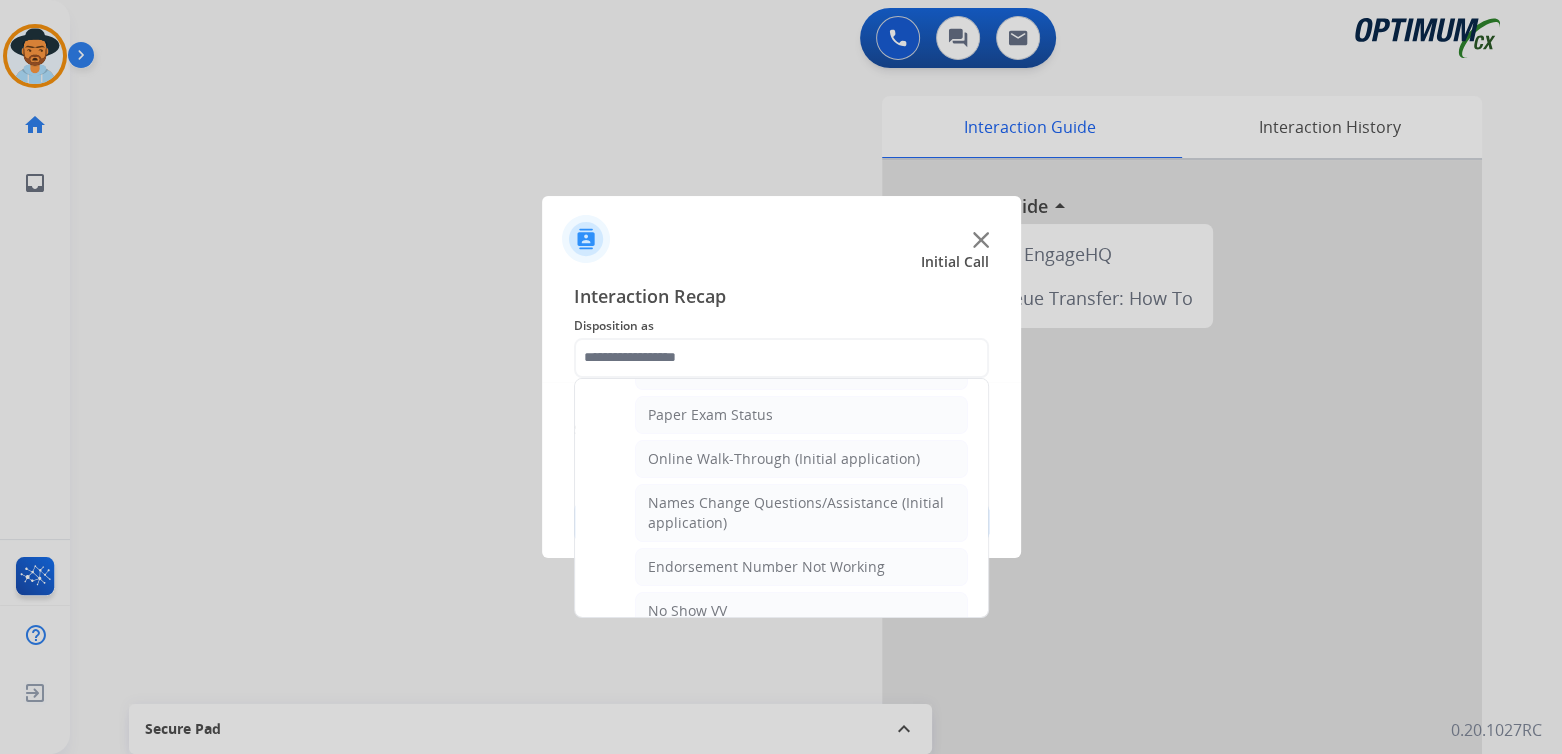 click on "General Questions (Initial application)" 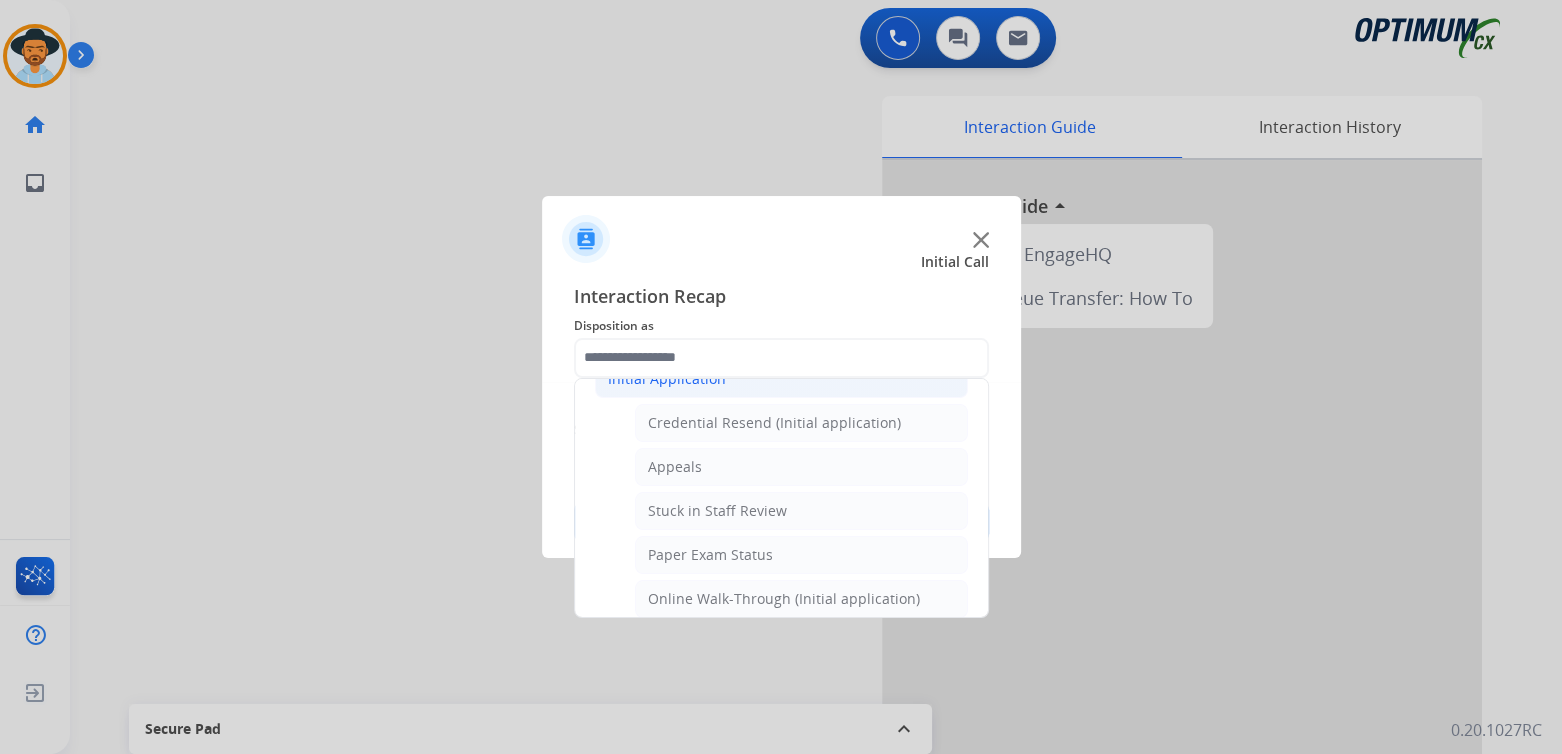 type on "**********" 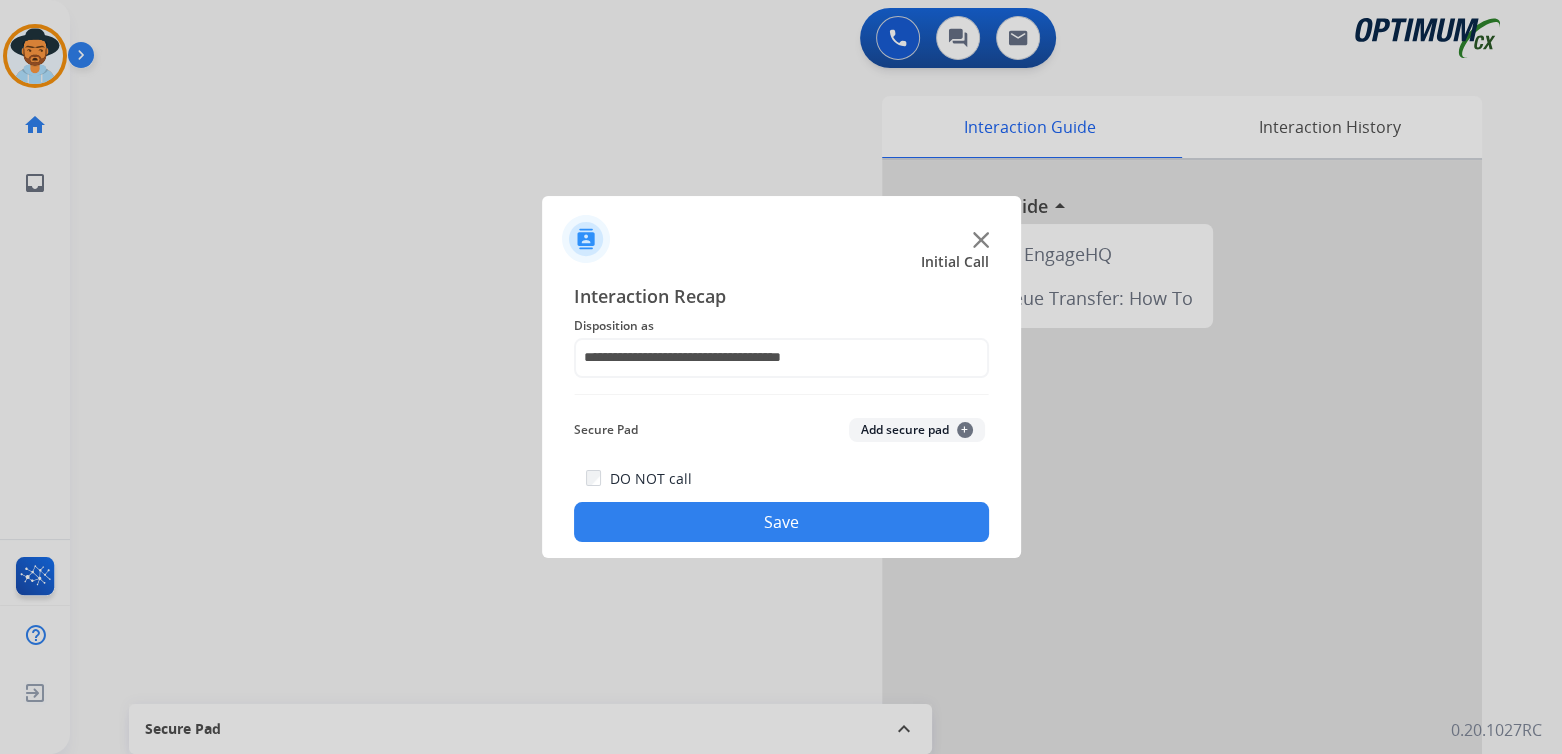 click on "Save" 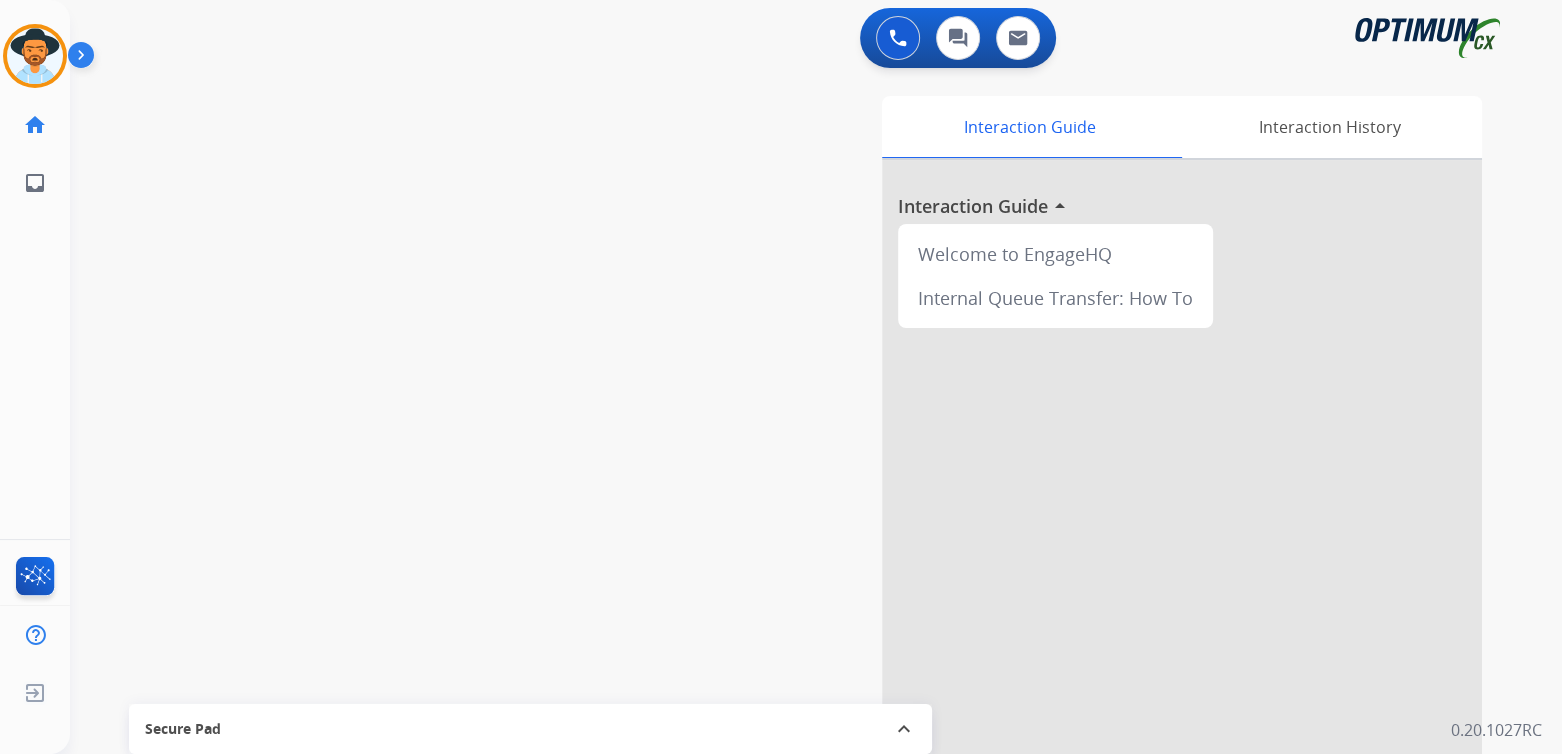 scroll, scrollTop: 1, scrollLeft: 0, axis: vertical 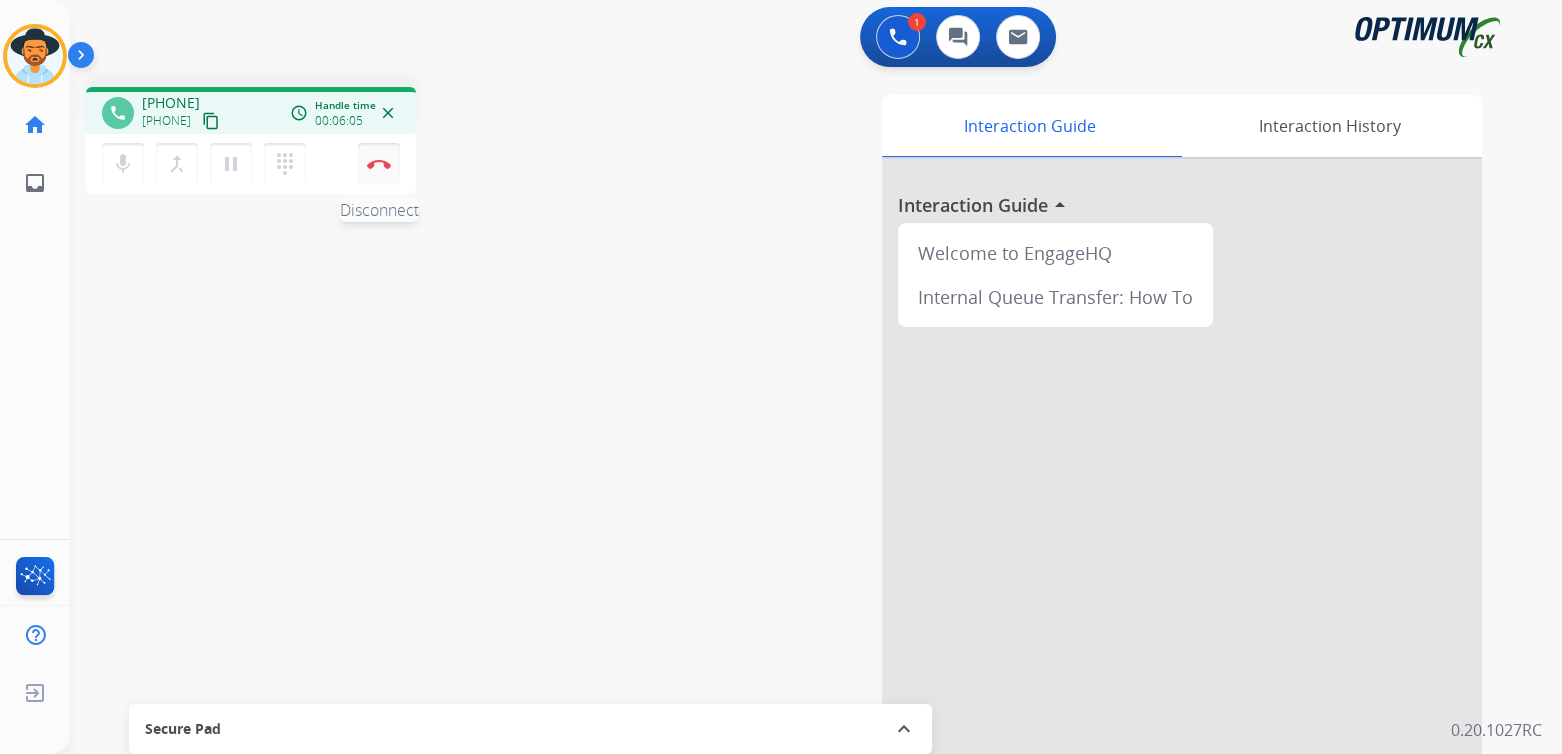 click at bounding box center [379, 164] 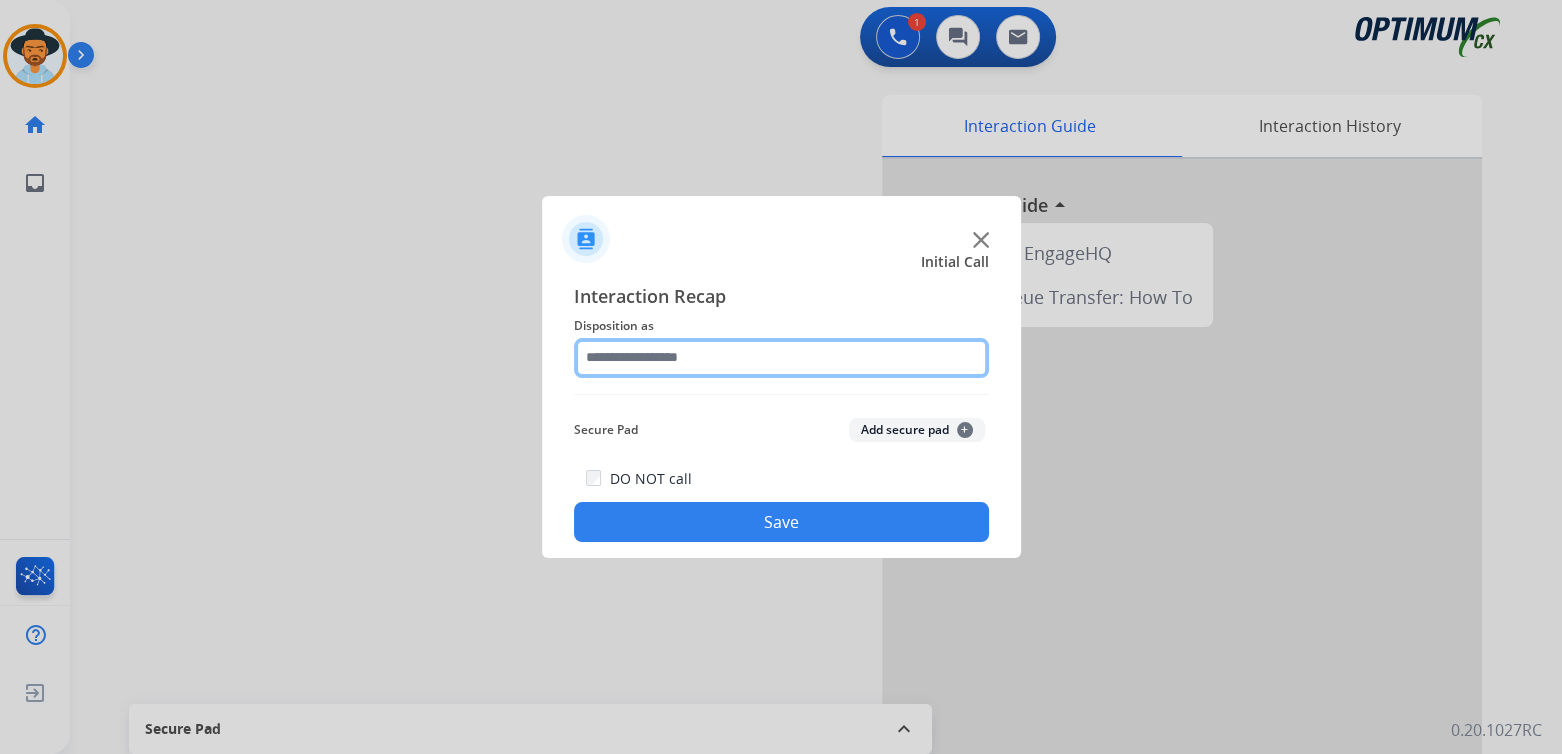 click 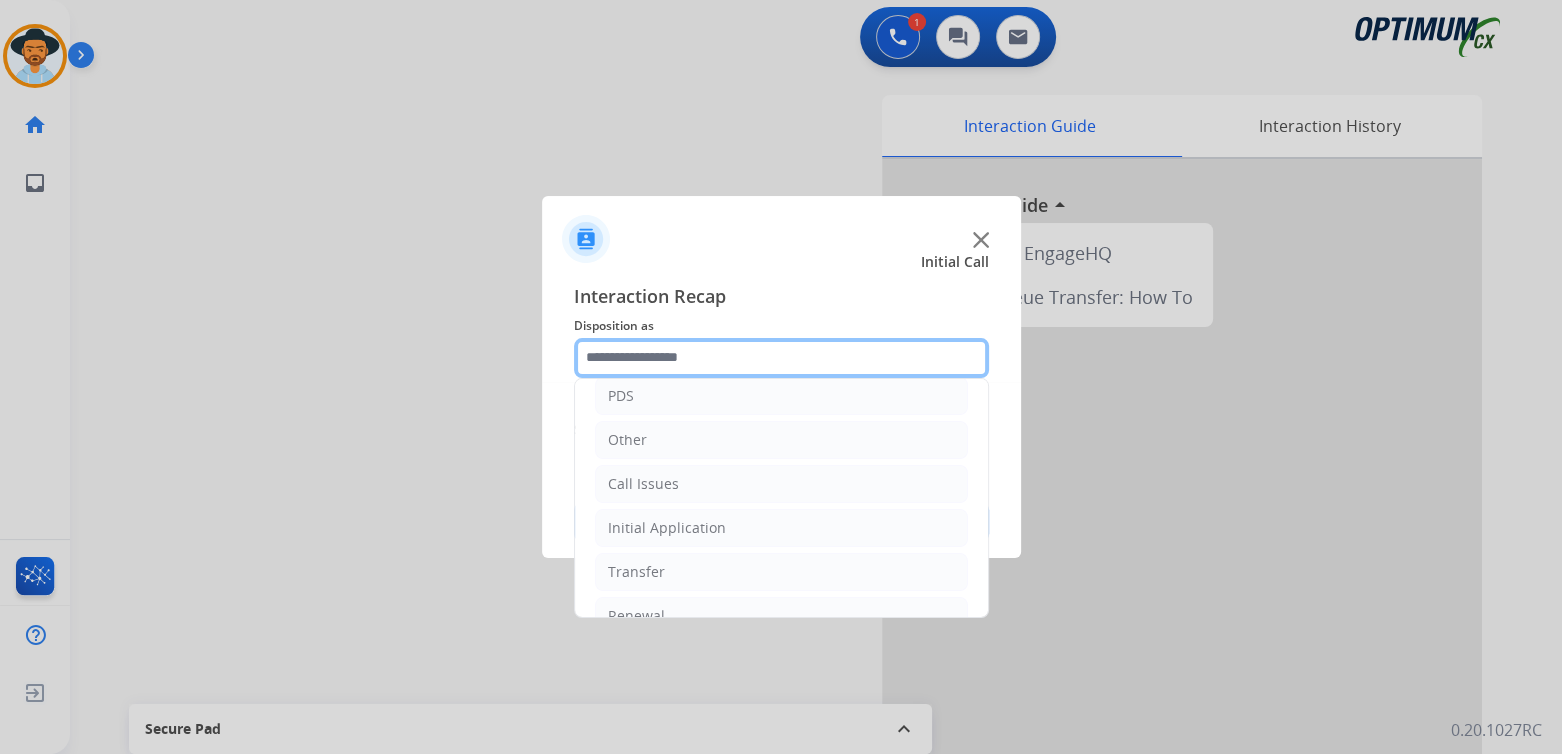 scroll, scrollTop: 132, scrollLeft: 0, axis: vertical 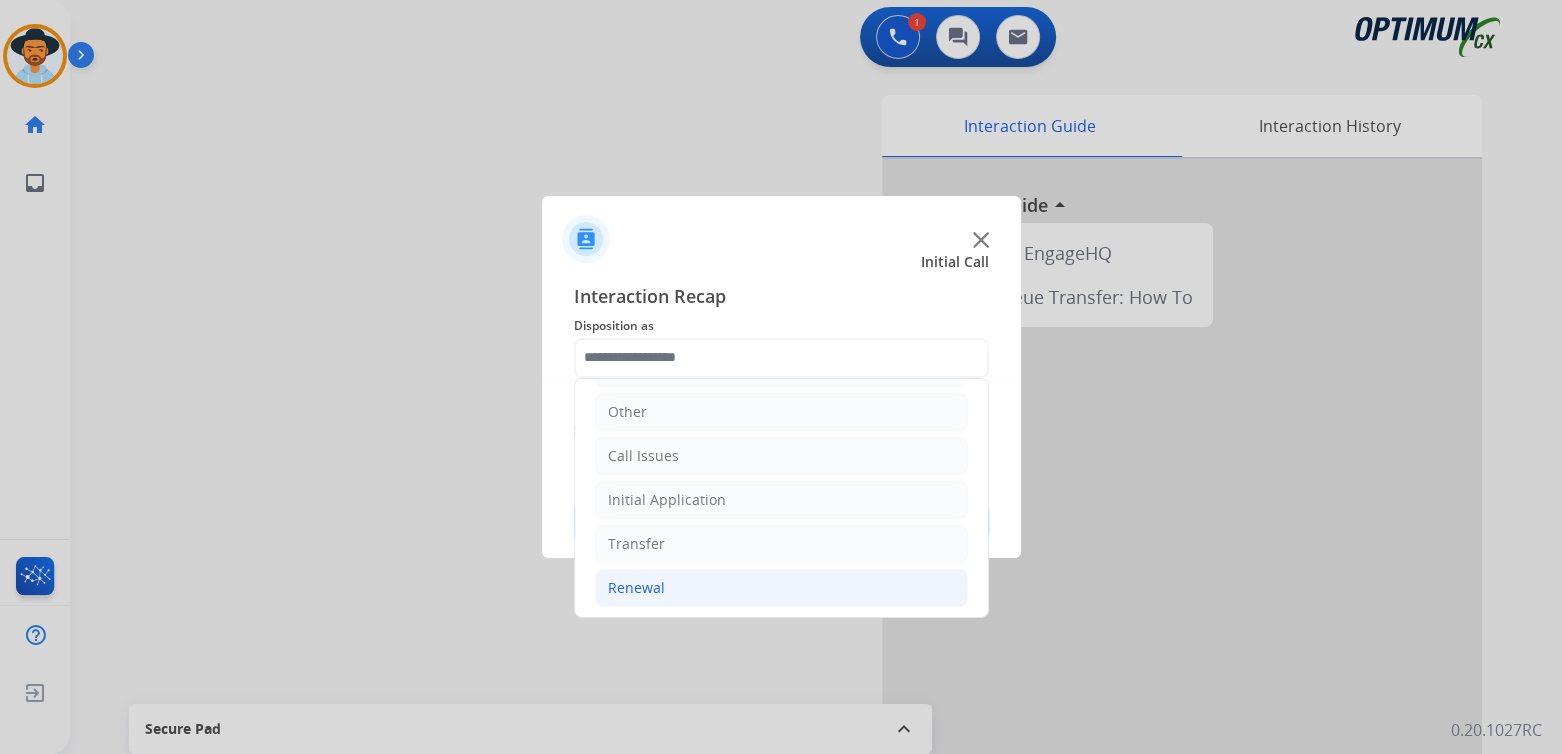 click on "Renewal" 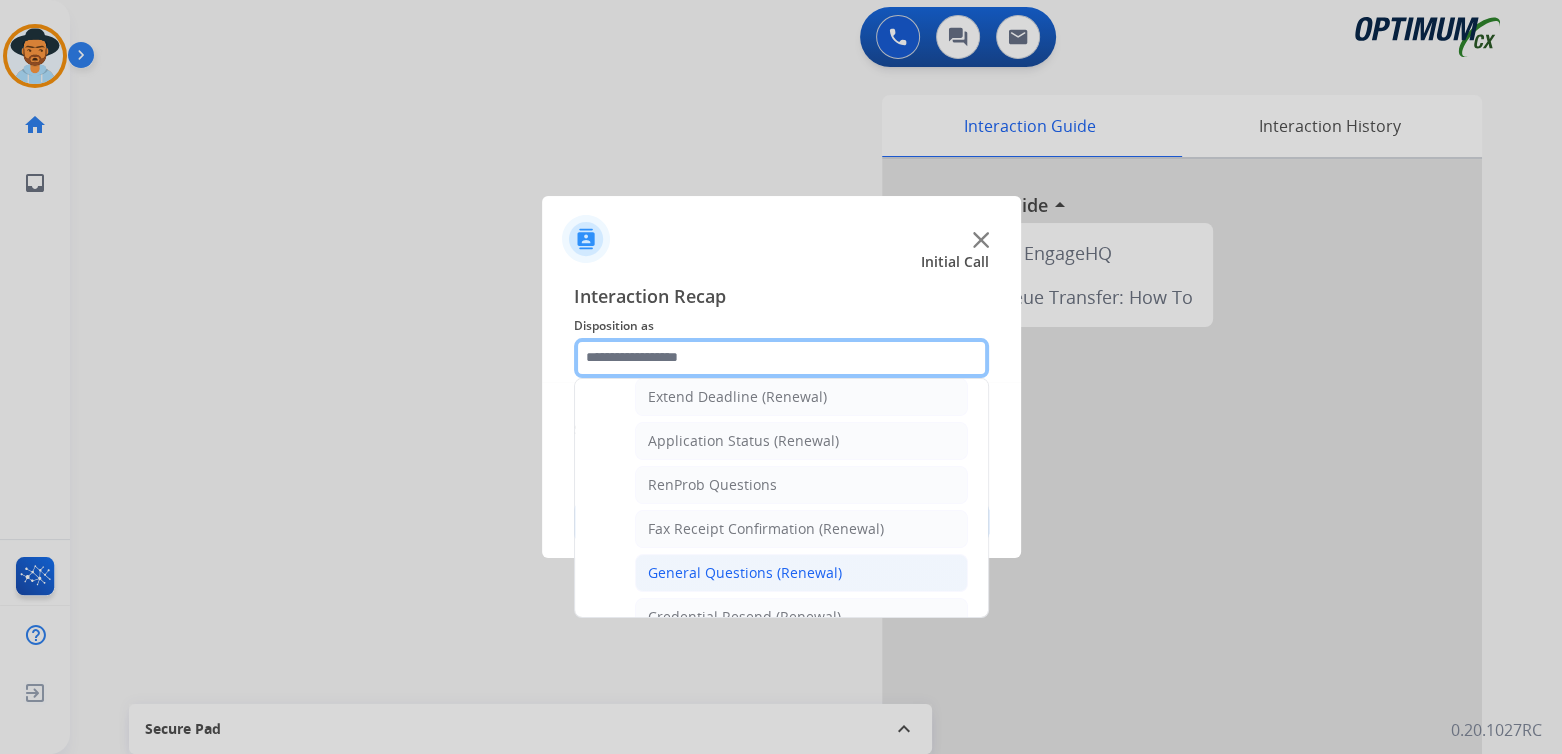 scroll, scrollTop: 432, scrollLeft: 0, axis: vertical 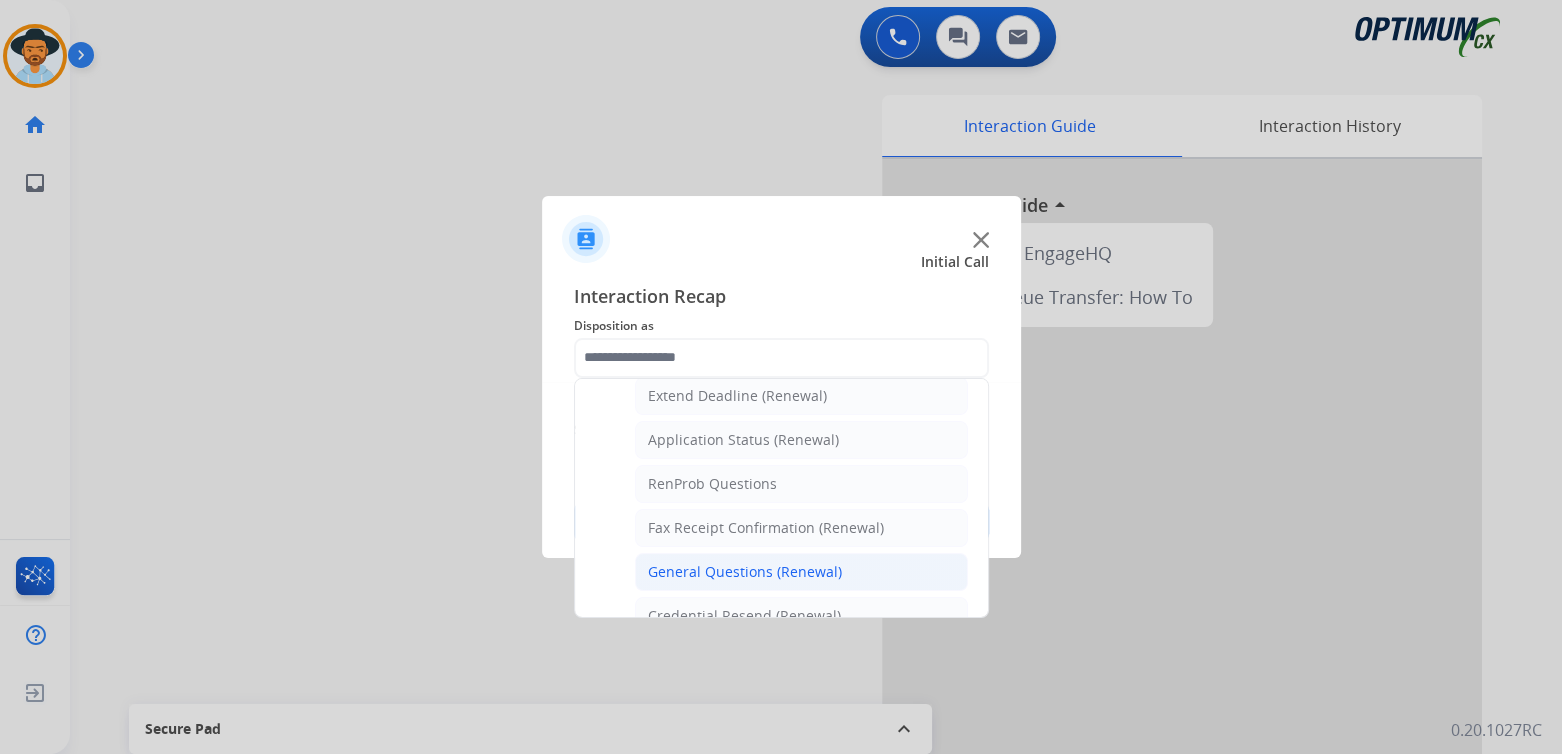 click on "General Questions (Renewal)" 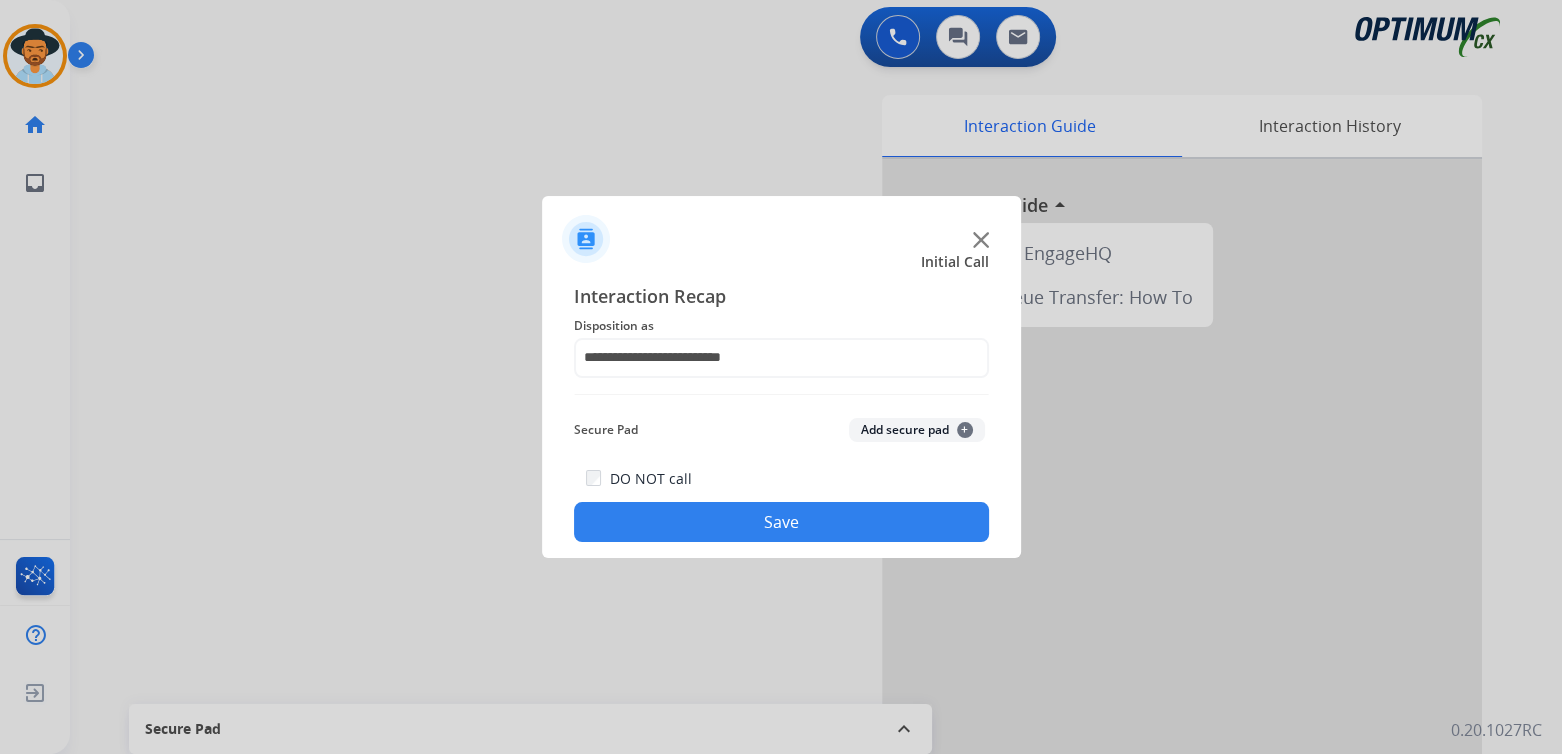 click on "Save" 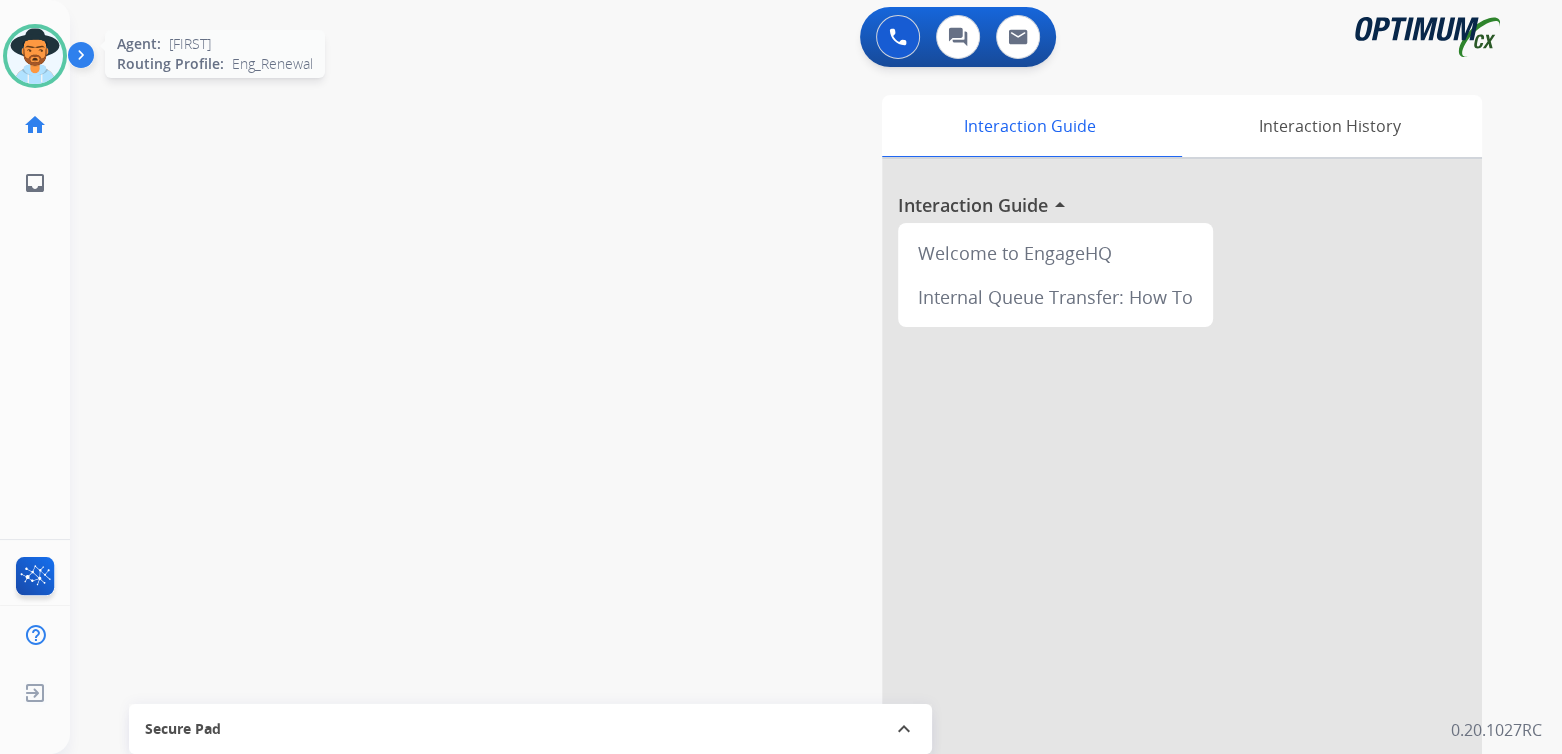click at bounding box center [35, 56] 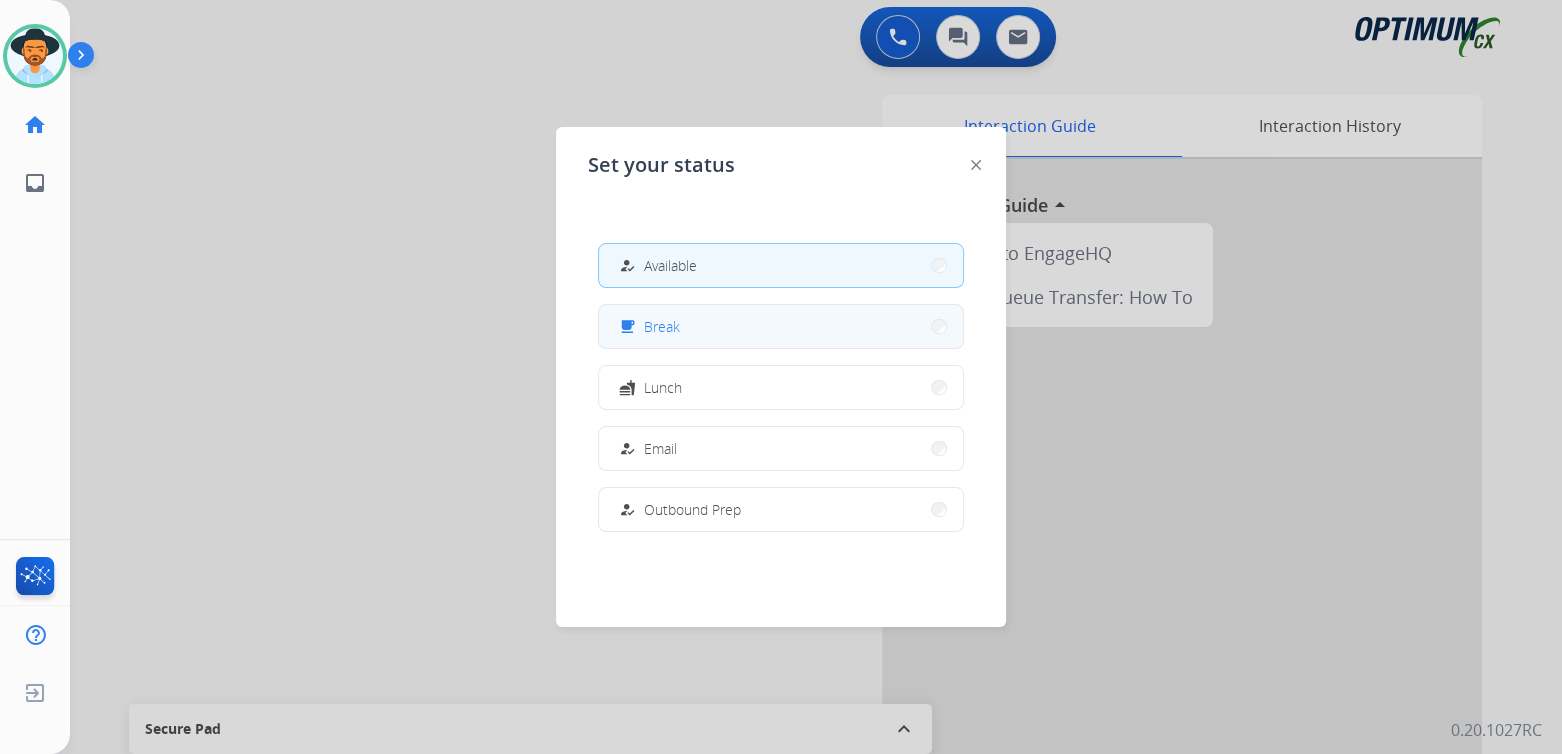 click on "free_breakfast Break" at bounding box center [781, 326] 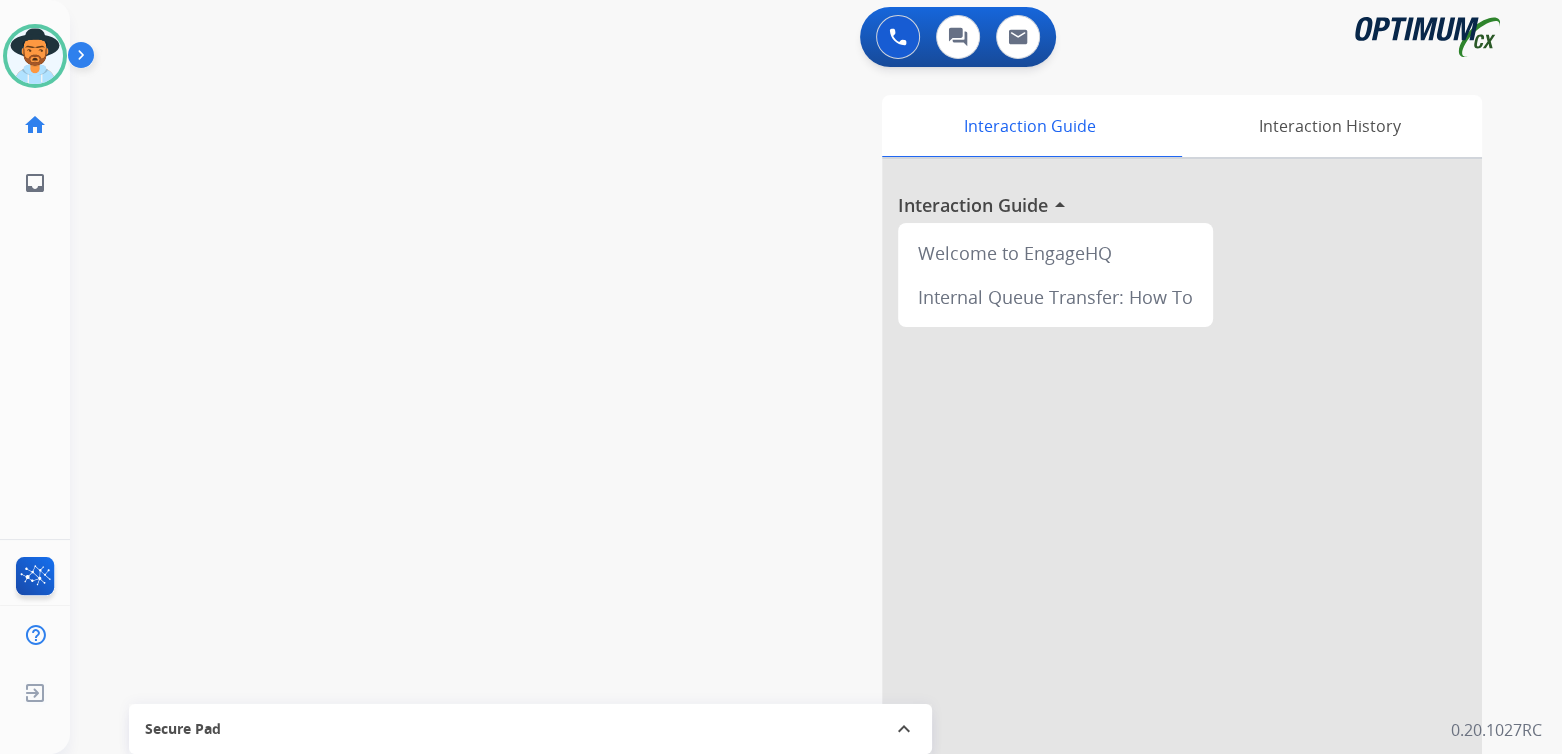 scroll, scrollTop: 0, scrollLeft: 0, axis: both 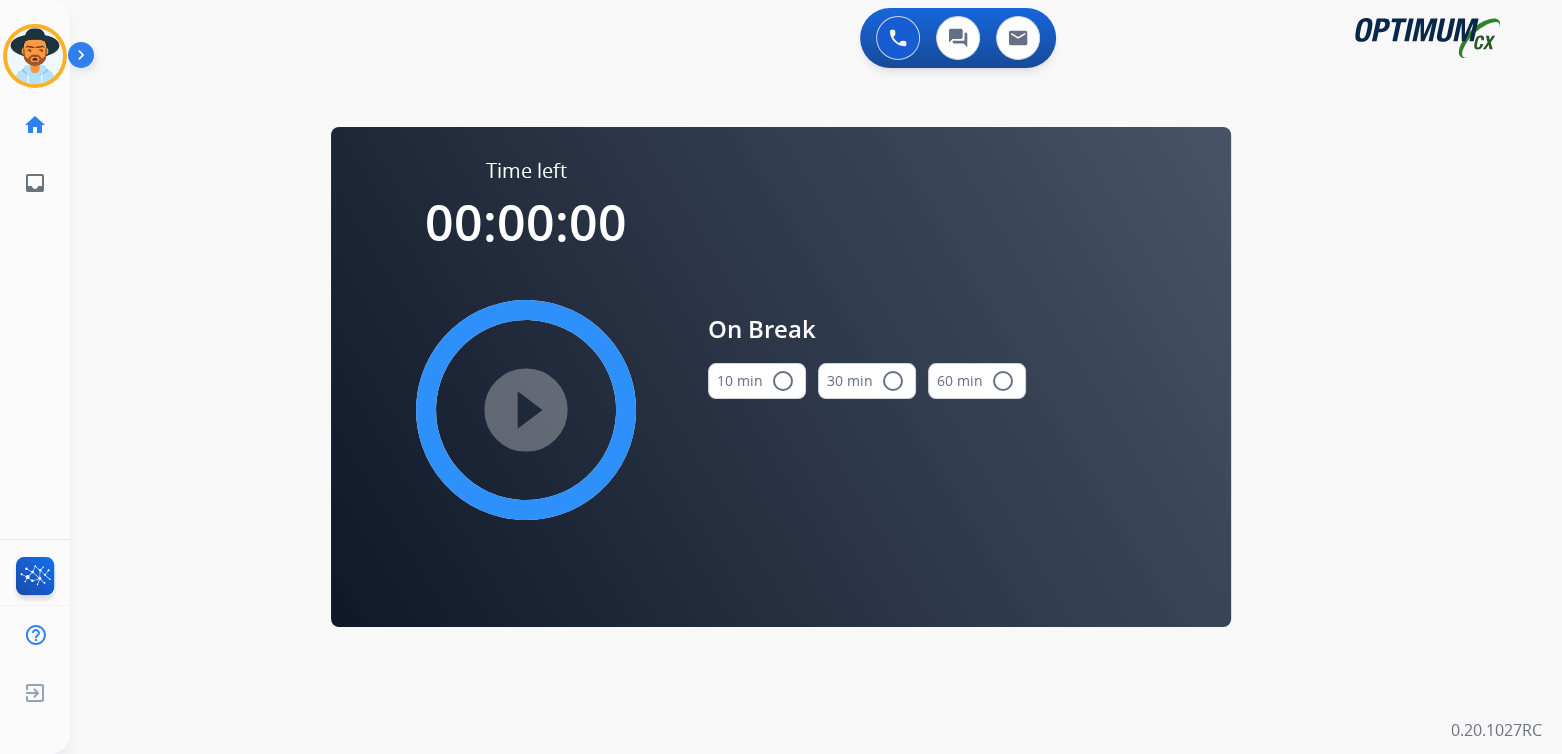 click on "radio_button_unchecked" at bounding box center [783, 381] 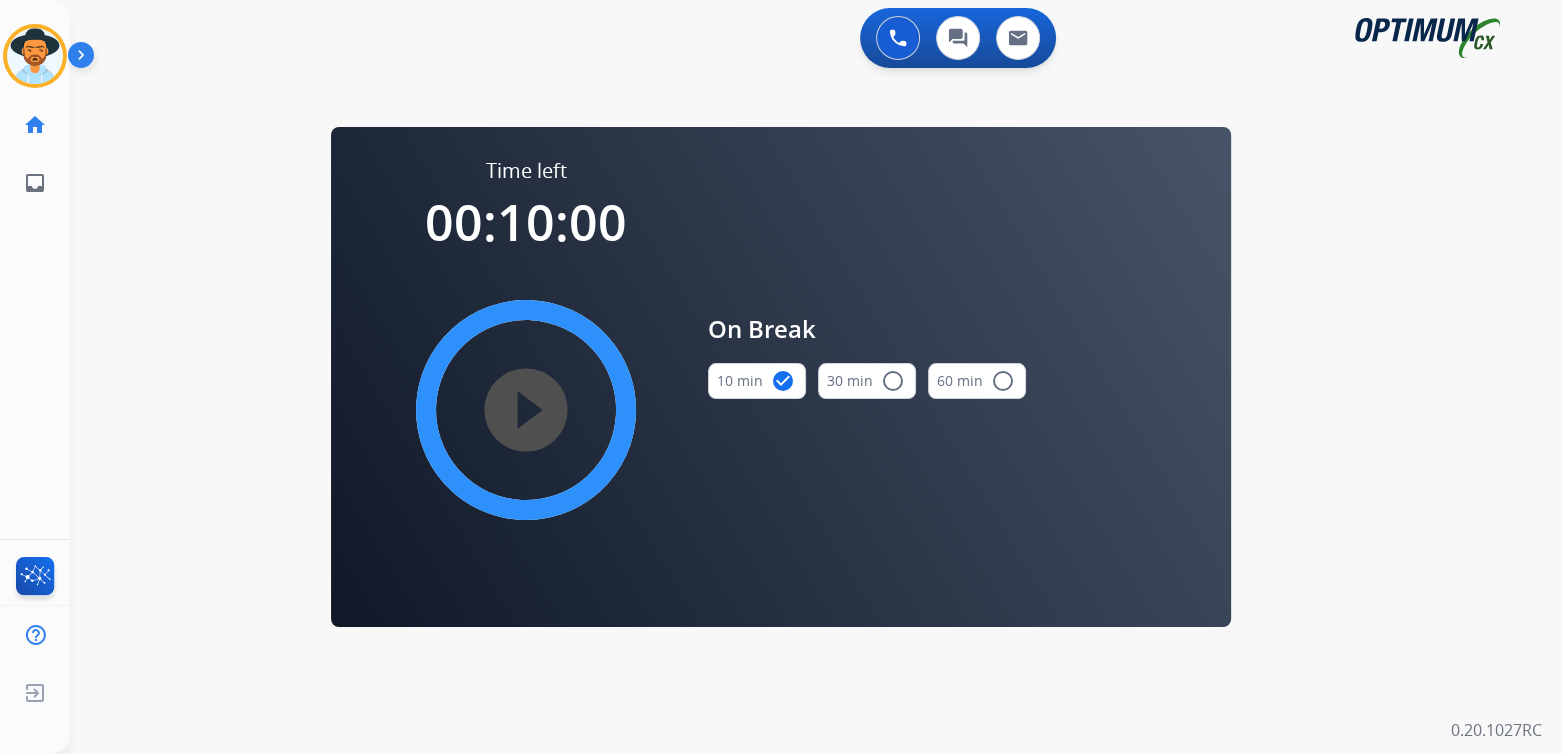 click on "play_circle_filled" at bounding box center [526, 410] 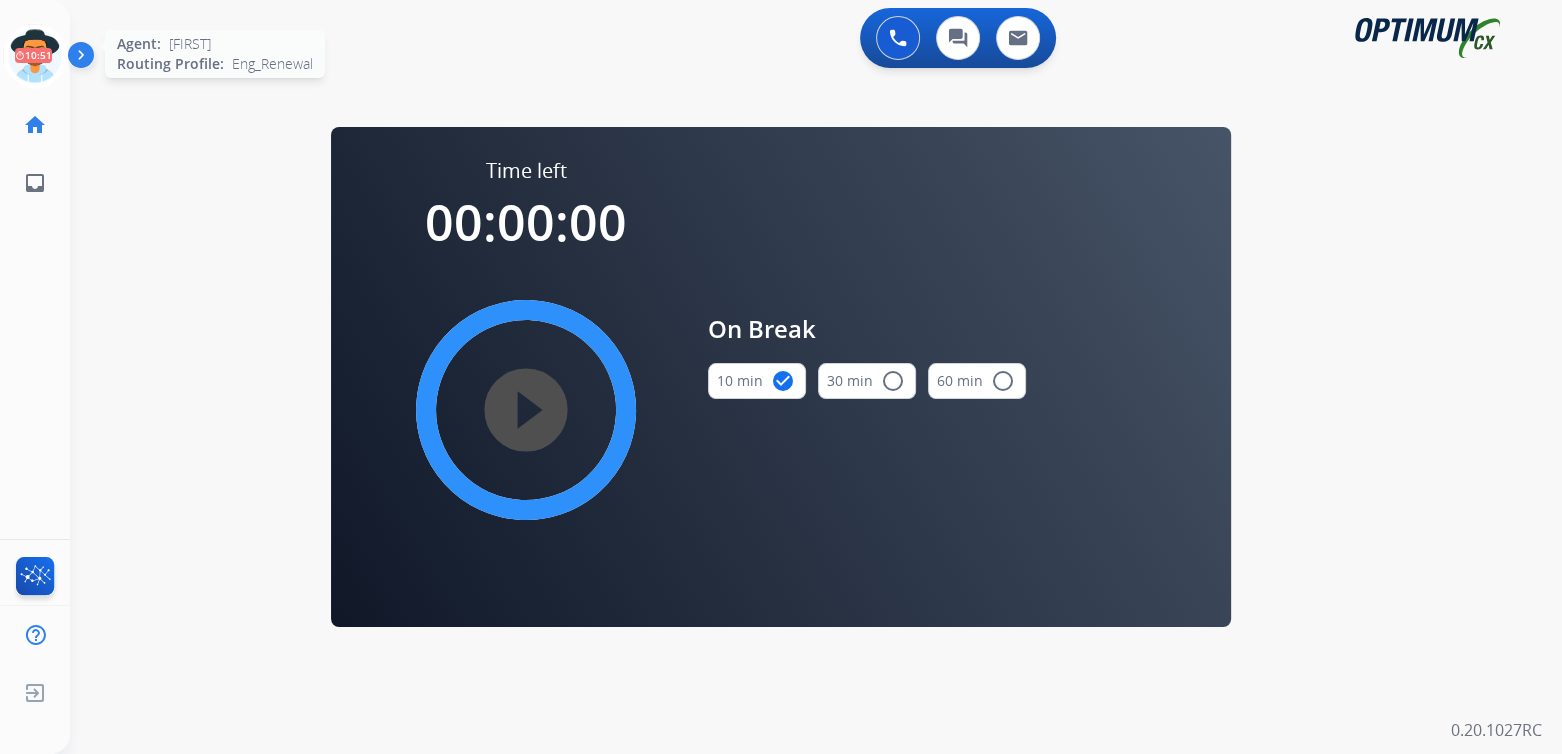 click 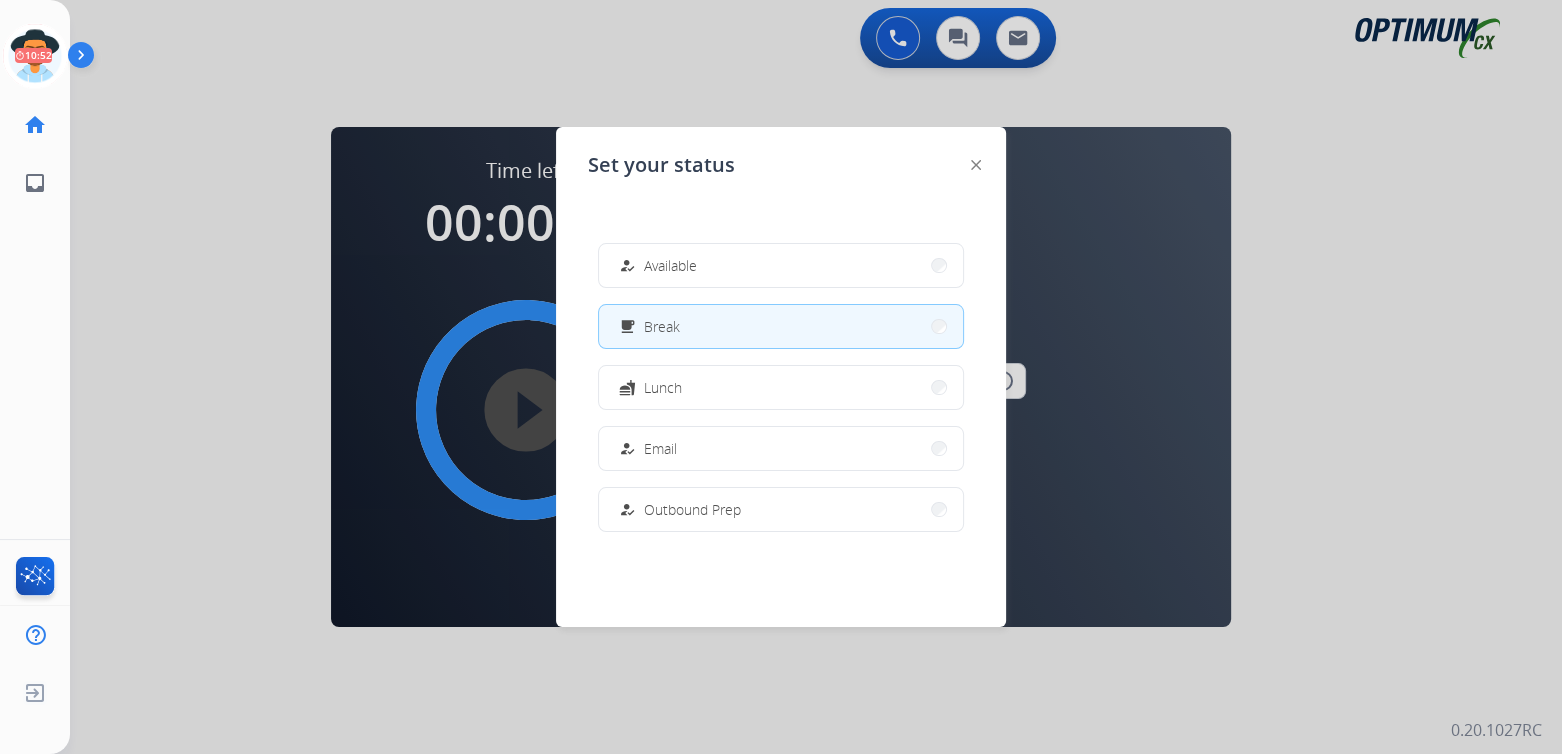 click on "Available" at bounding box center (670, 265) 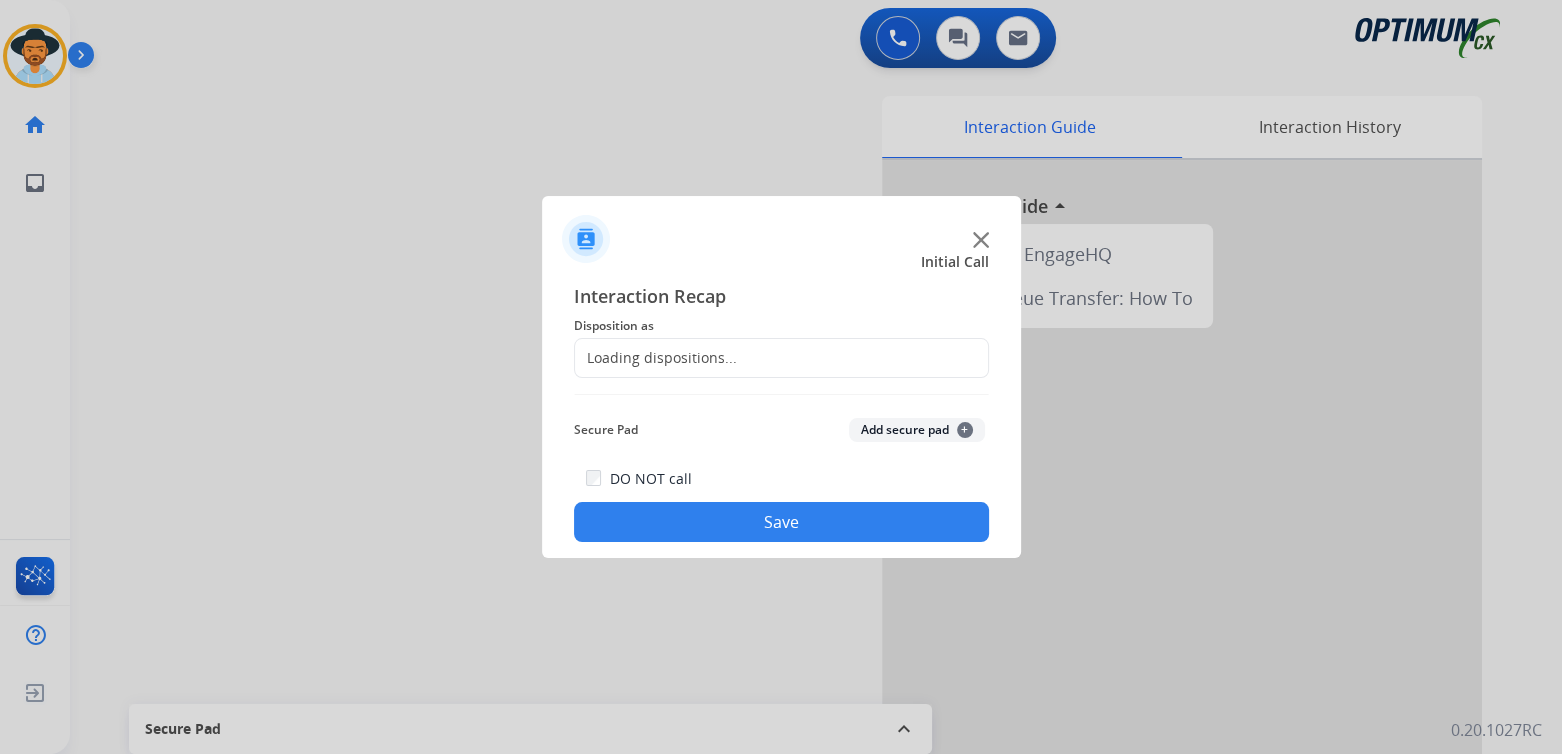 click at bounding box center [781, 377] 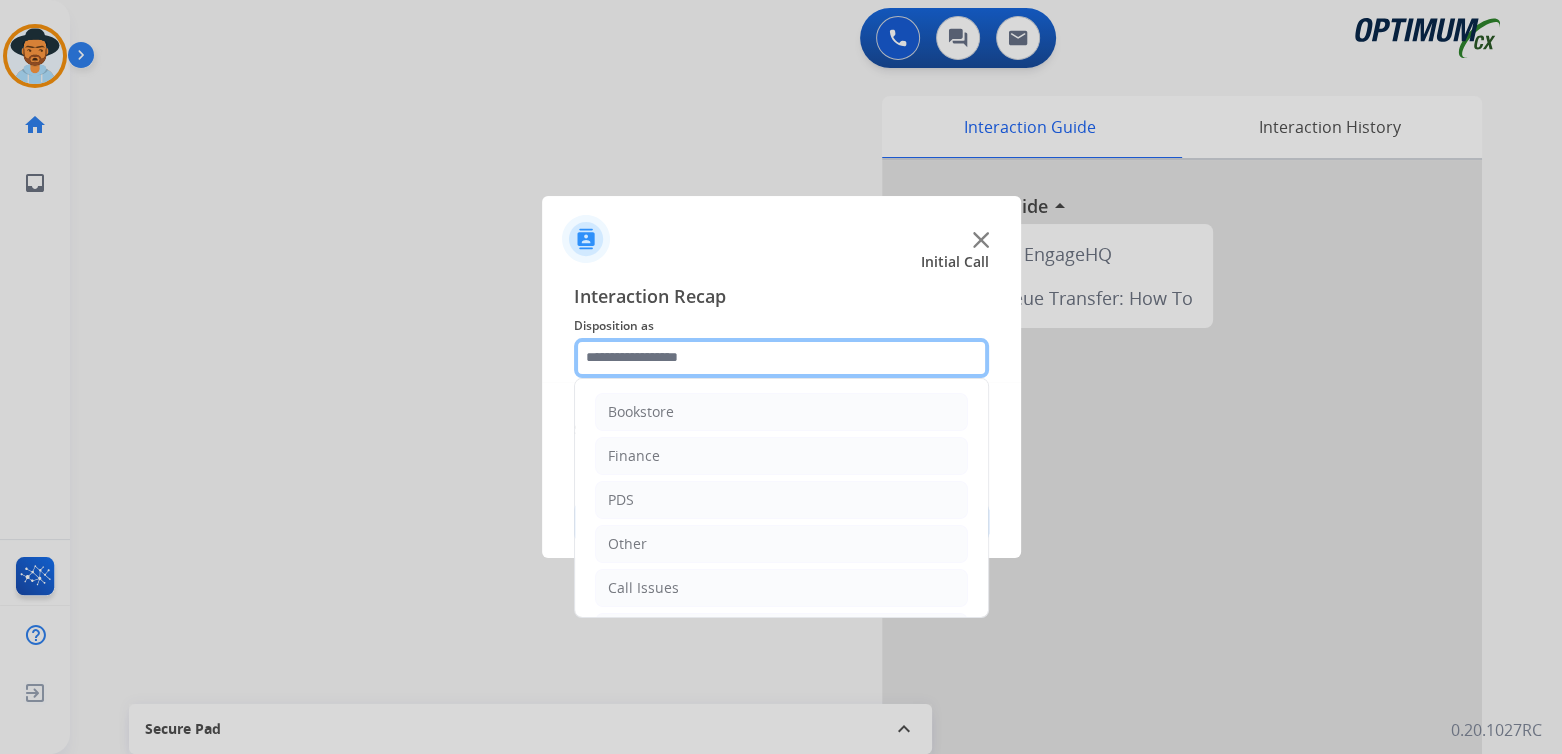 click 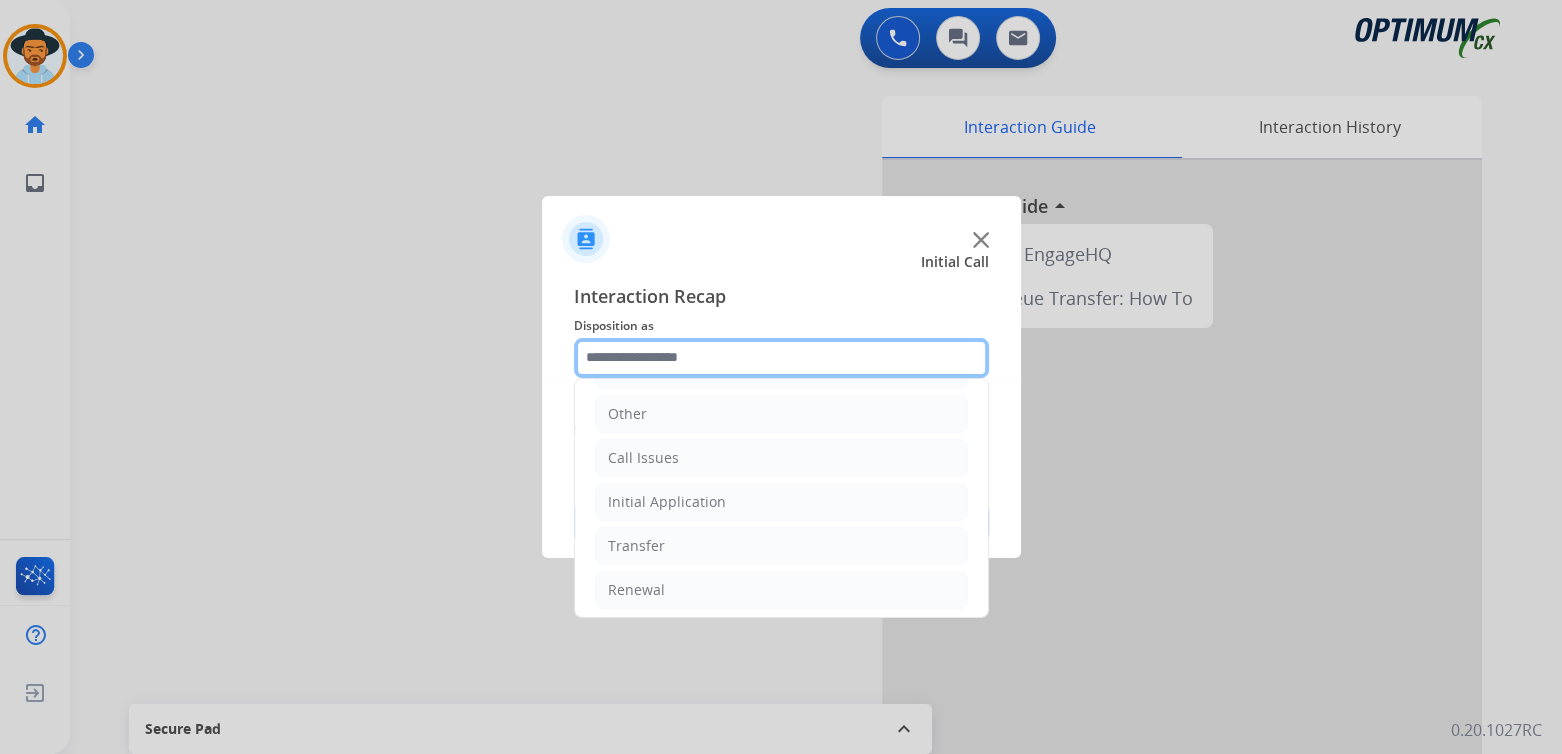 scroll, scrollTop: 132, scrollLeft: 0, axis: vertical 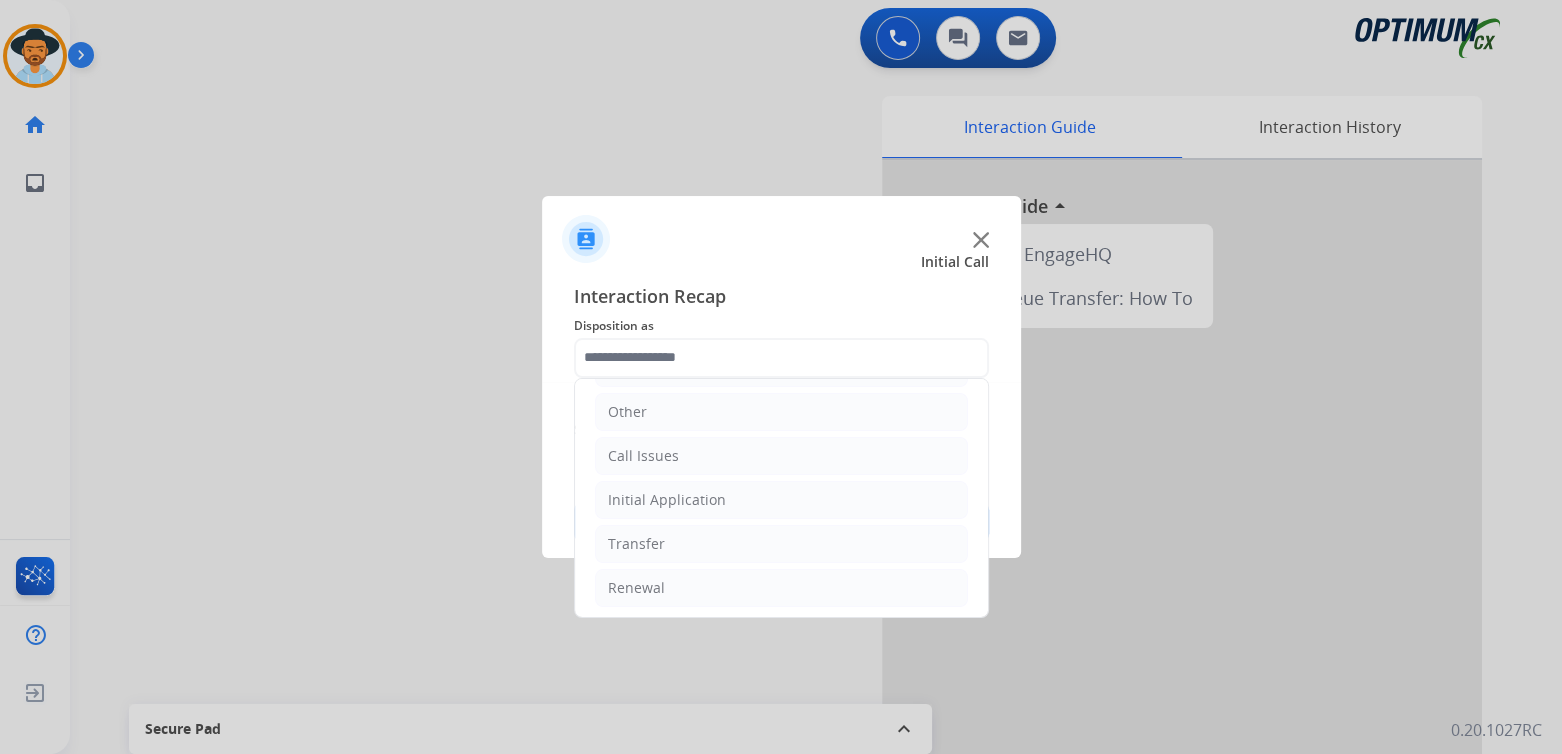 drag, startPoint x: 676, startPoint y: 497, endPoint x: 984, endPoint y: 433, distance: 314.57907 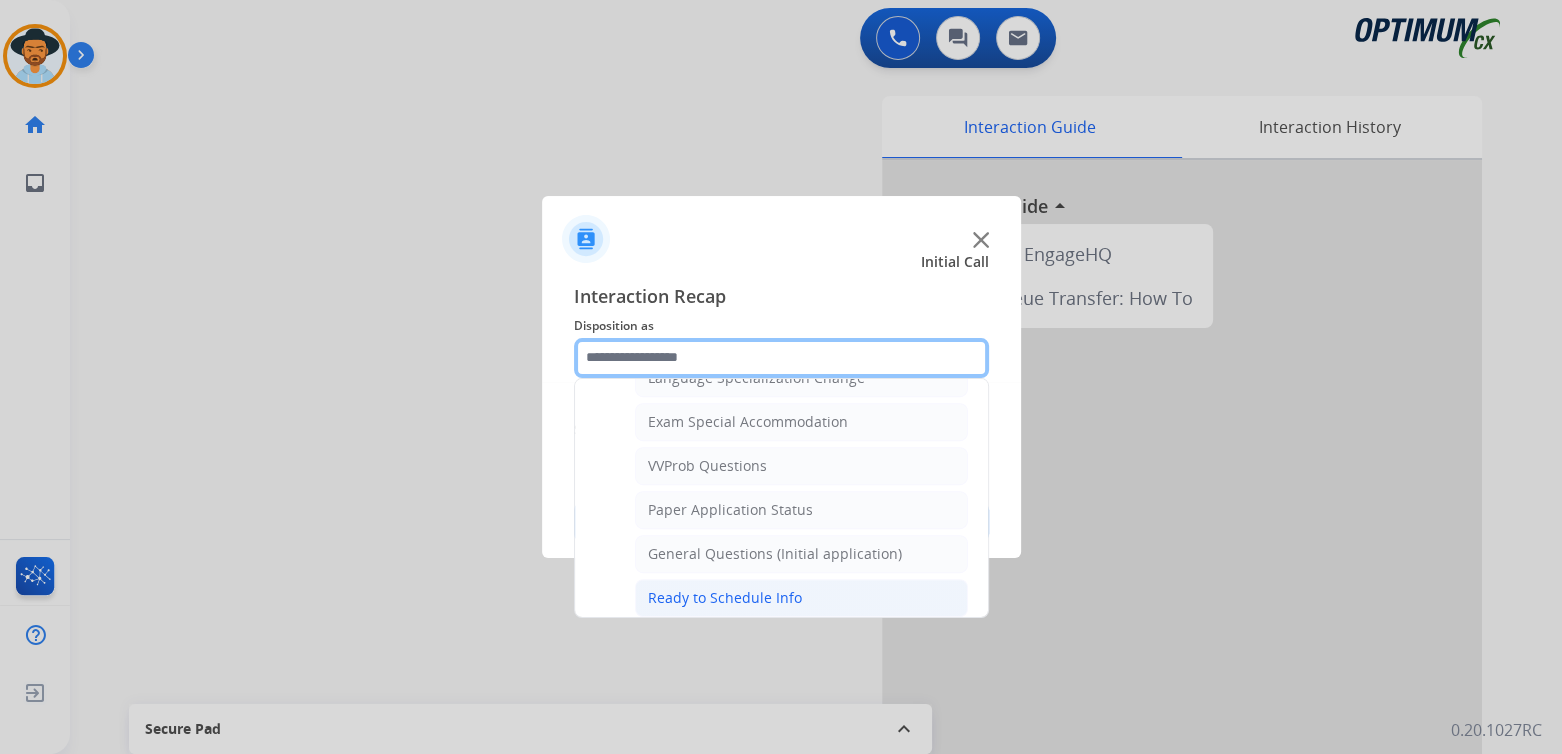 scroll, scrollTop: 1023, scrollLeft: 0, axis: vertical 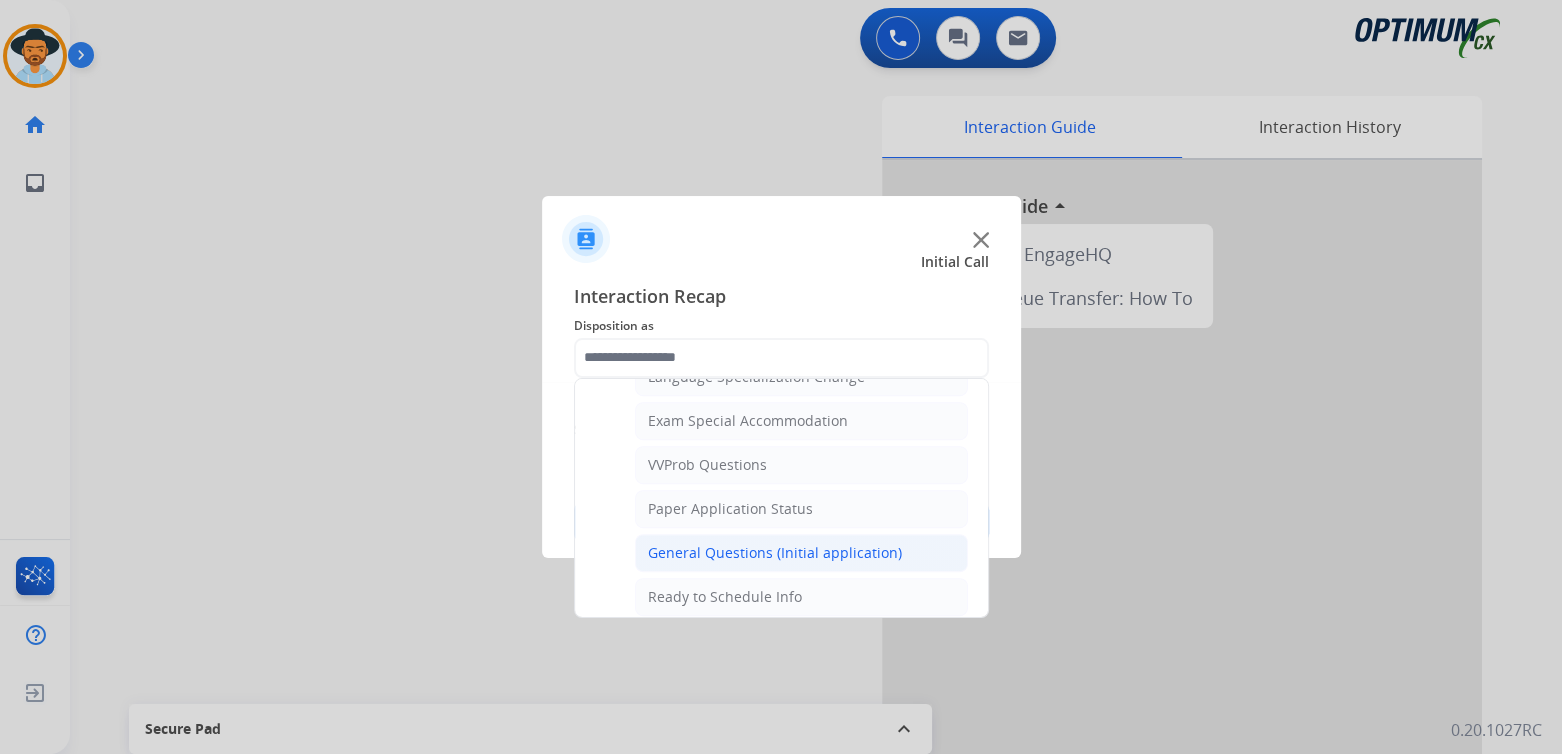 click on "General Questions (Initial application)" 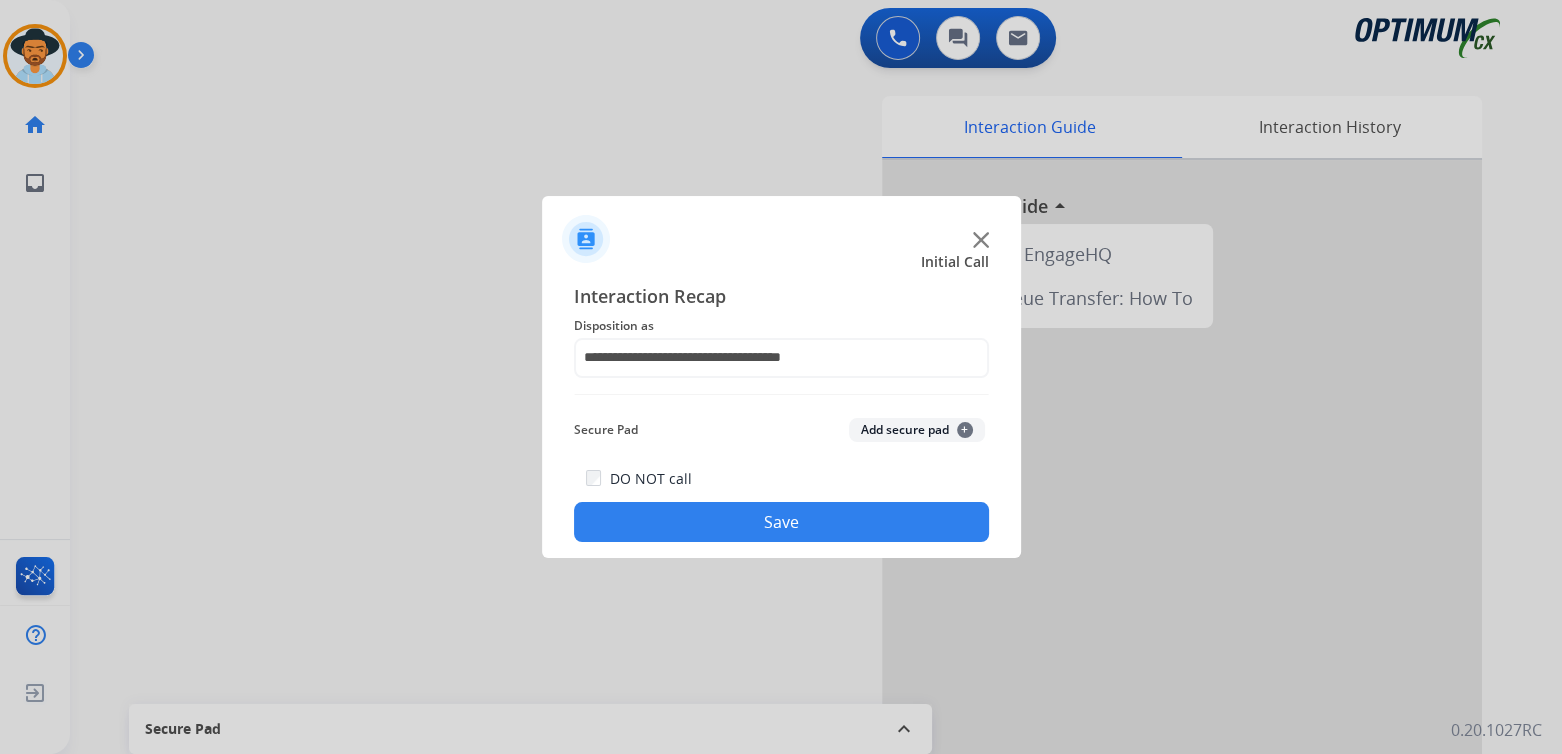 click on "Save" 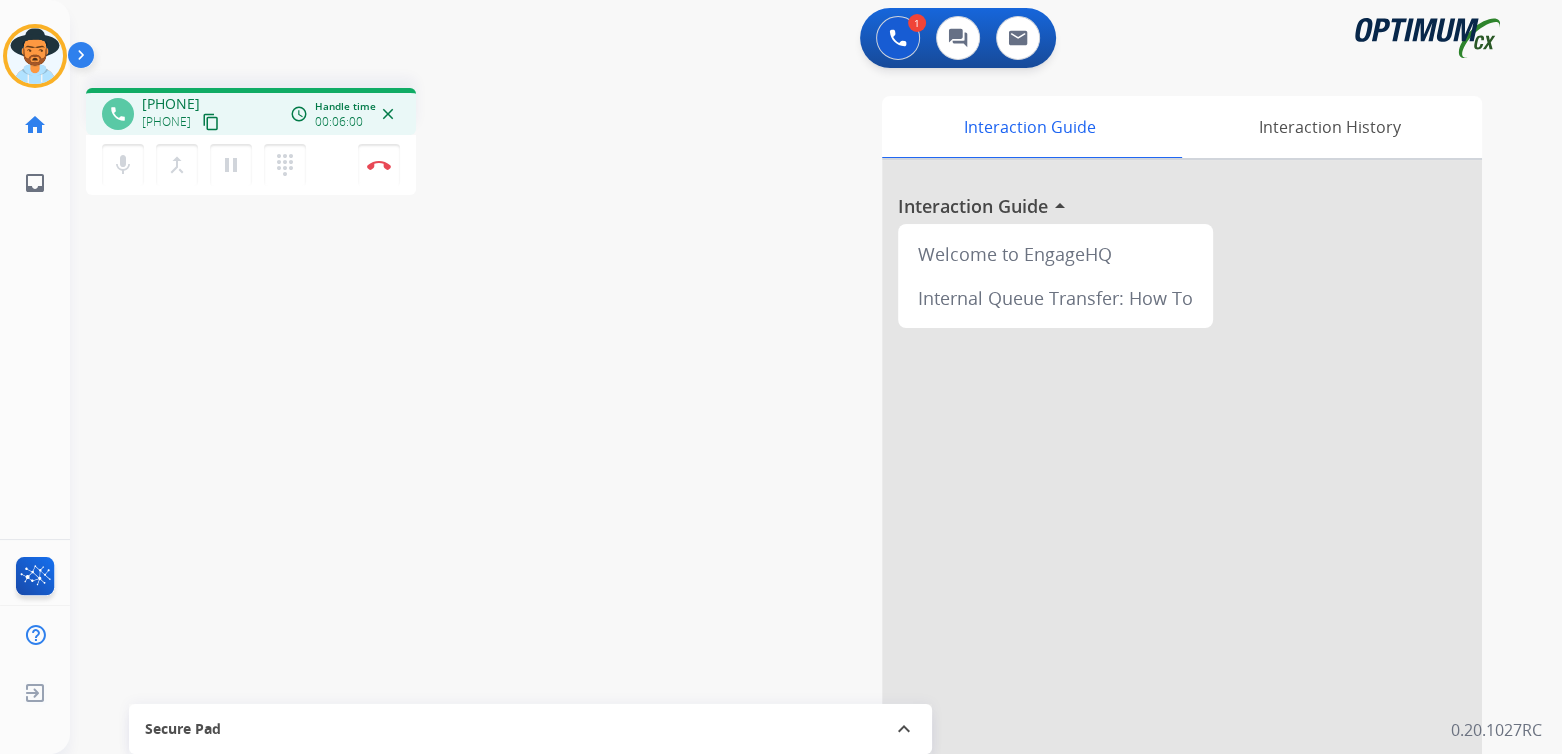 drag, startPoint x: 377, startPoint y: 161, endPoint x: 585, endPoint y: 172, distance: 208.29066 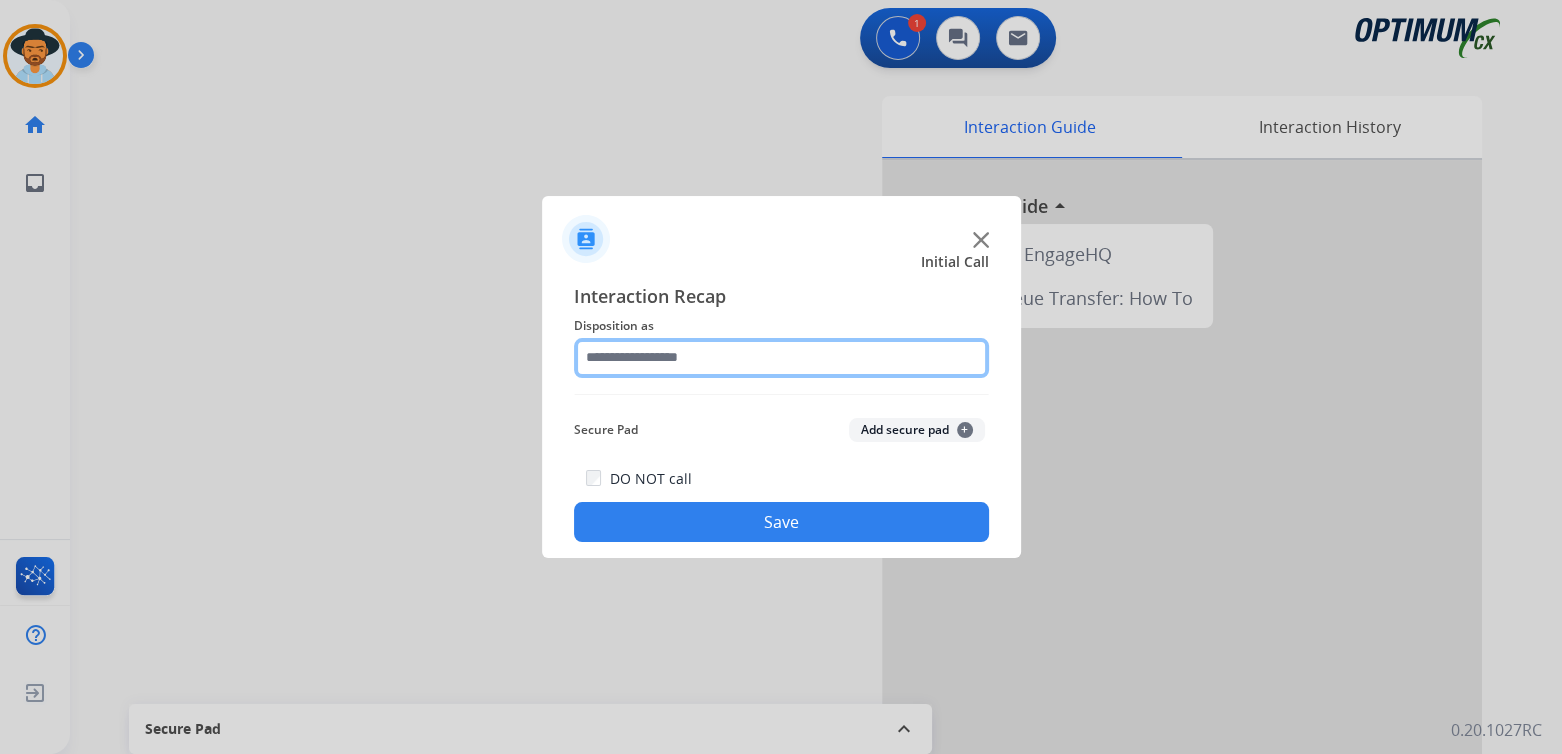 click 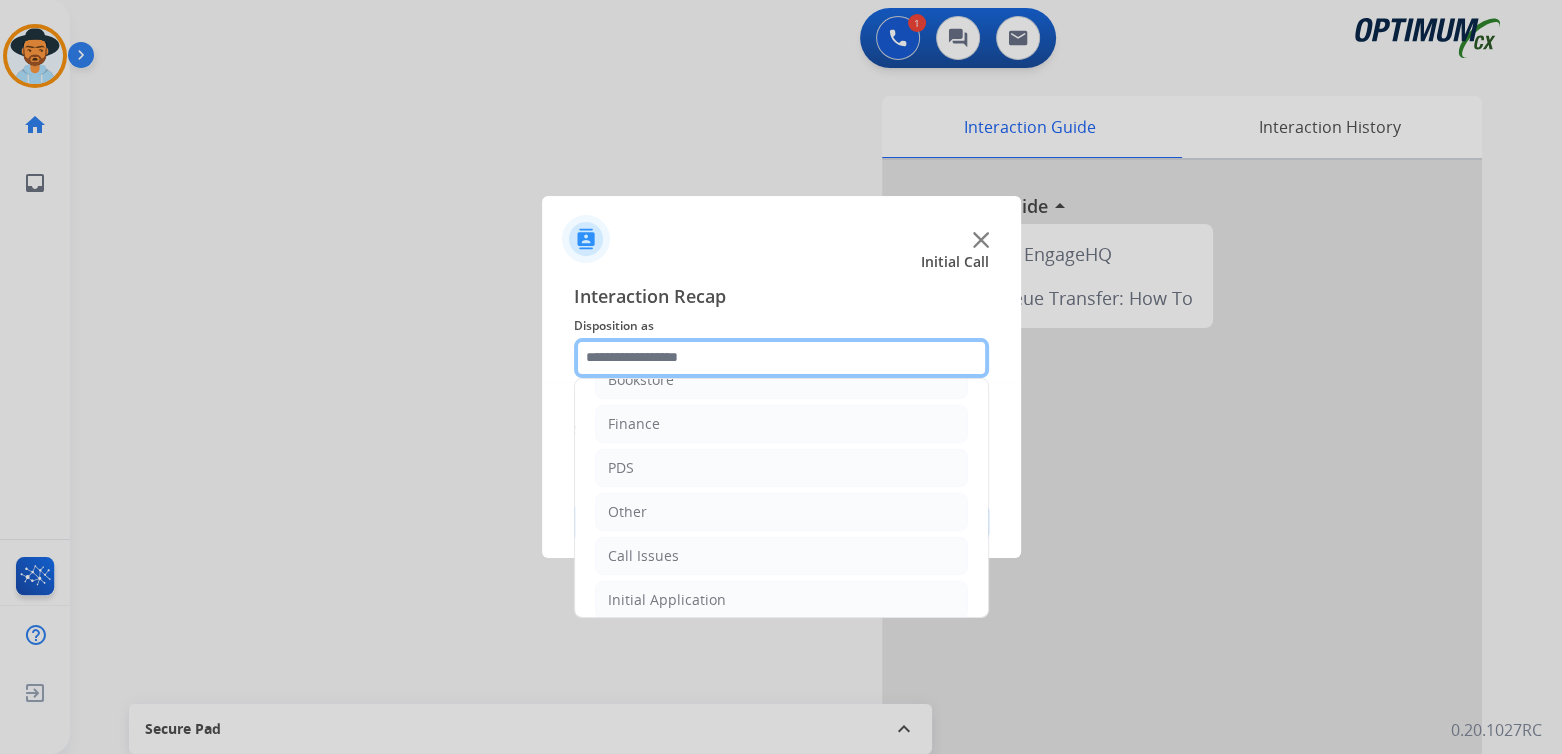 scroll, scrollTop: 132, scrollLeft: 0, axis: vertical 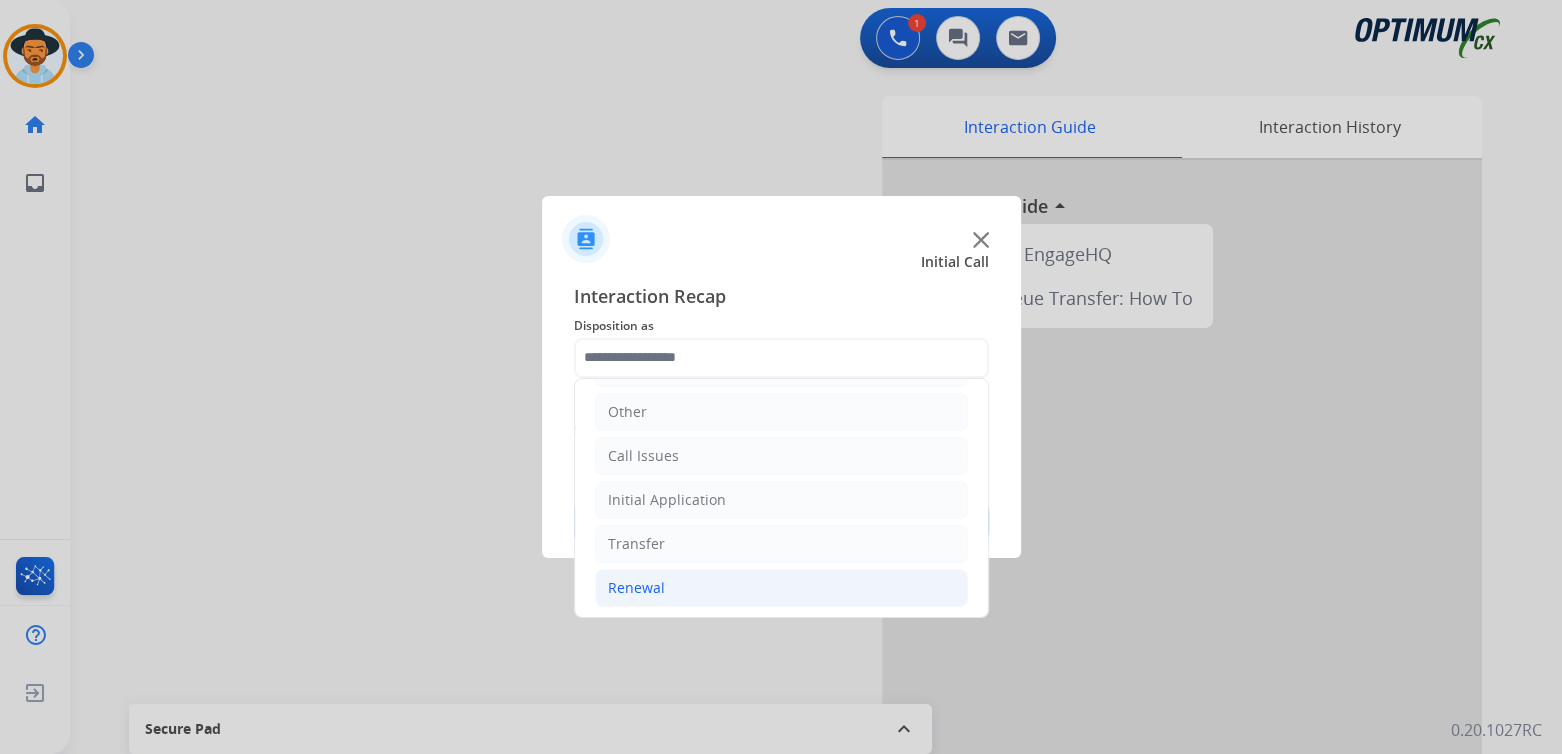 click on "Renewal" 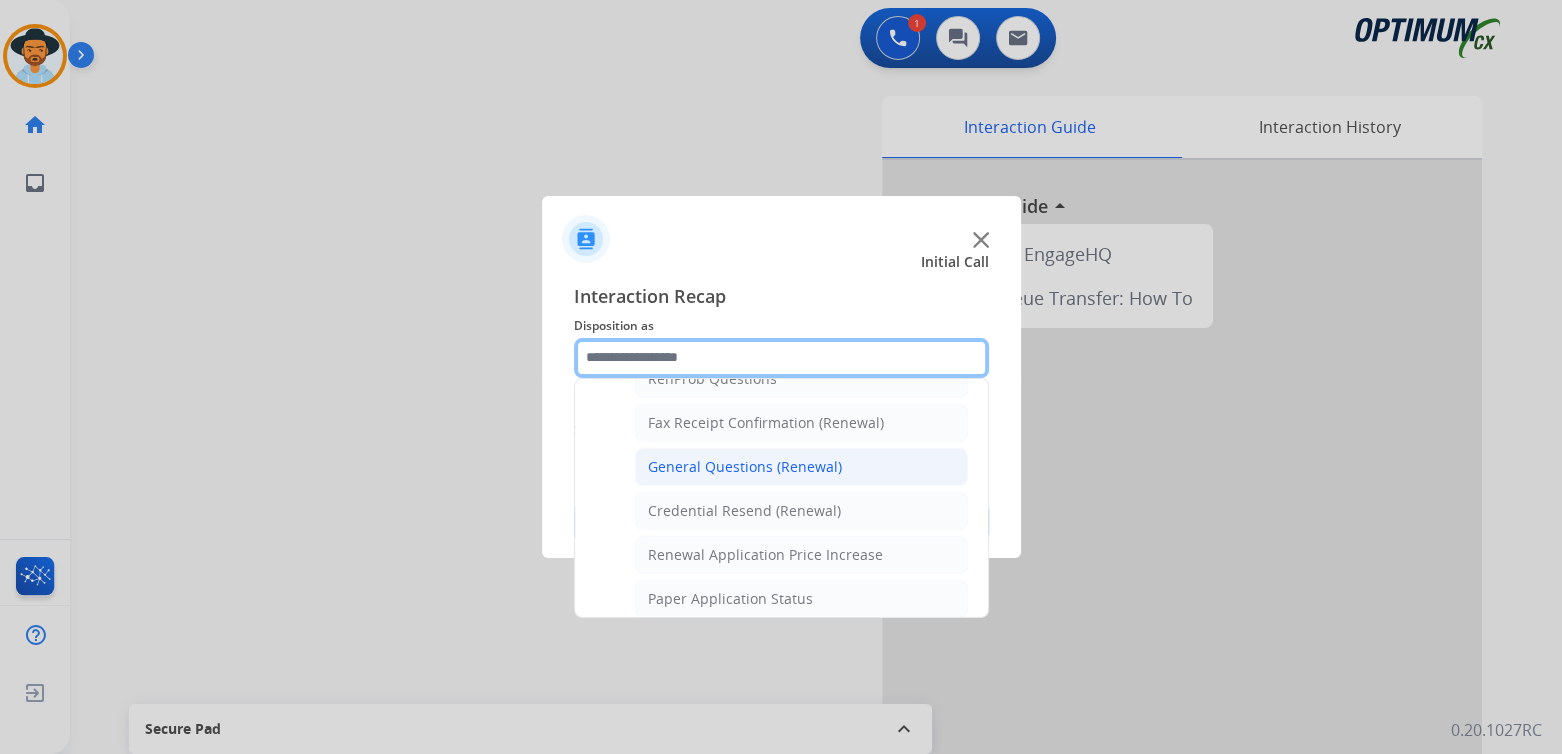 scroll, scrollTop: 535, scrollLeft: 0, axis: vertical 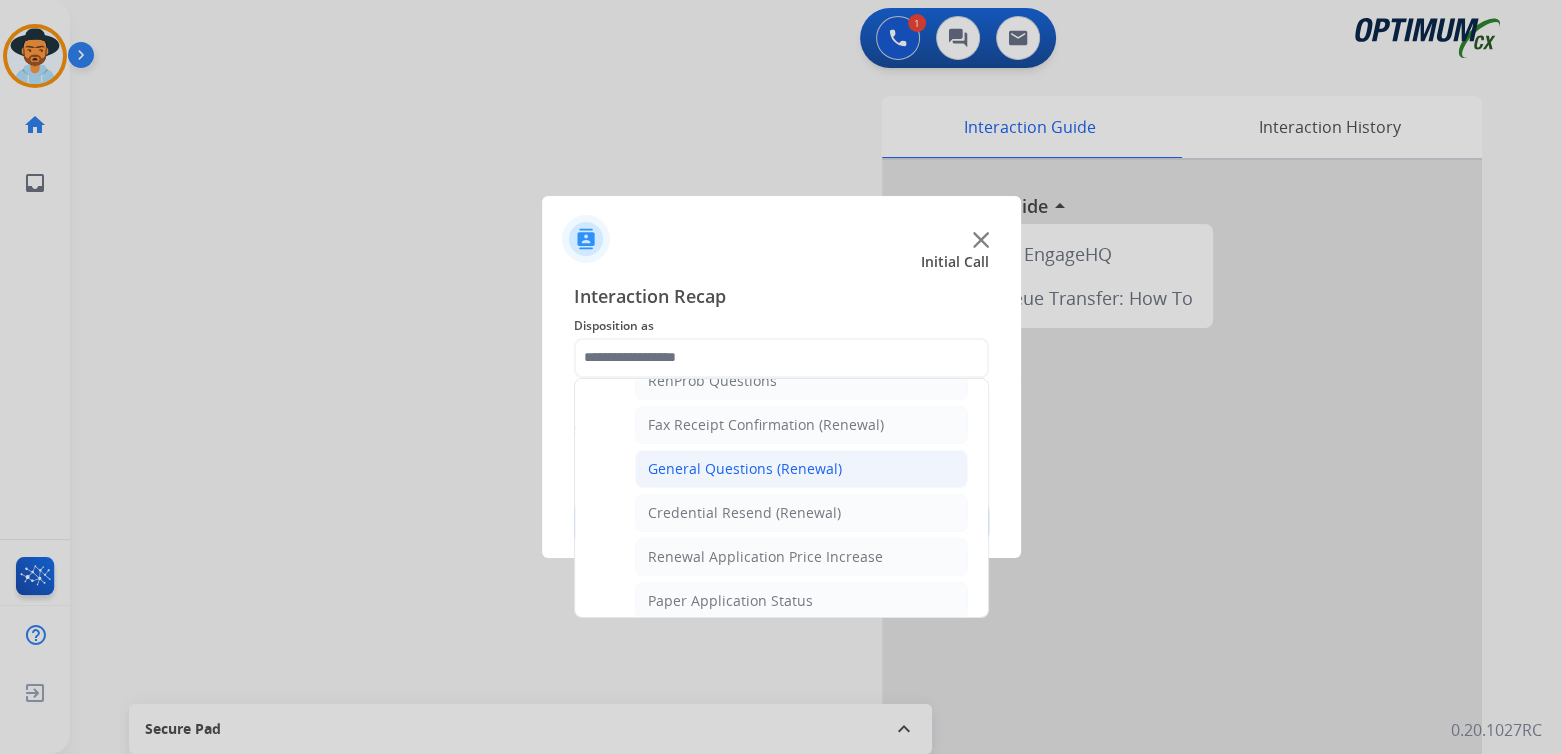 click on "General Questions (Renewal)" 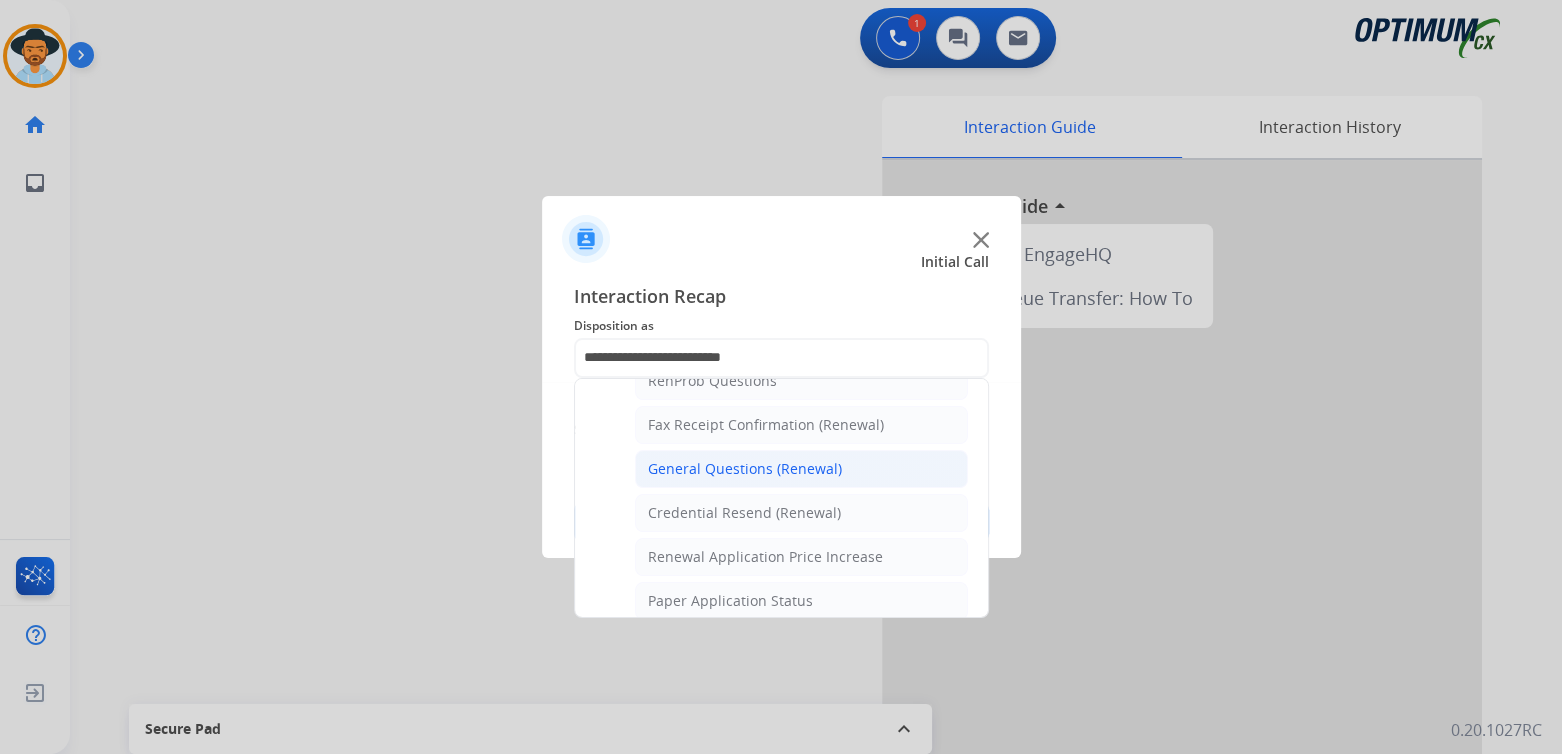 scroll, scrollTop: 0, scrollLeft: 0, axis: both 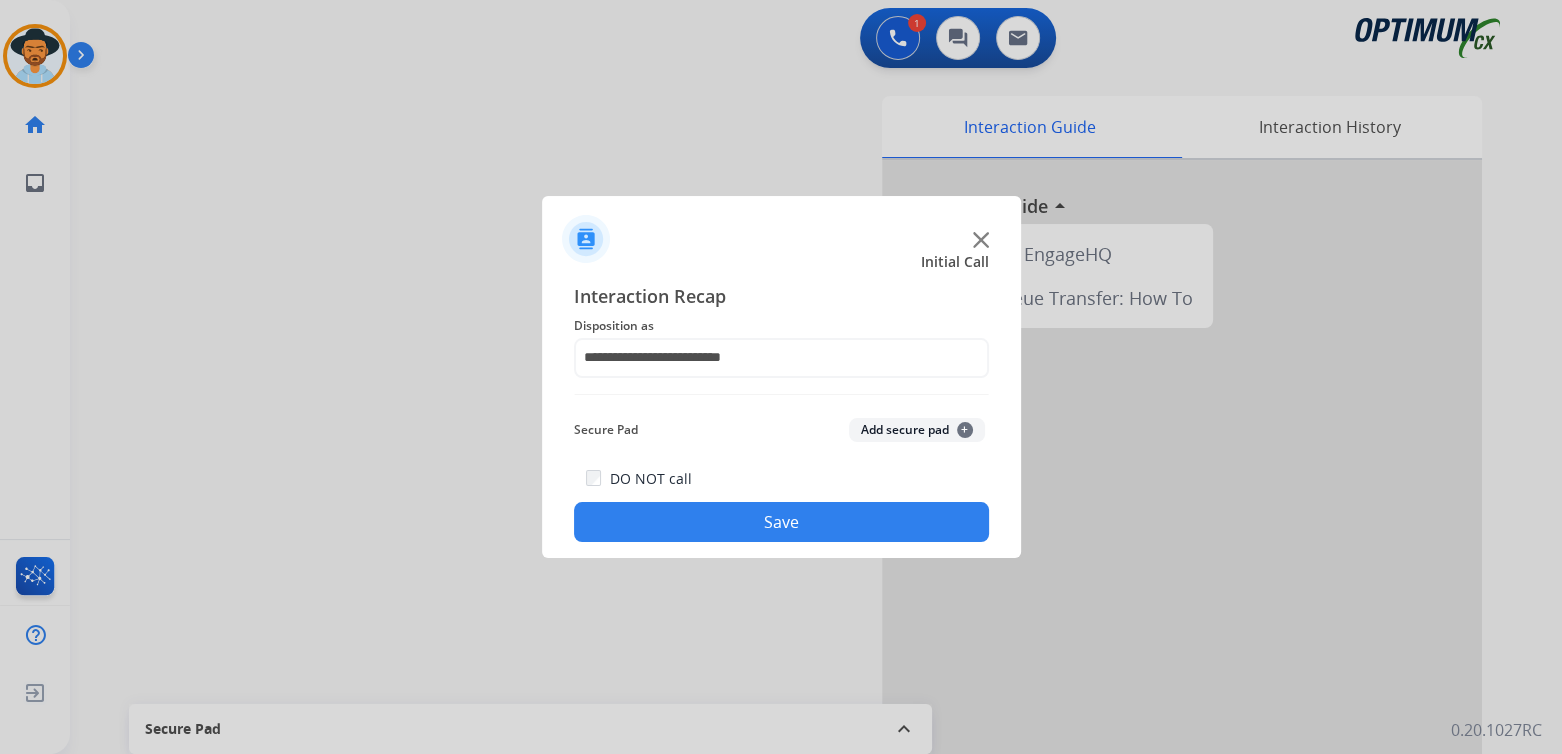click on "Save" 